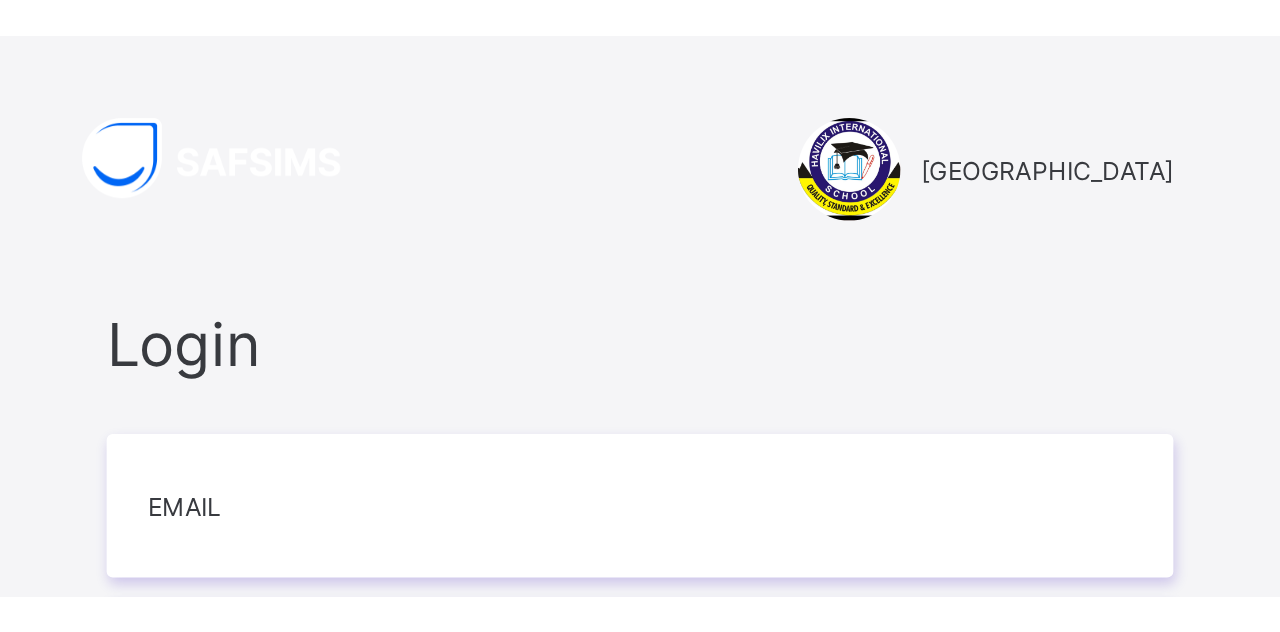 scroll, scrollTop: 0, scrollLeft: 0, axis: both 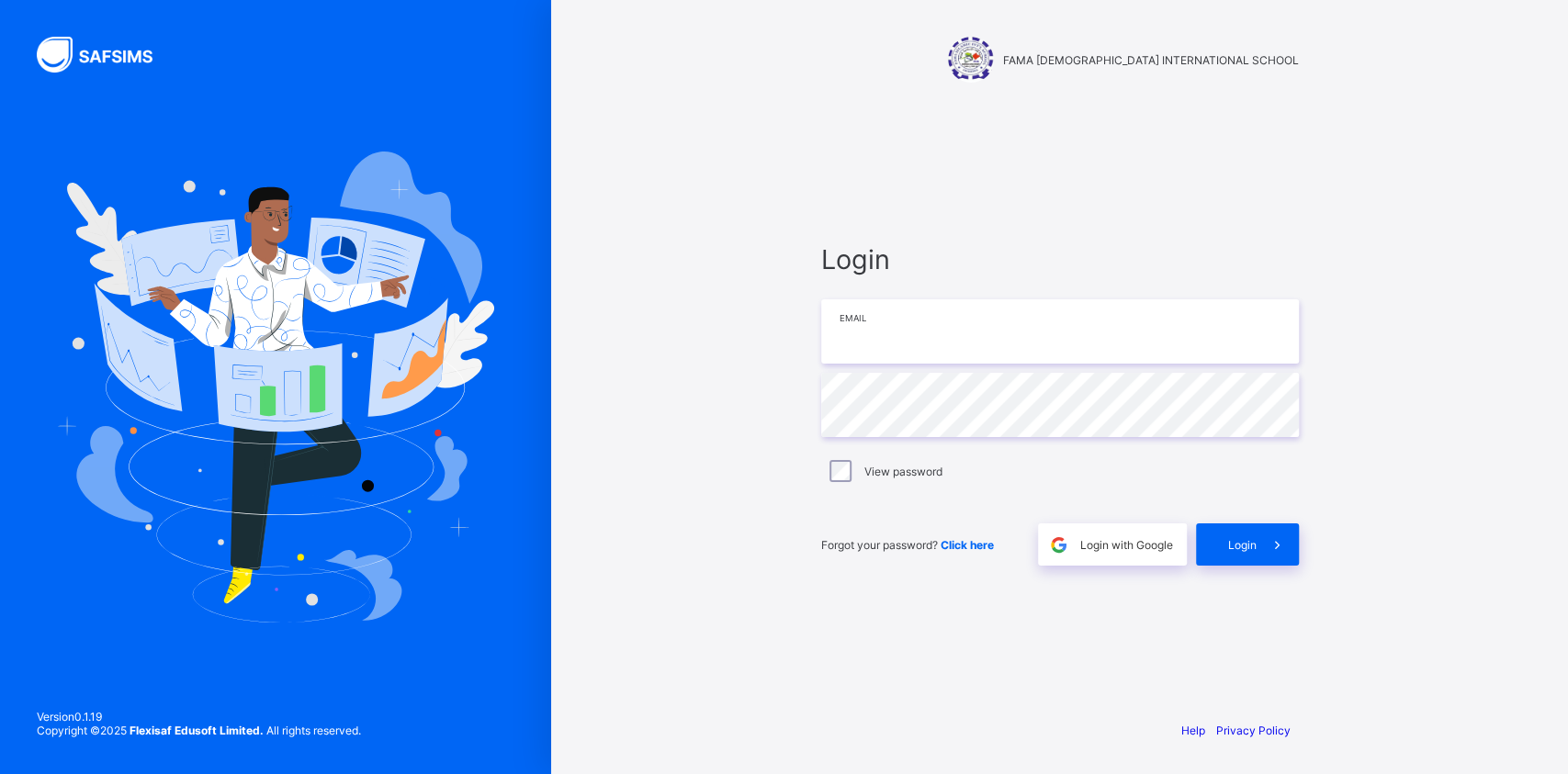click at bounding box center [1060, 331] 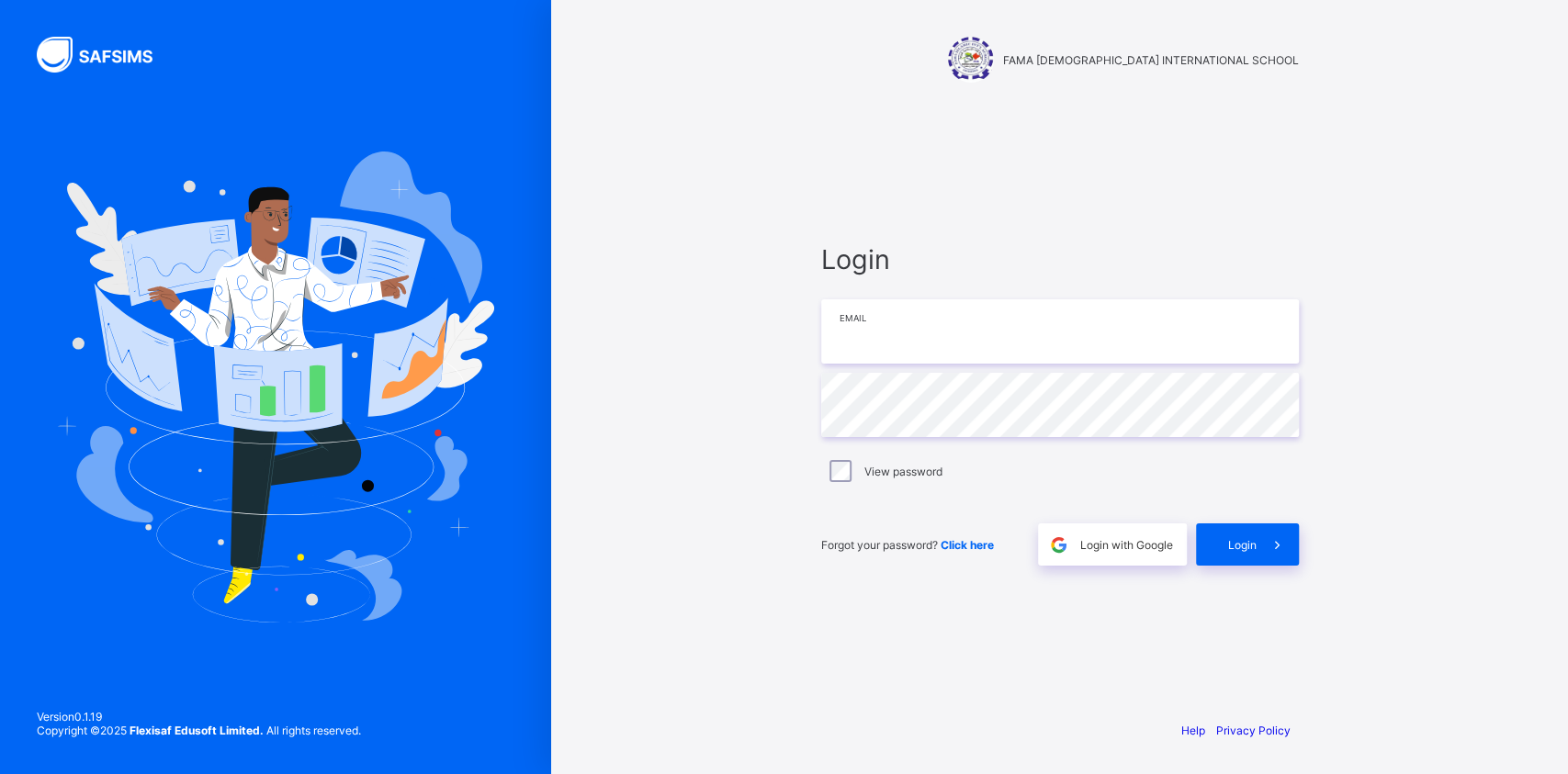 paste on "**********" 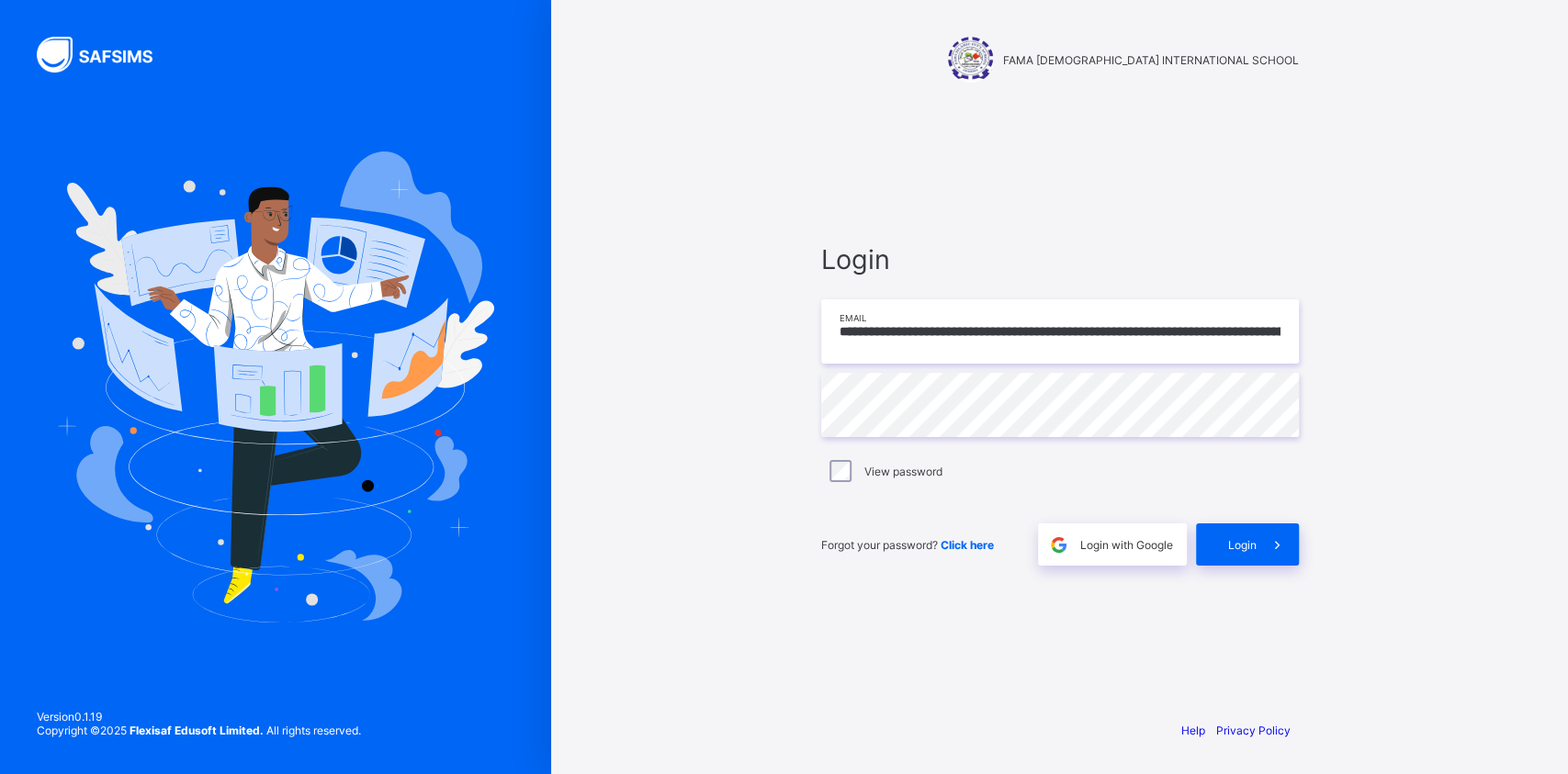 scroll, scrollTop: 0, scrollLeft: 9188, axis: horizontal 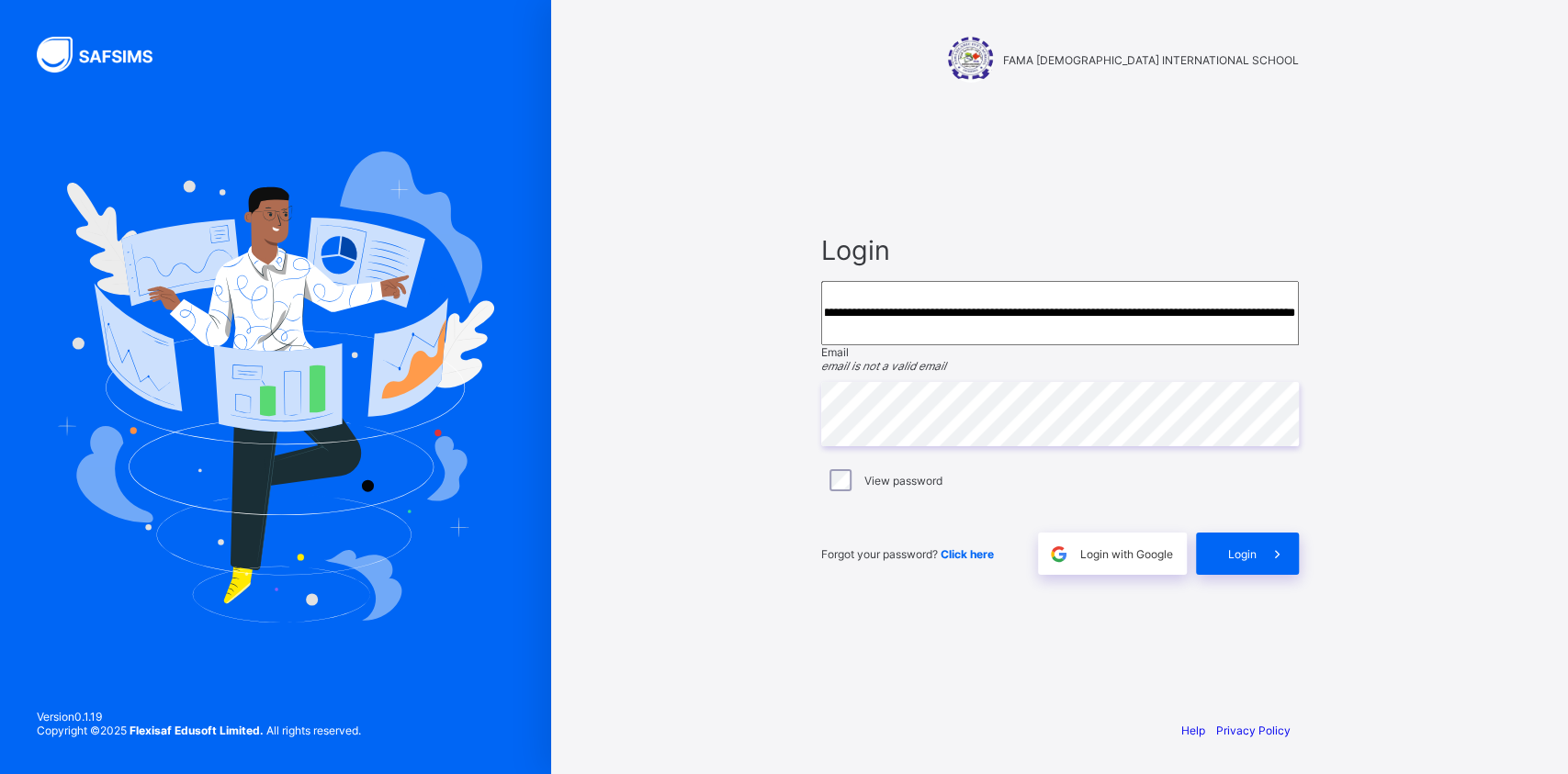 click at bounding box center [1060, 313] 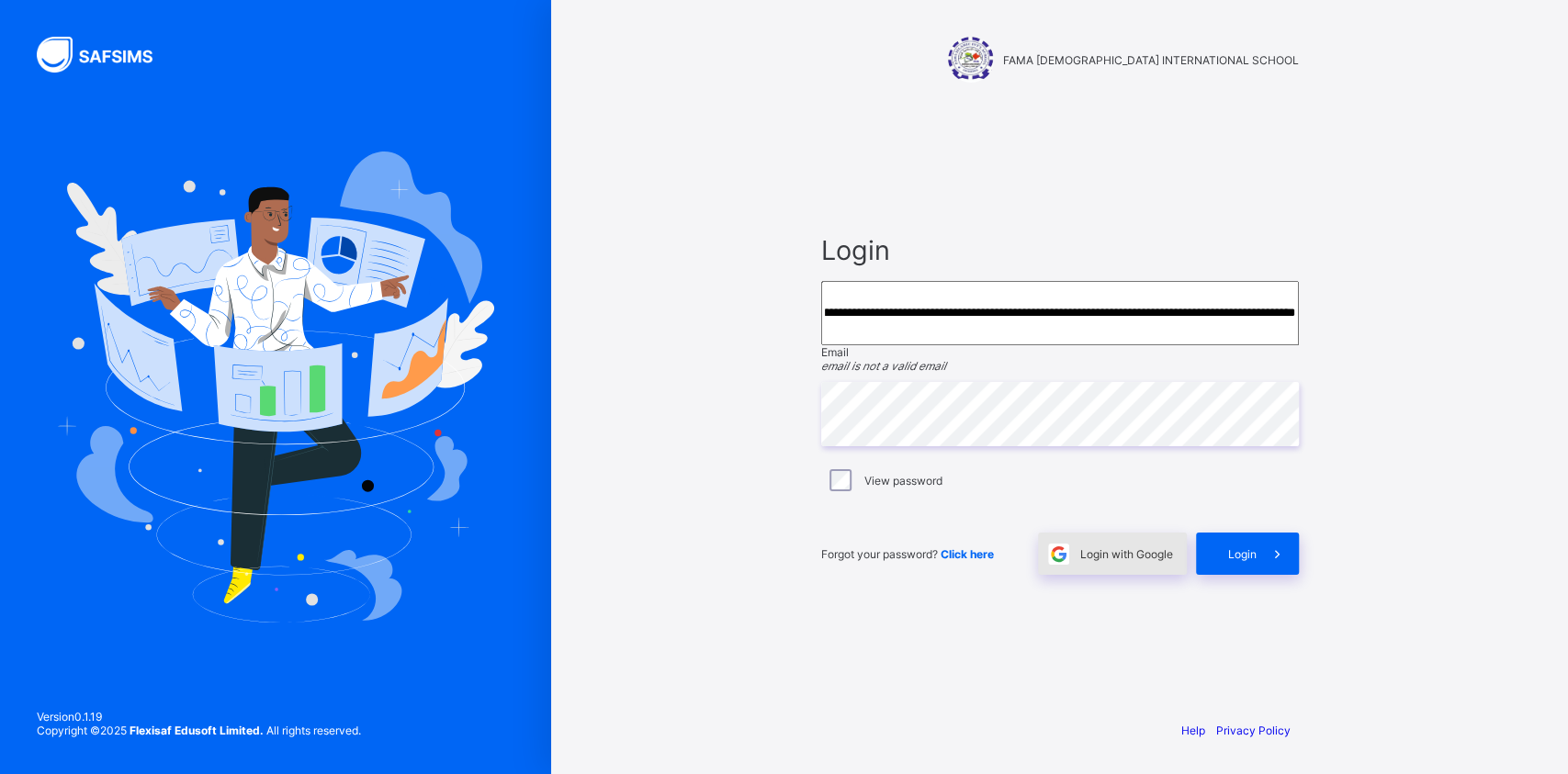 type on "**********" 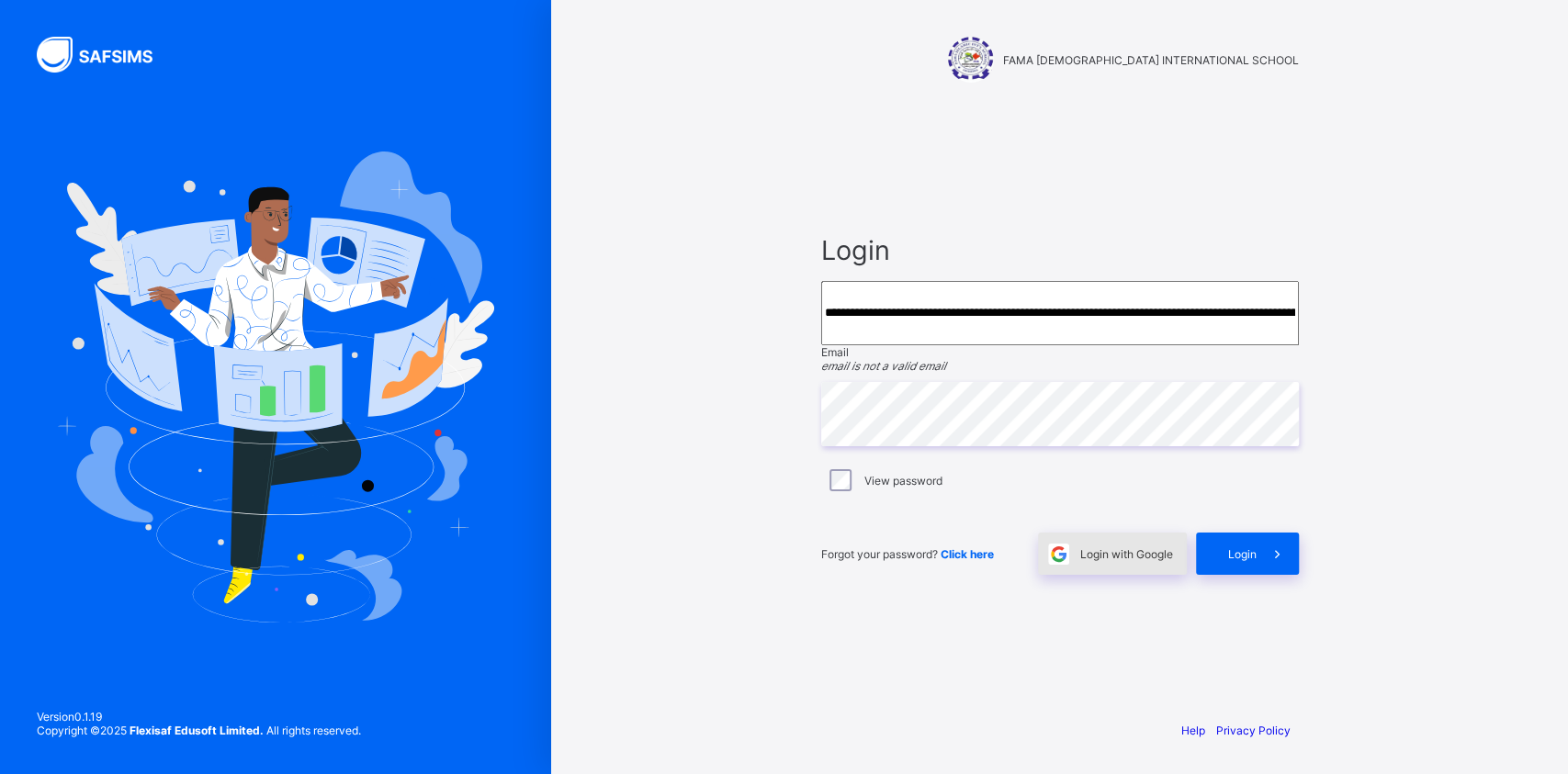 click at bounding box center (1059, 554) 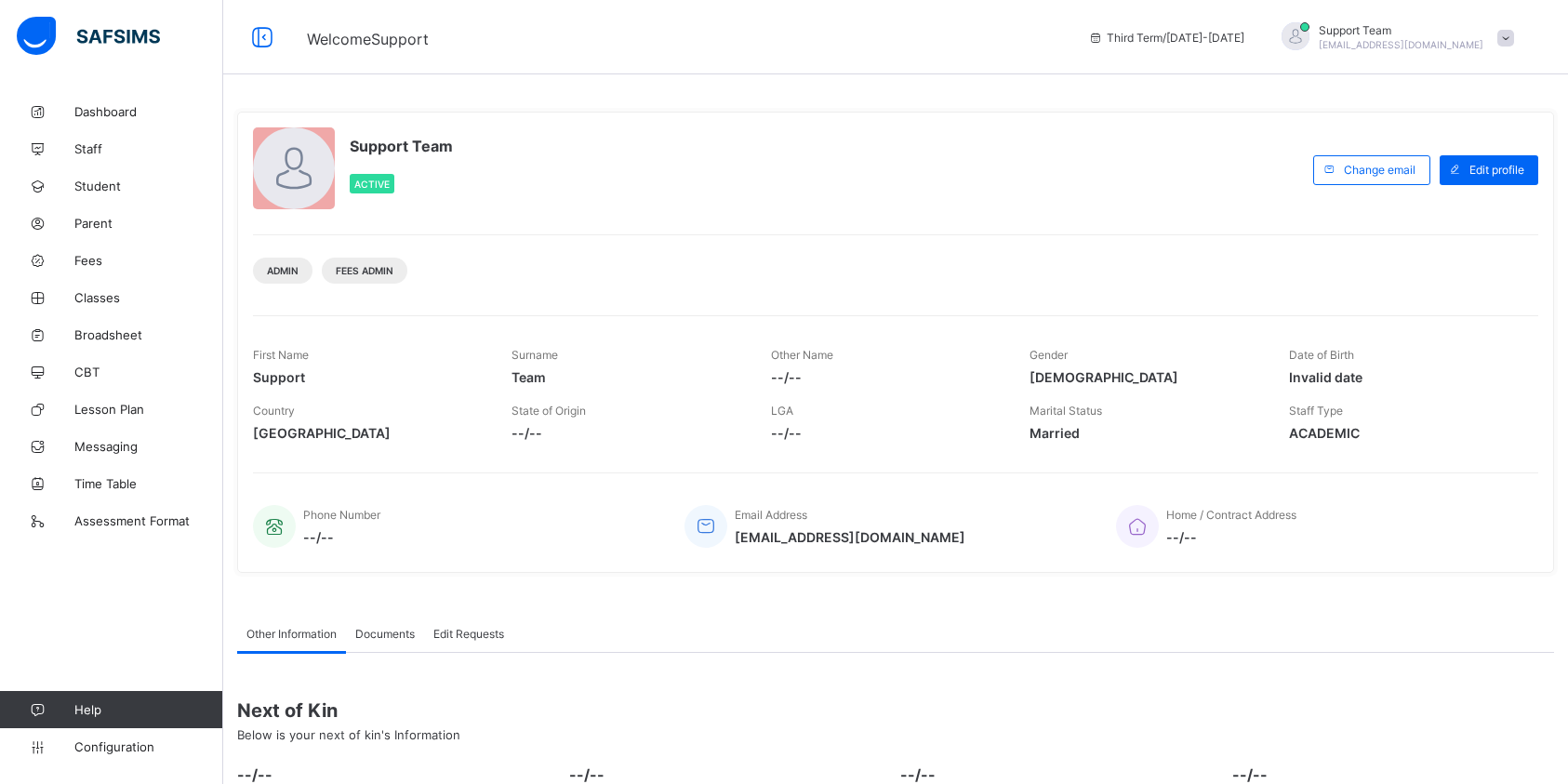 scroll, scrollTop: 0, scrollLeft: 0, axis: both 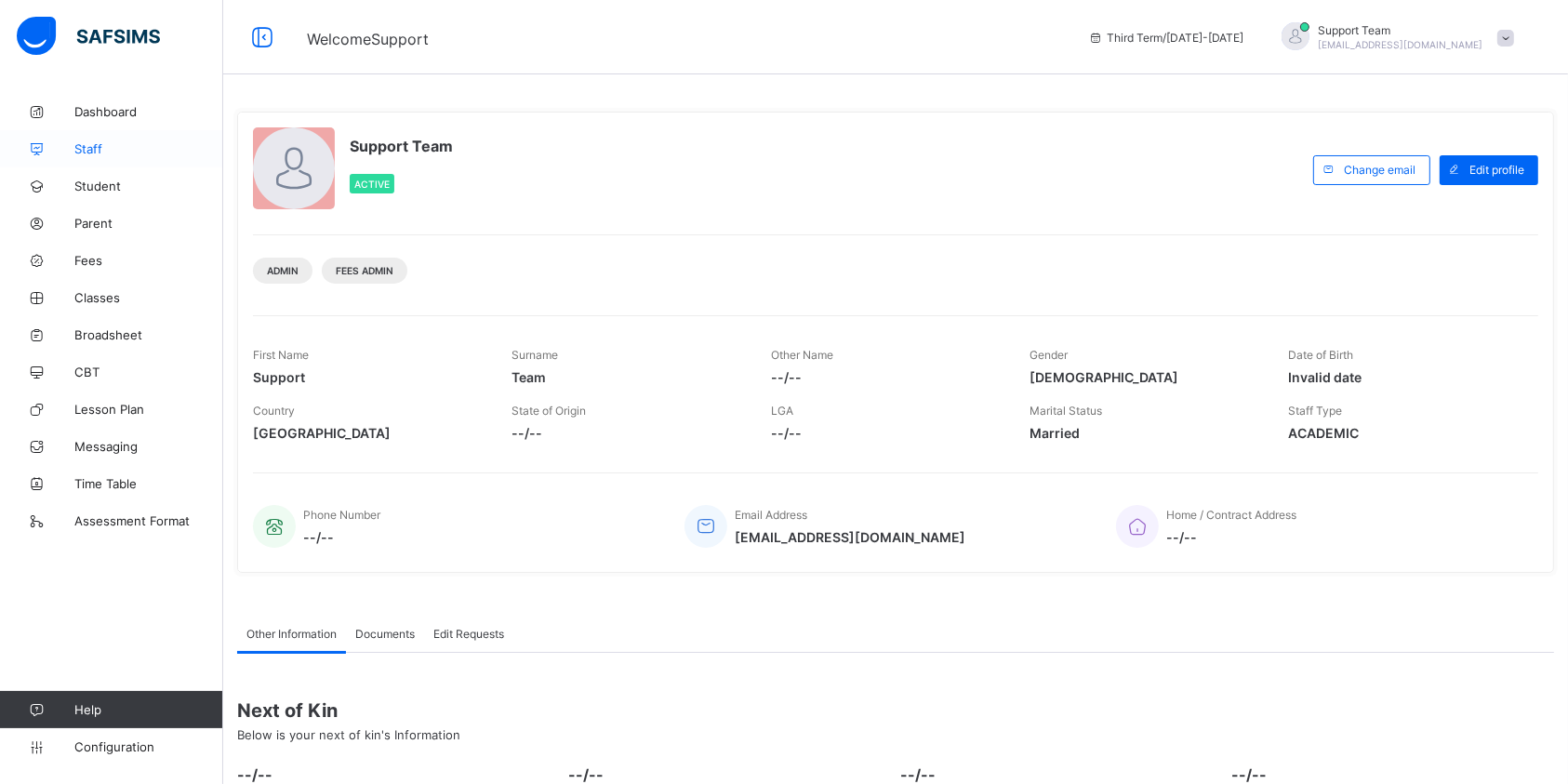 drag, startPoint x: 0, startPoint y: 0, endPoint x: 72, endPoint y: 150, distance: 166.3851 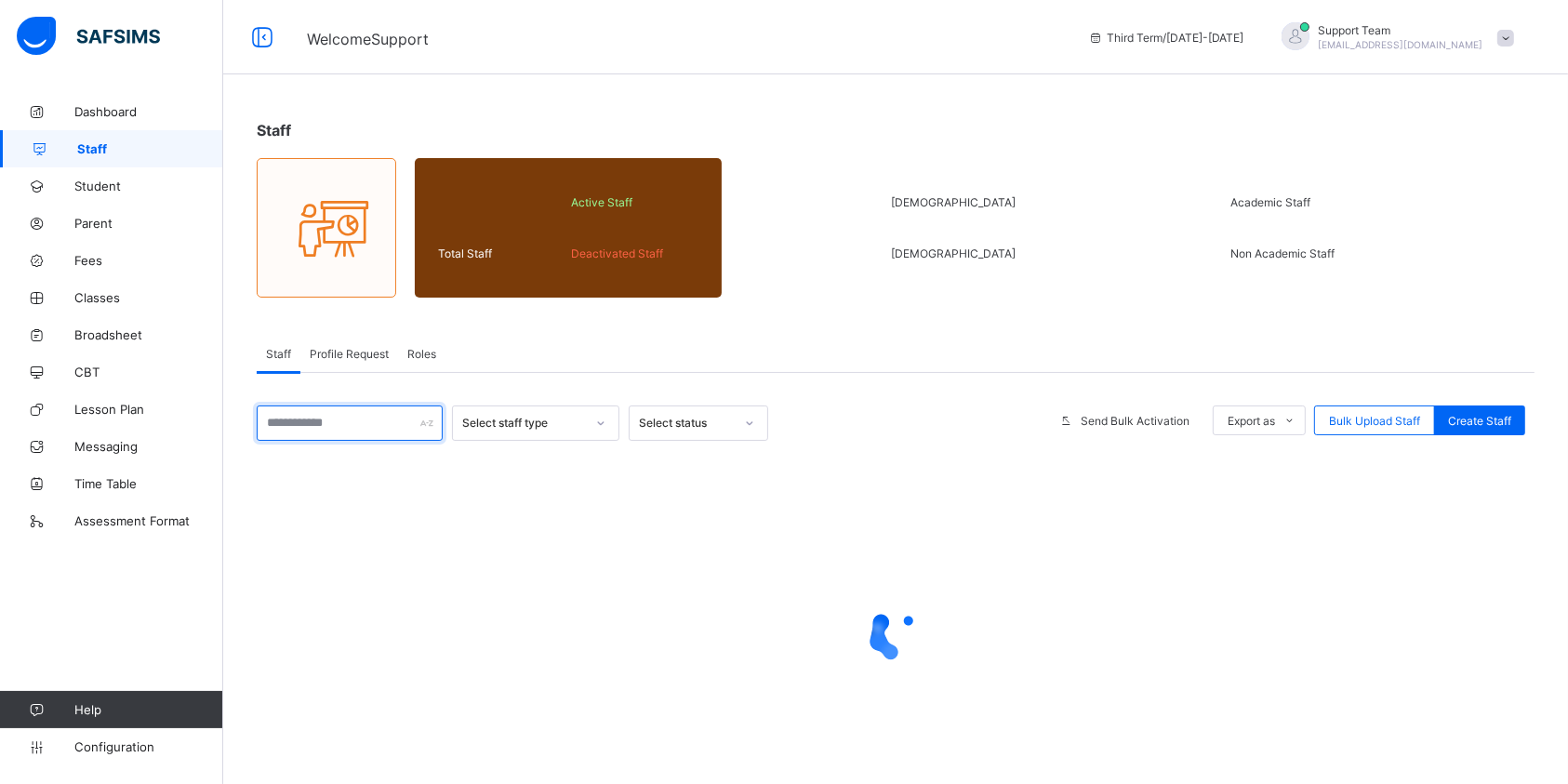 click at bounding box center [350, 423] 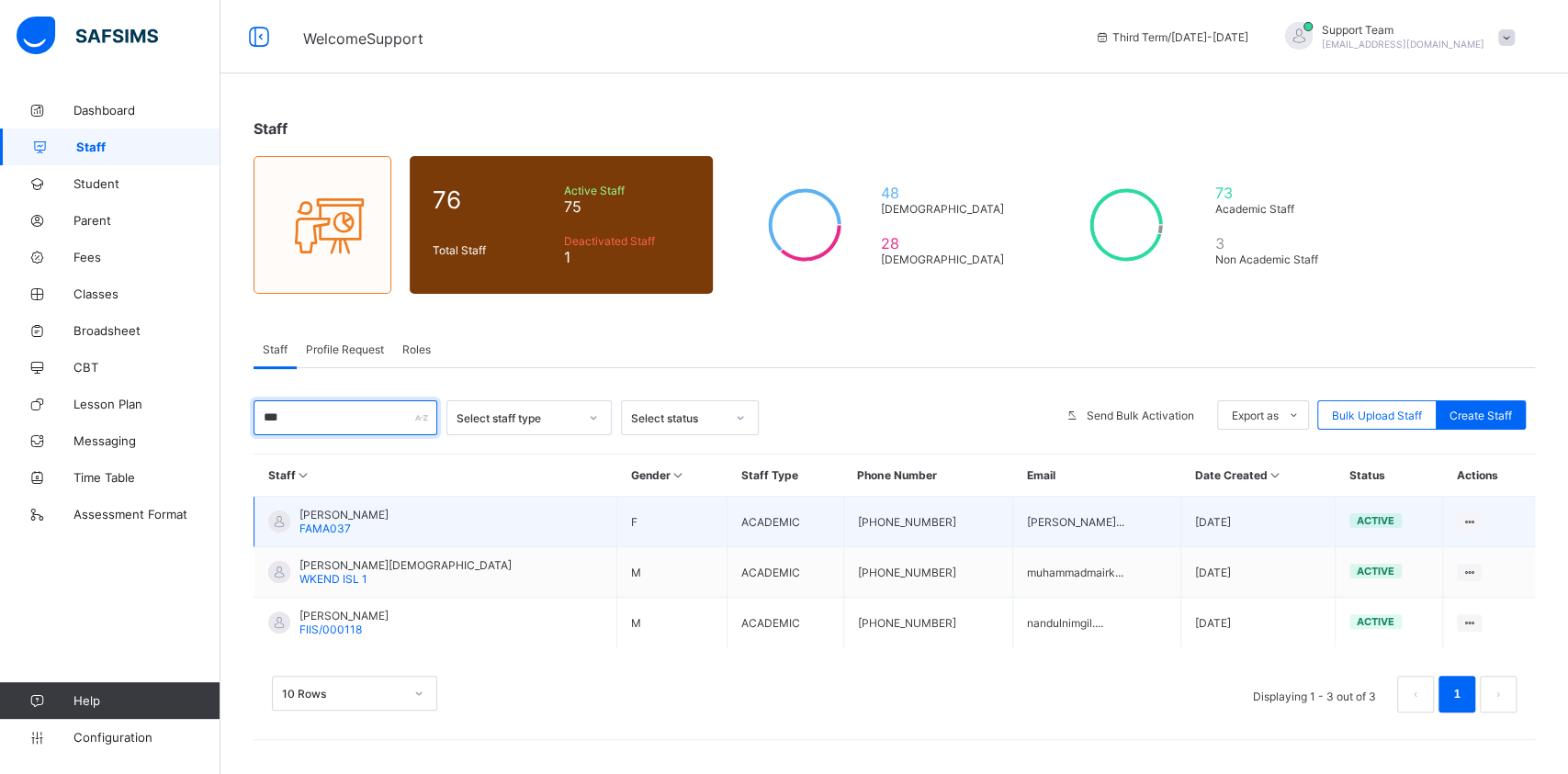 type on "***" 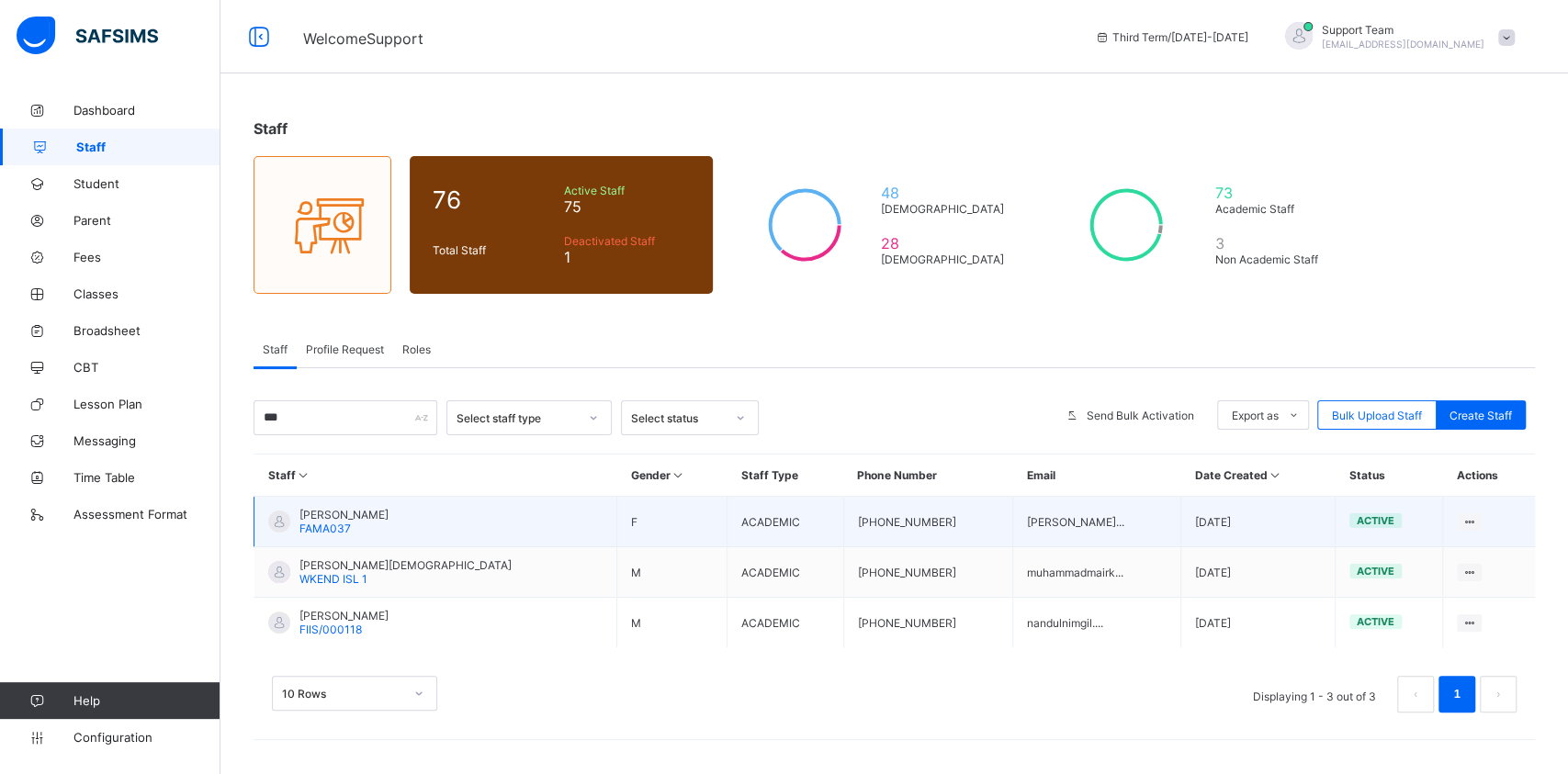 click on "Latifat  Rabiu" at bounding box center [344, 514] 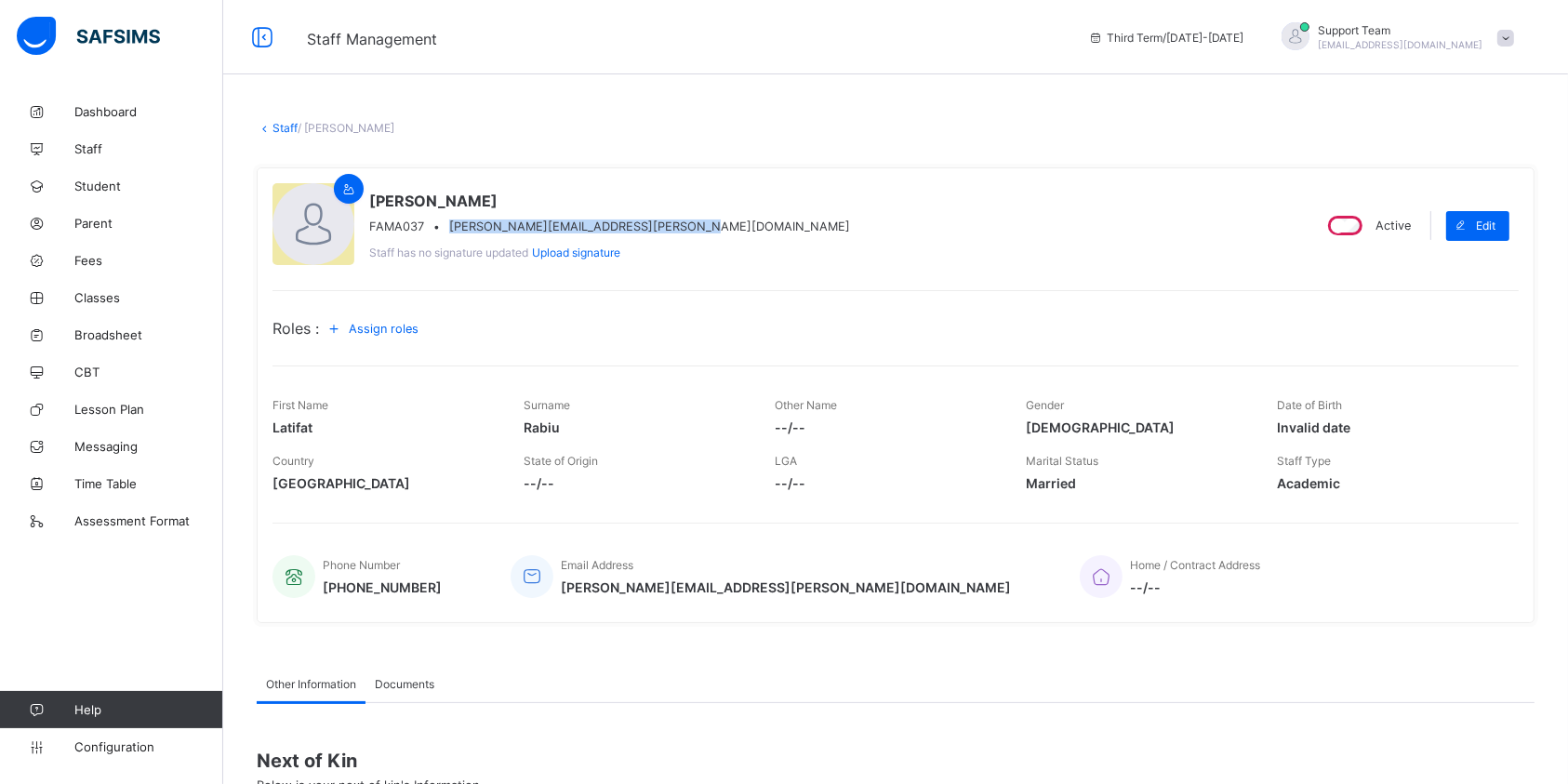 drag, startPoint x: 667, startPoint y: 220, endPoint x: 446, endPoint y: 231, distance: 221.27359 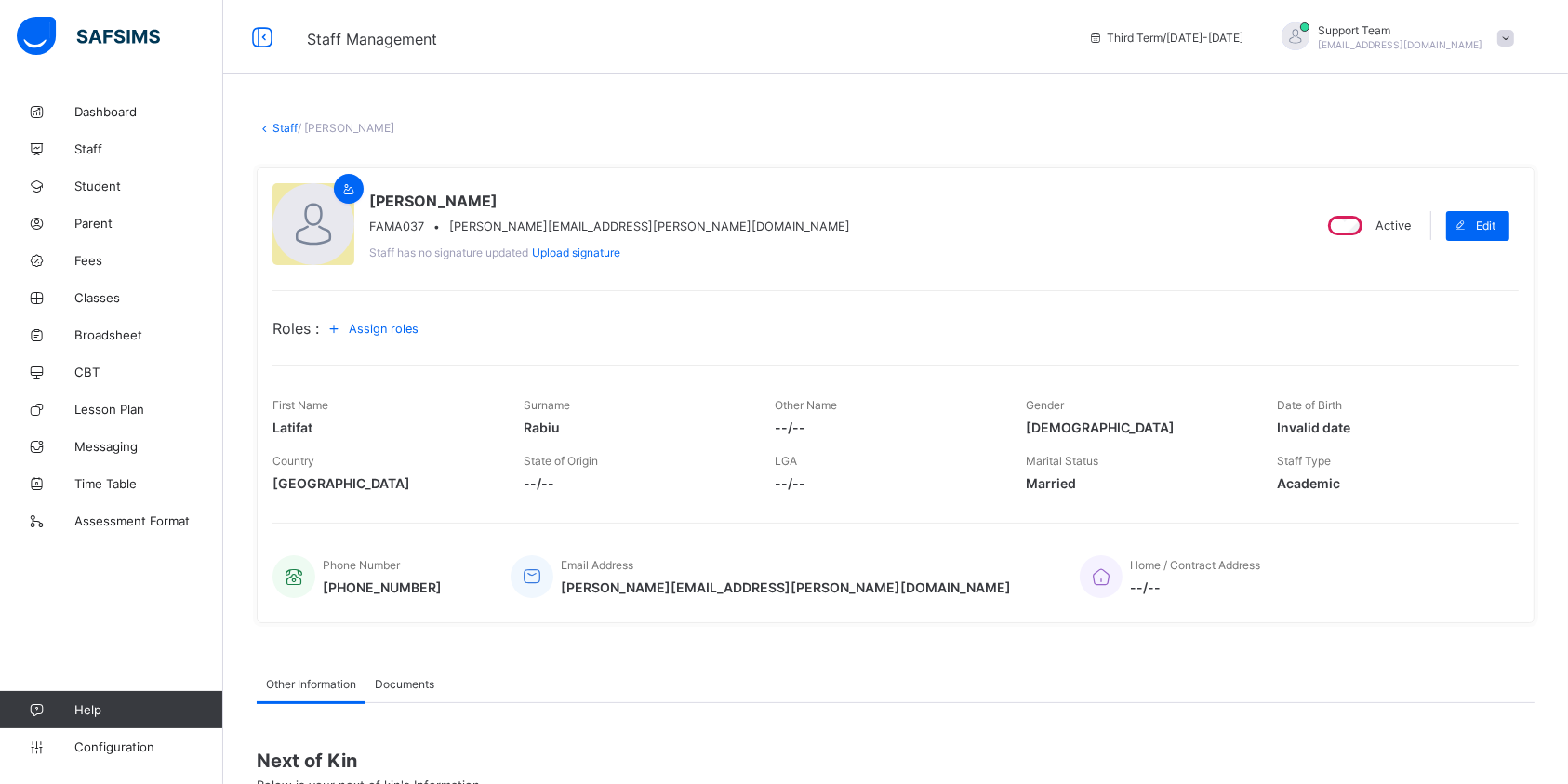 click on "Support   Team" at bounding box center [1401, 30] 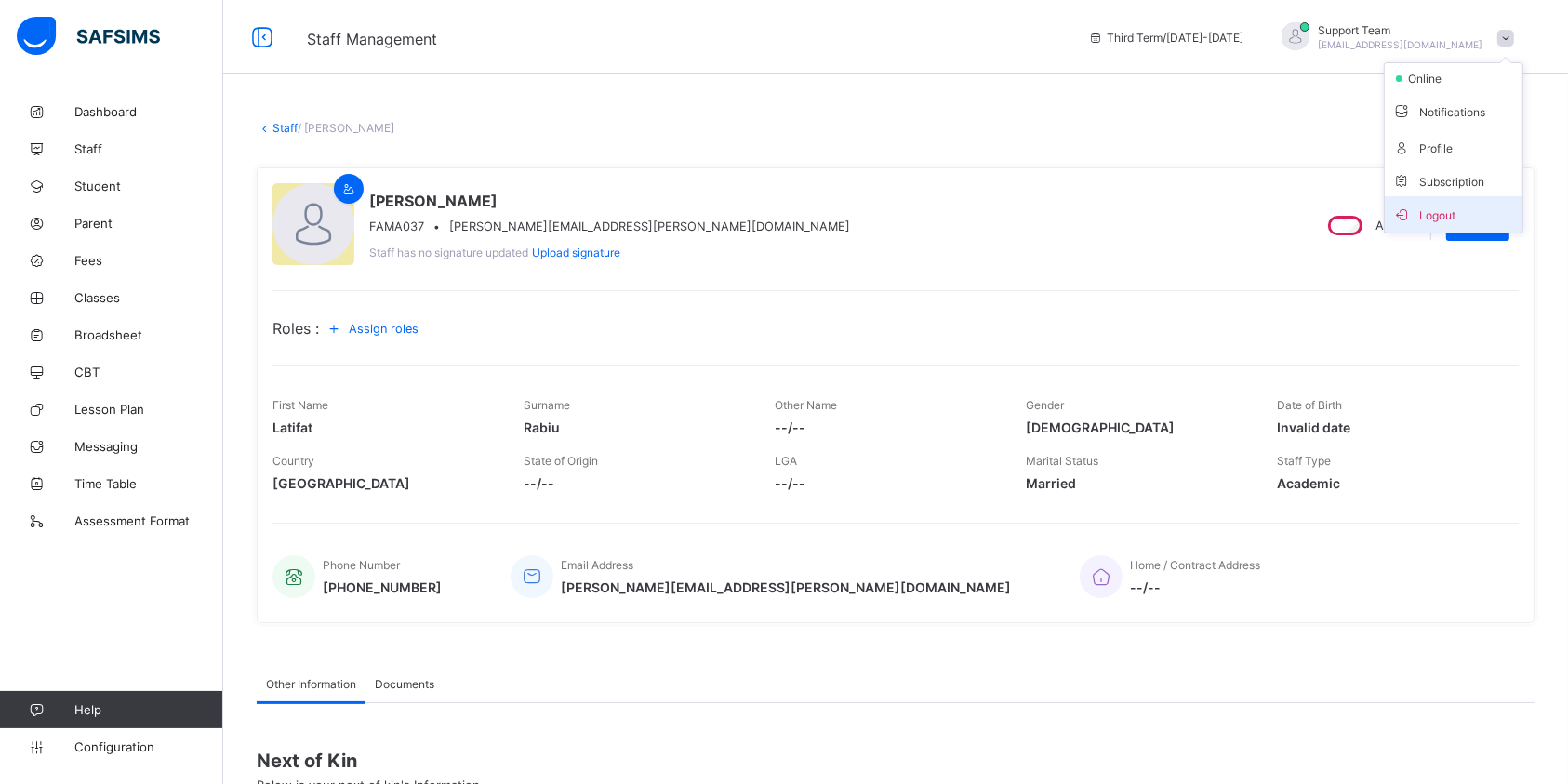 click on "Logout" at bounding box center (1454, 214) 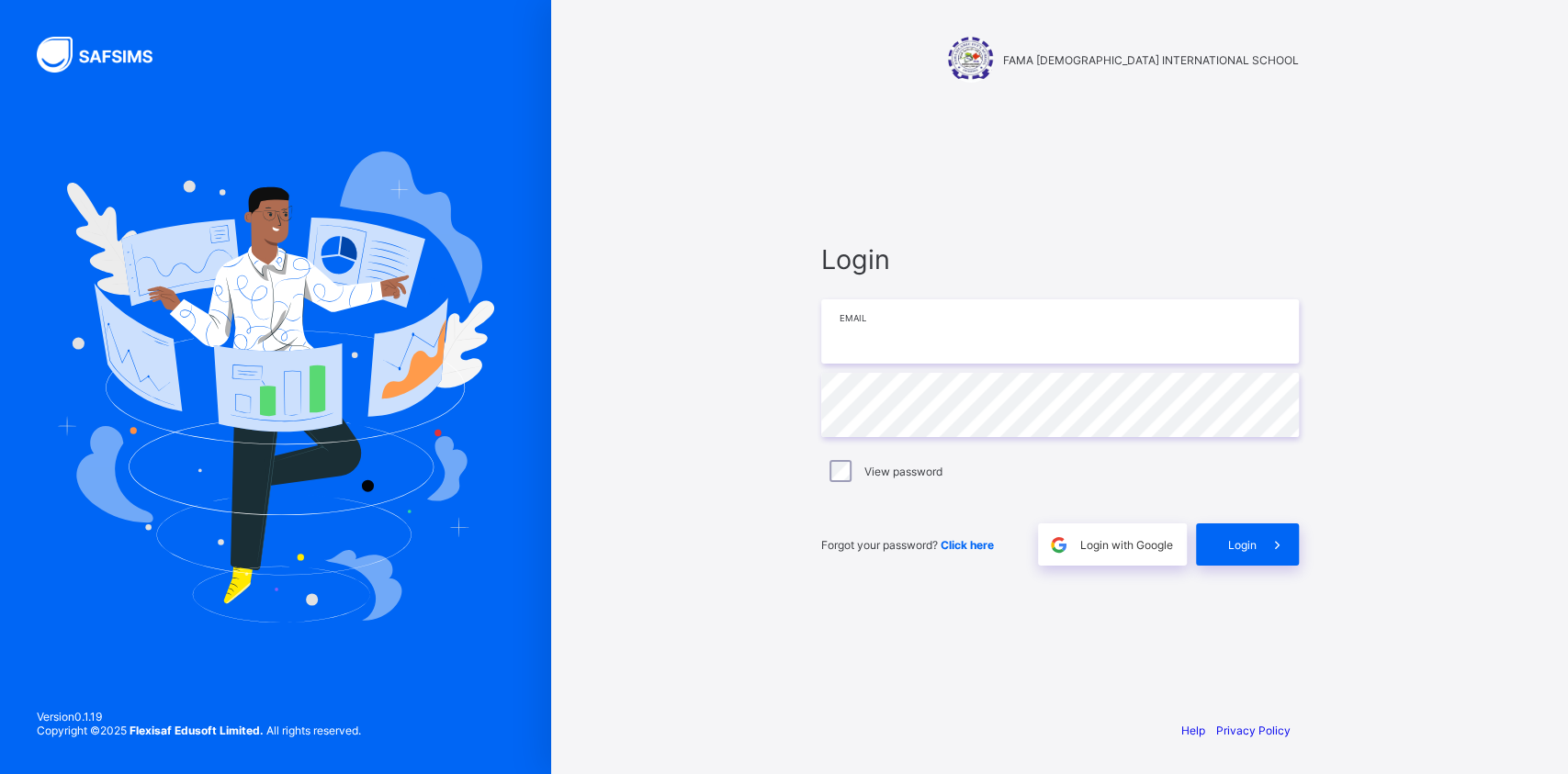 click at bounding box center [1060, 331] 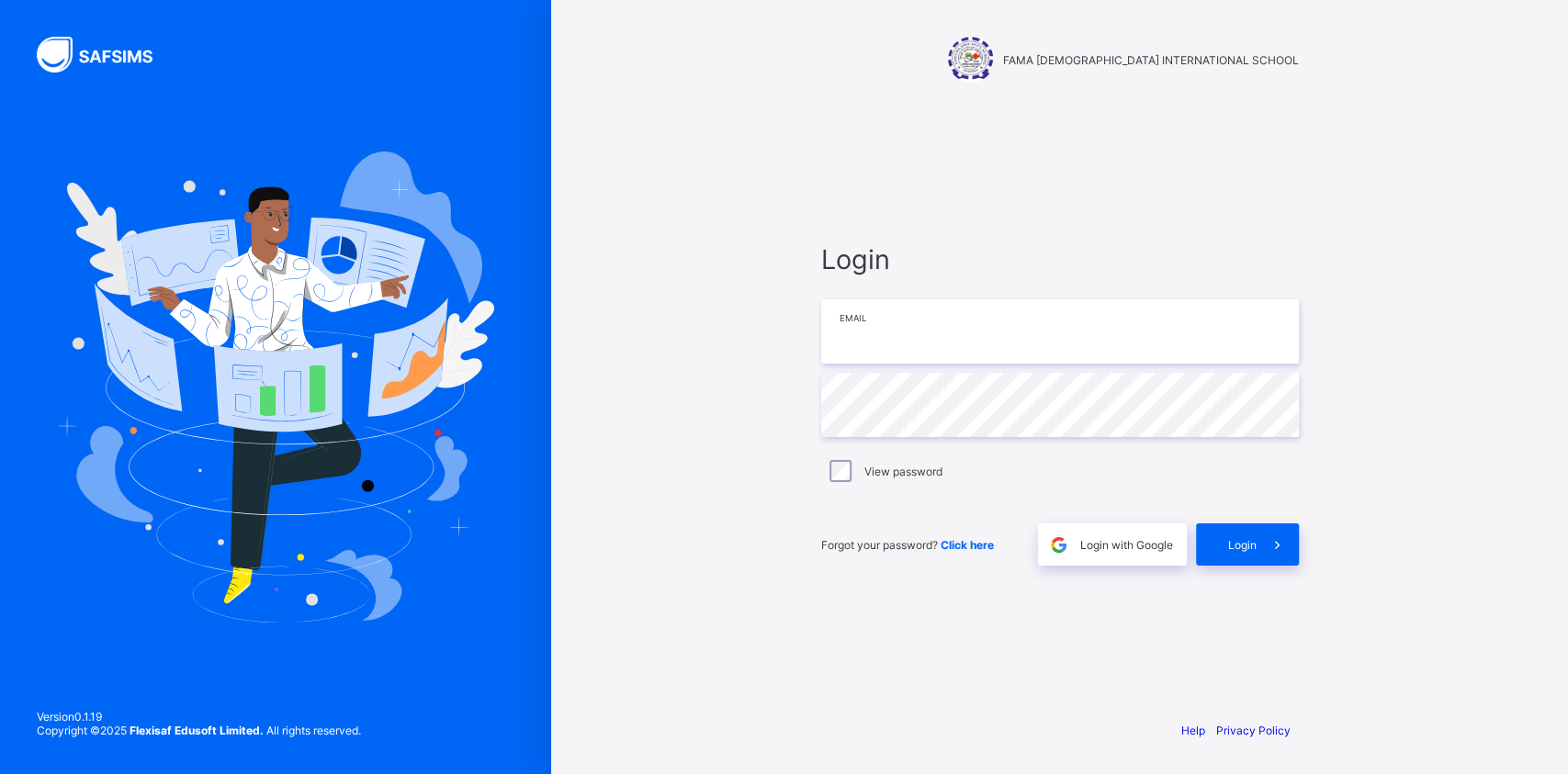 paste on "**********" 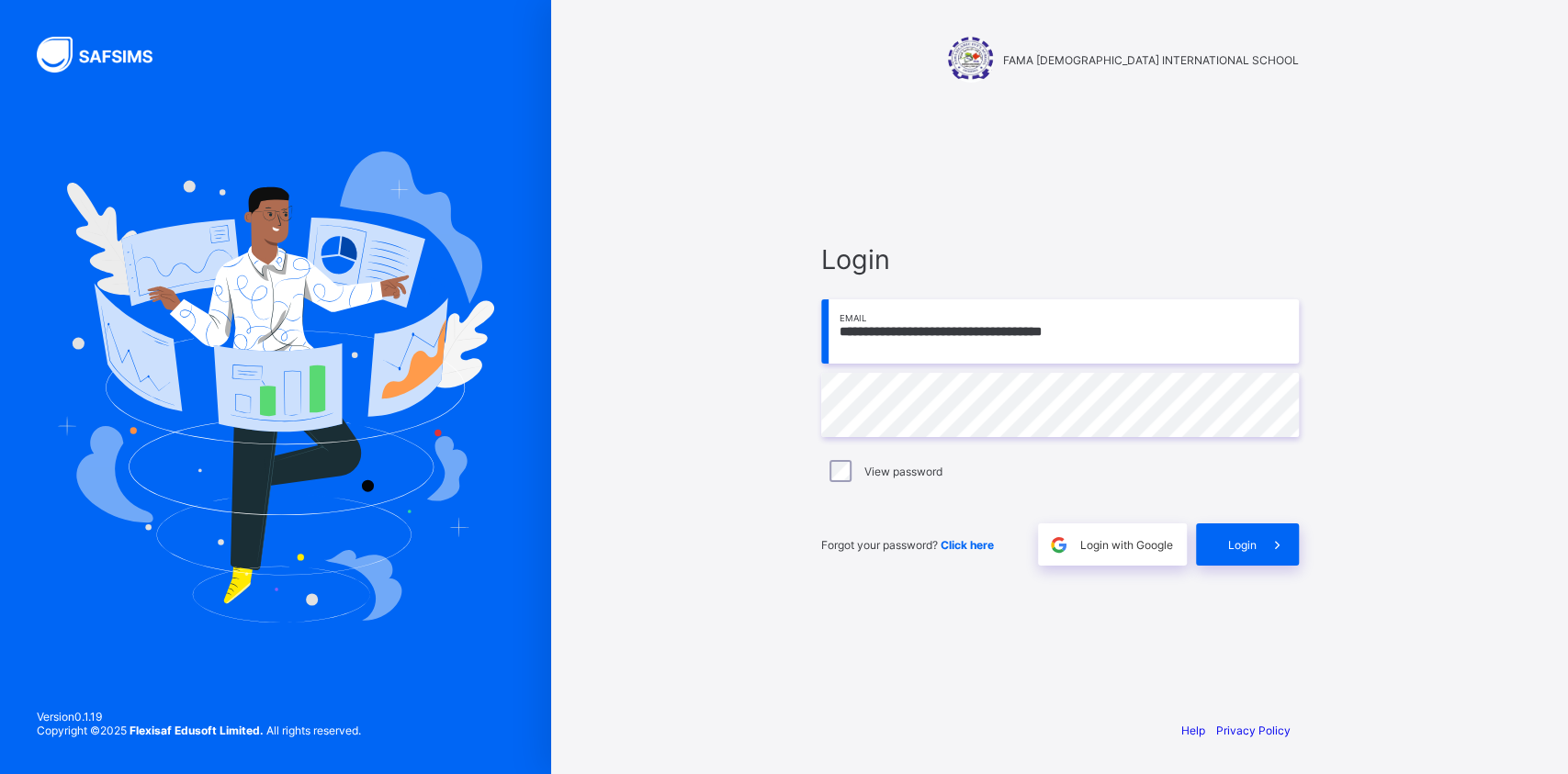 type on "**********" 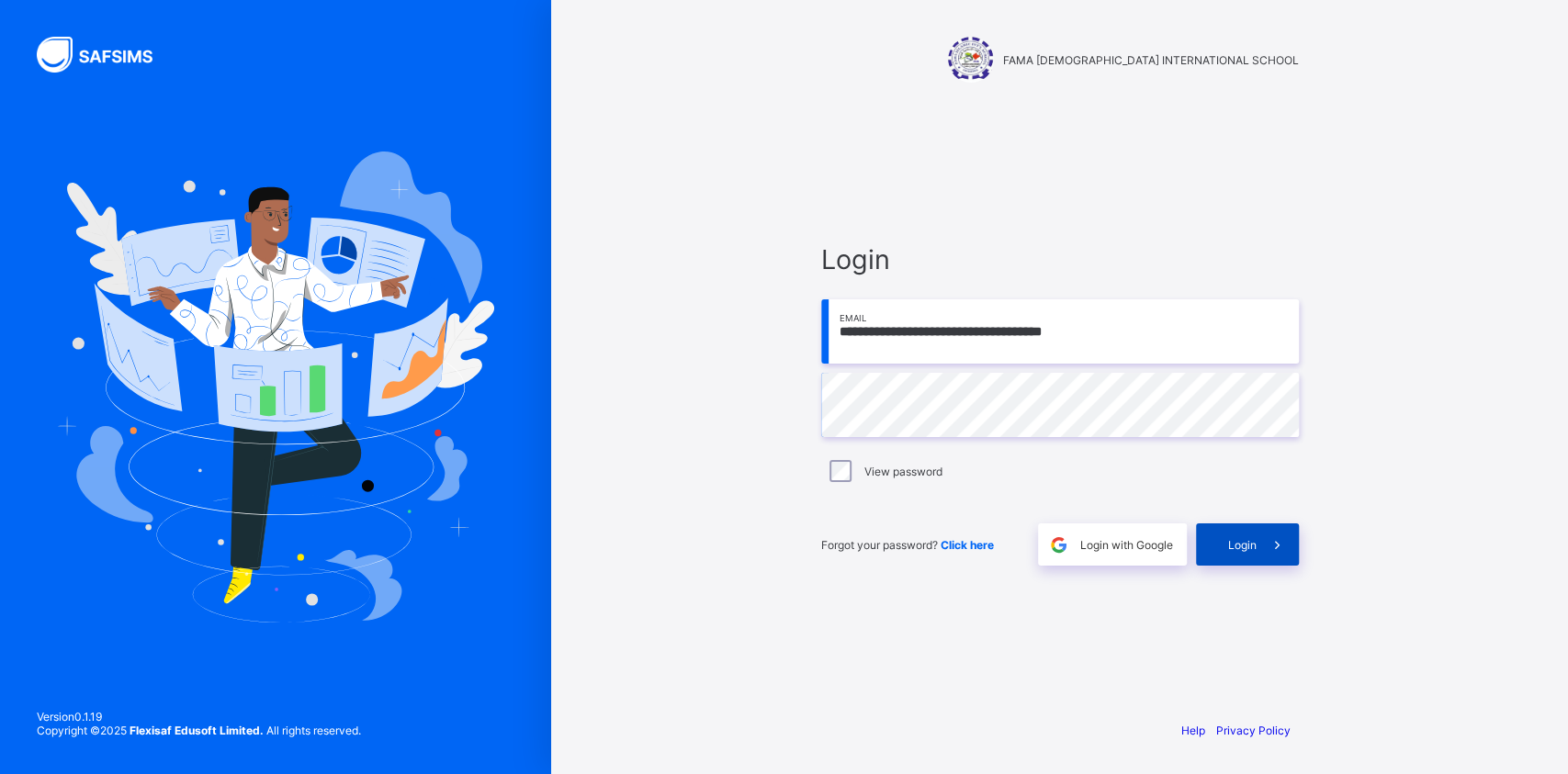 click on "Login" at bounding box center [1242, 544] 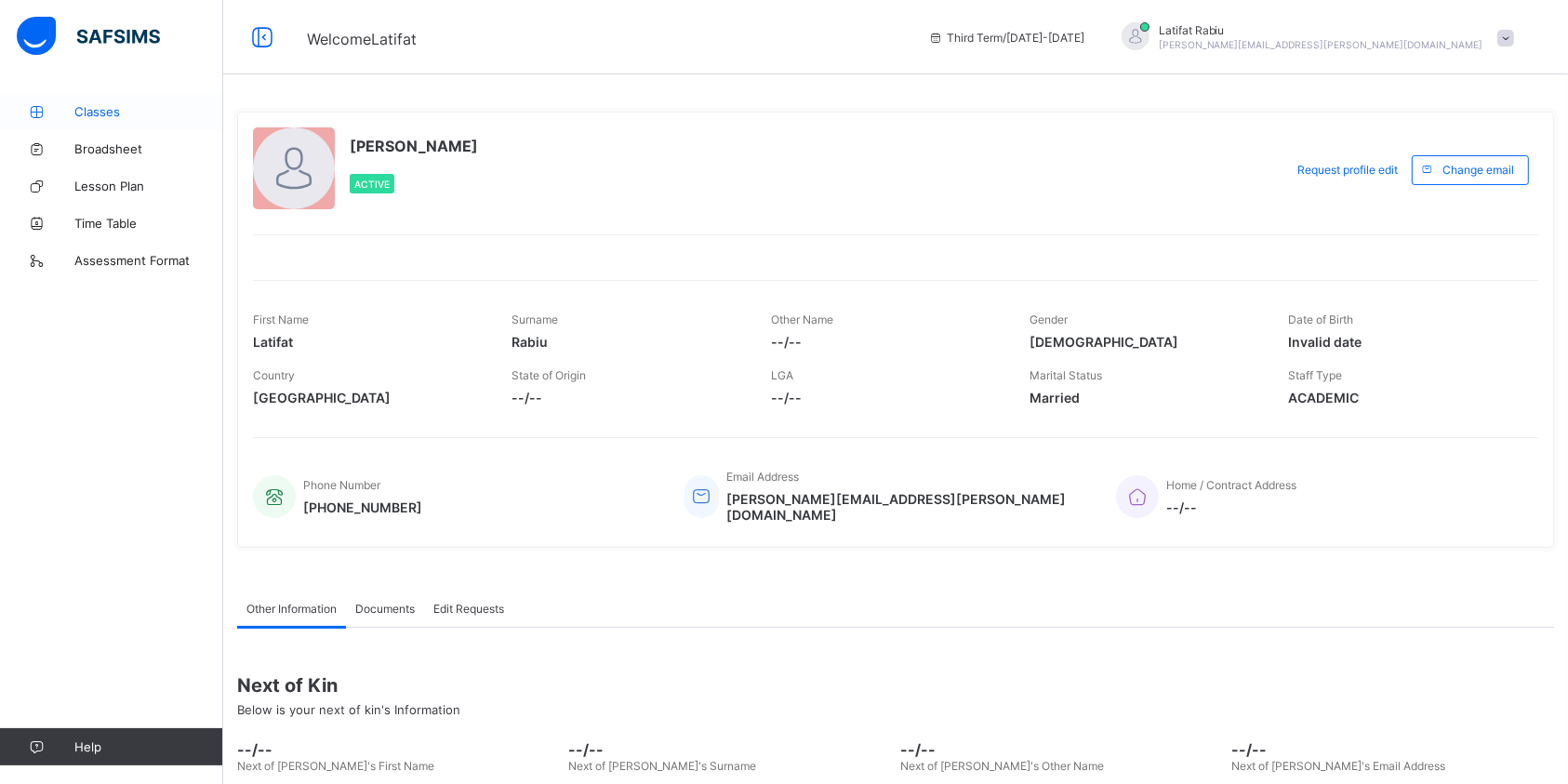 click on "Classes" at bounding box center [149, 112] 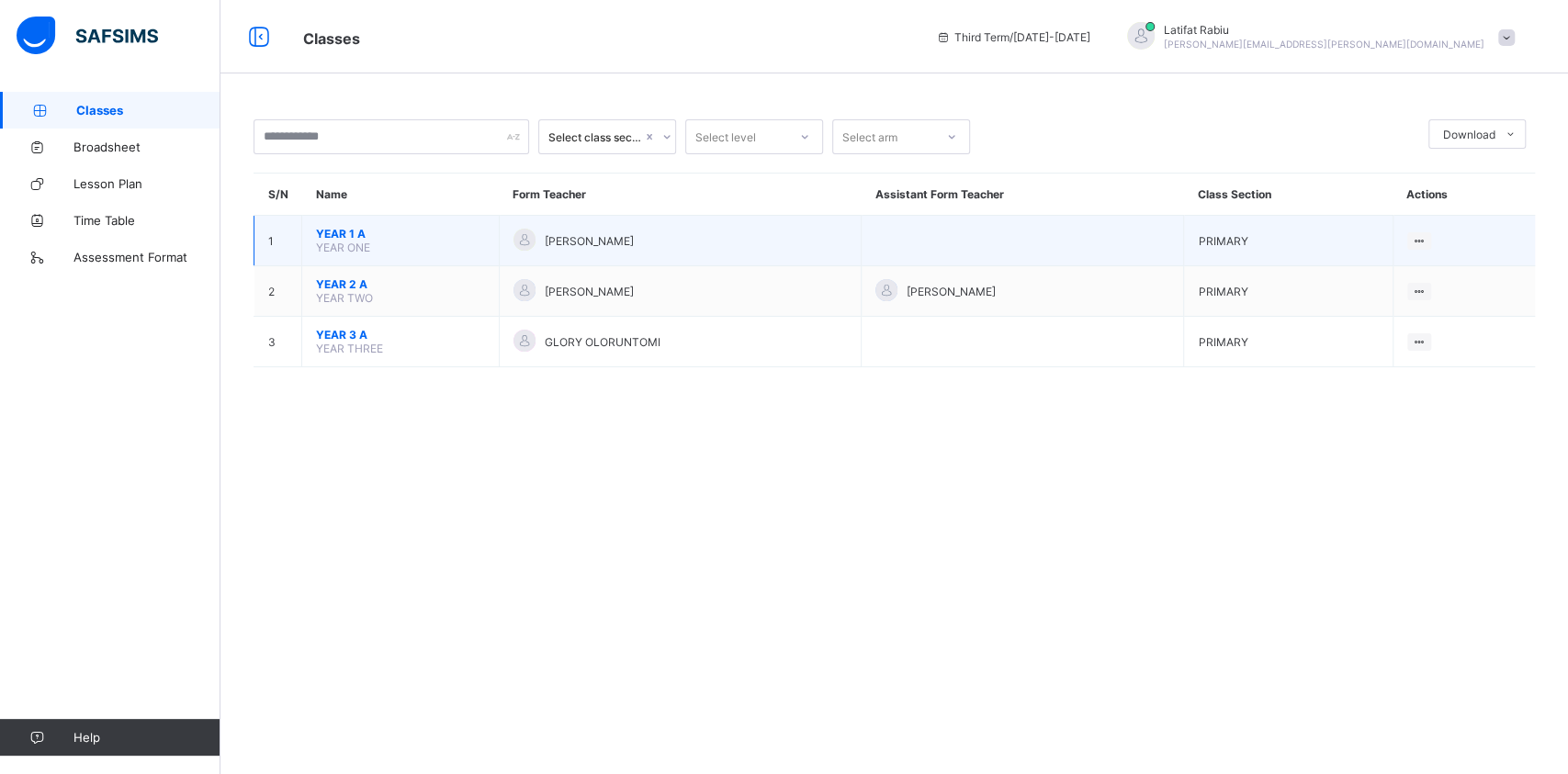 click on "YEAR 1   A" at bounding box center [400, 233] 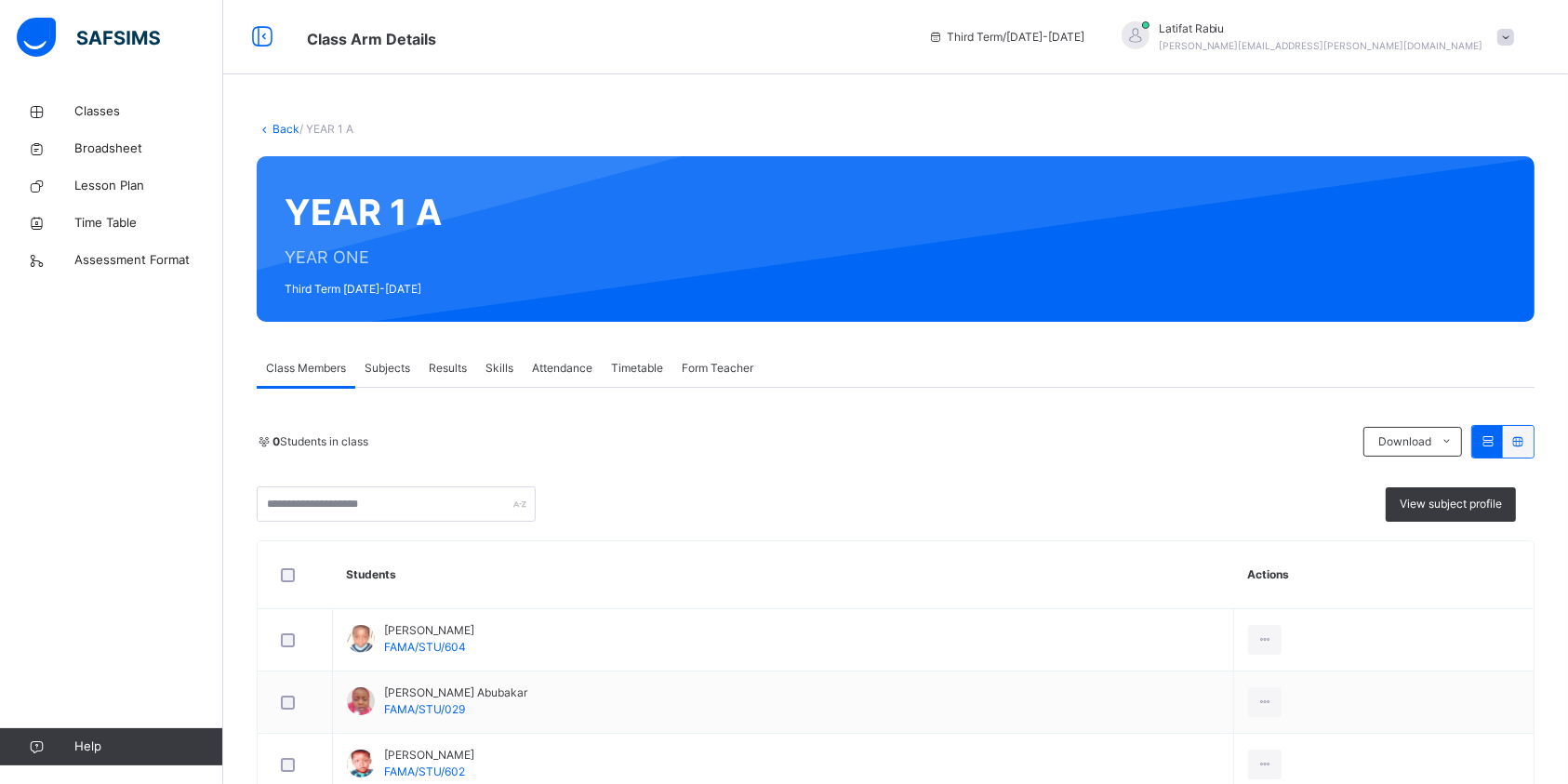 click on "Subjects" at bounding box center [387, 368] 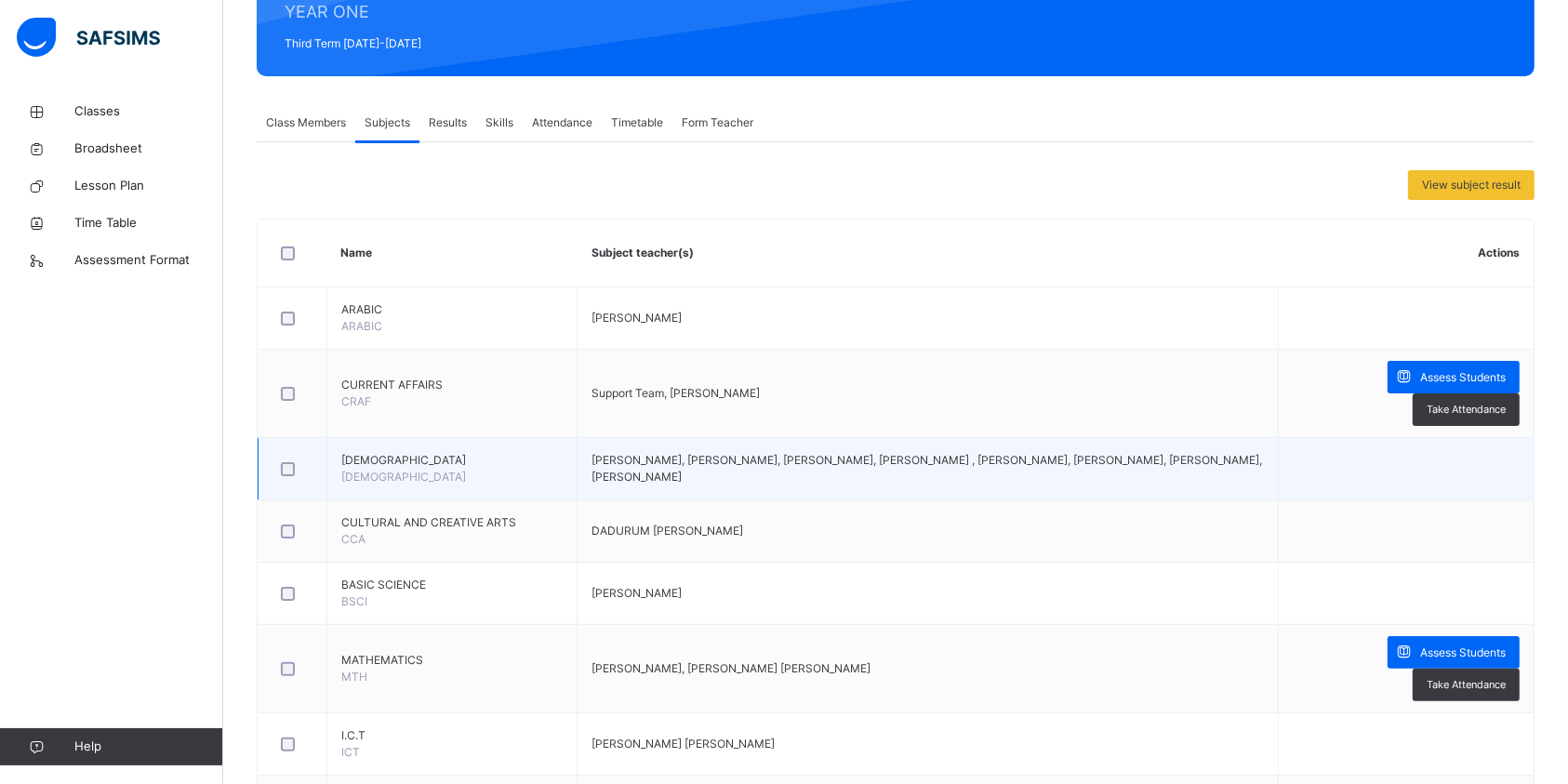 scroll, scrollTop: 247, scrollLeft: 0, axis: vertical 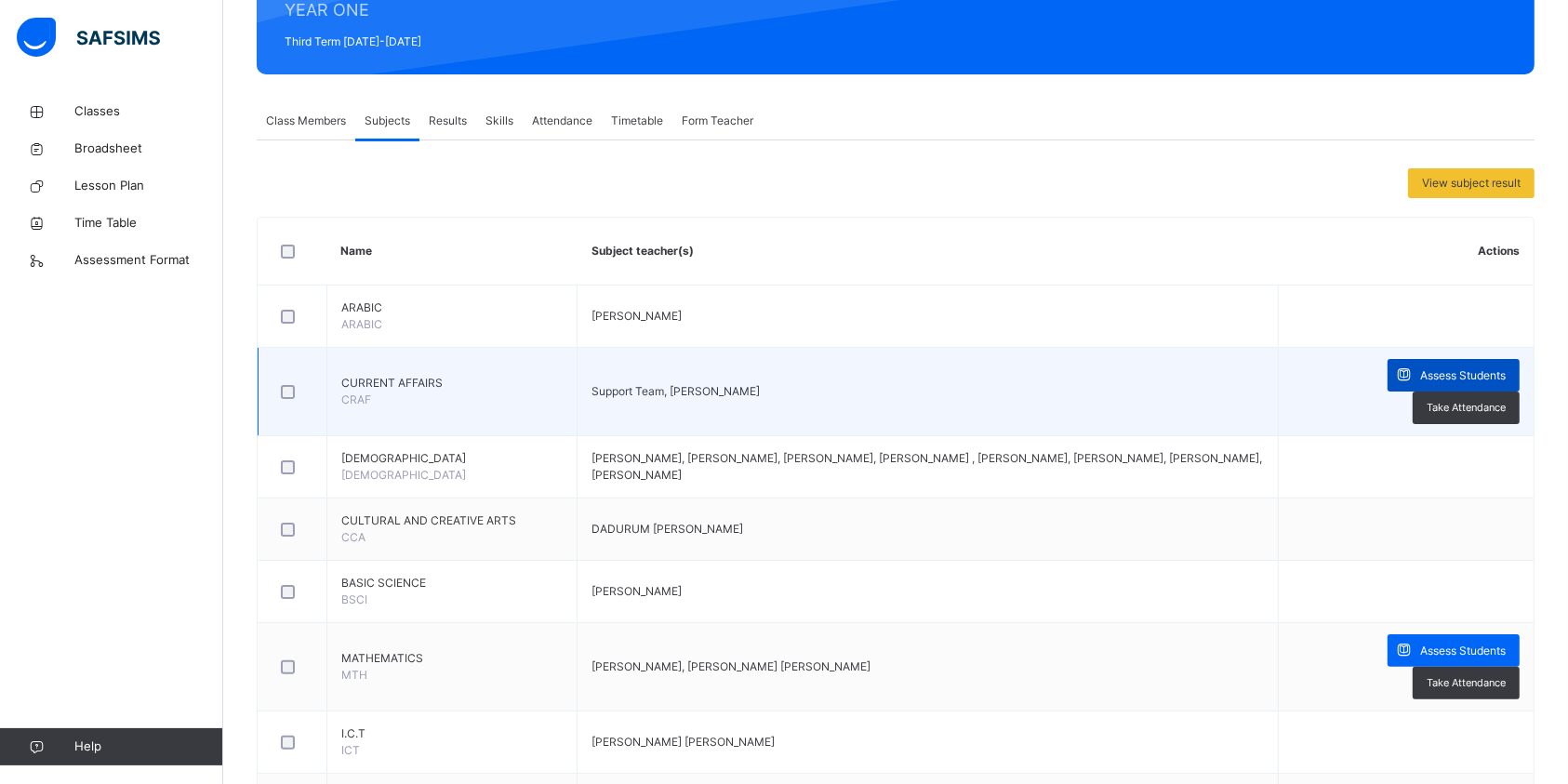 click at bounding box center (1403, 375) 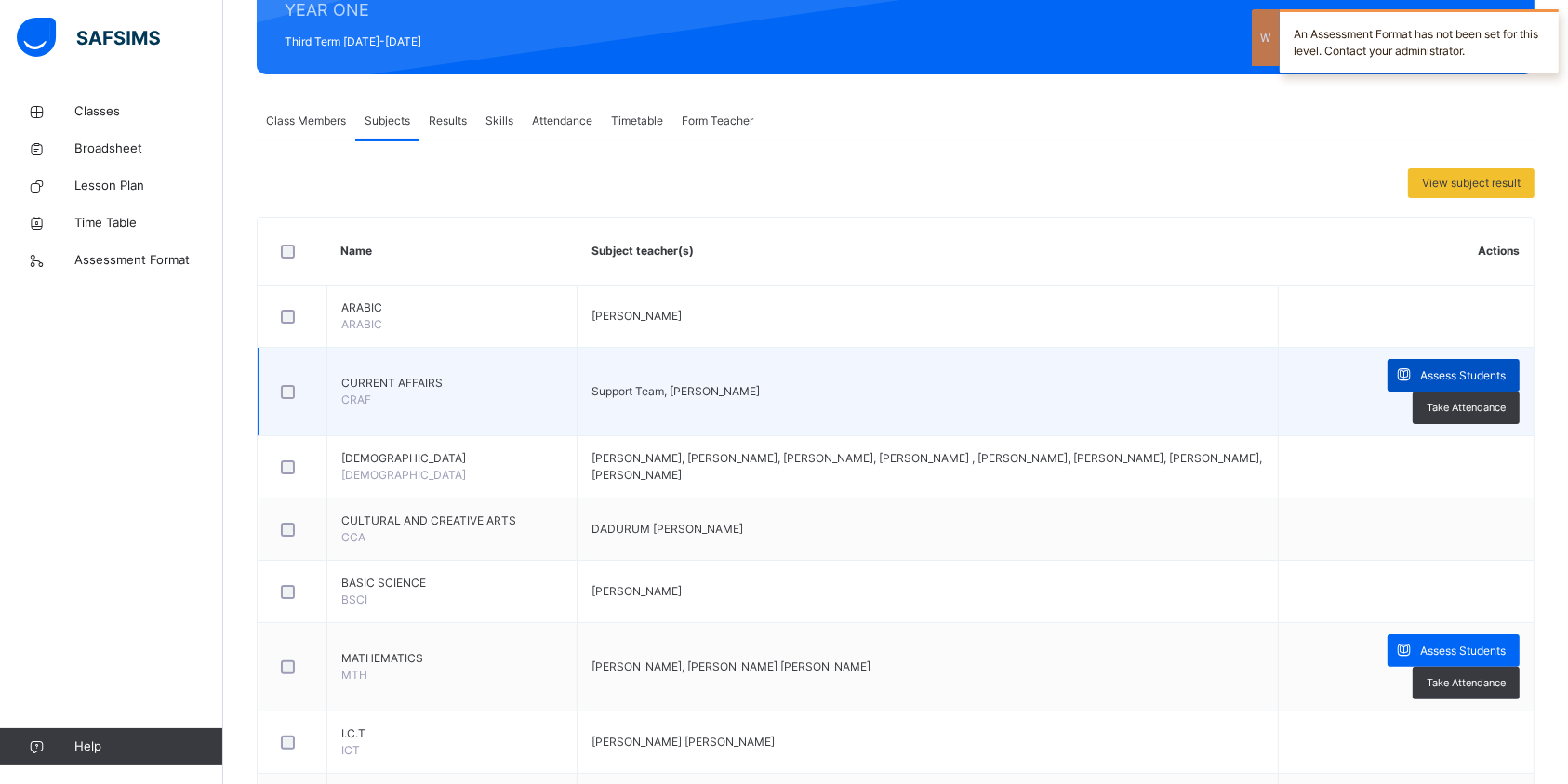 click on "Assess Students" at bounding box center (1463, 376) 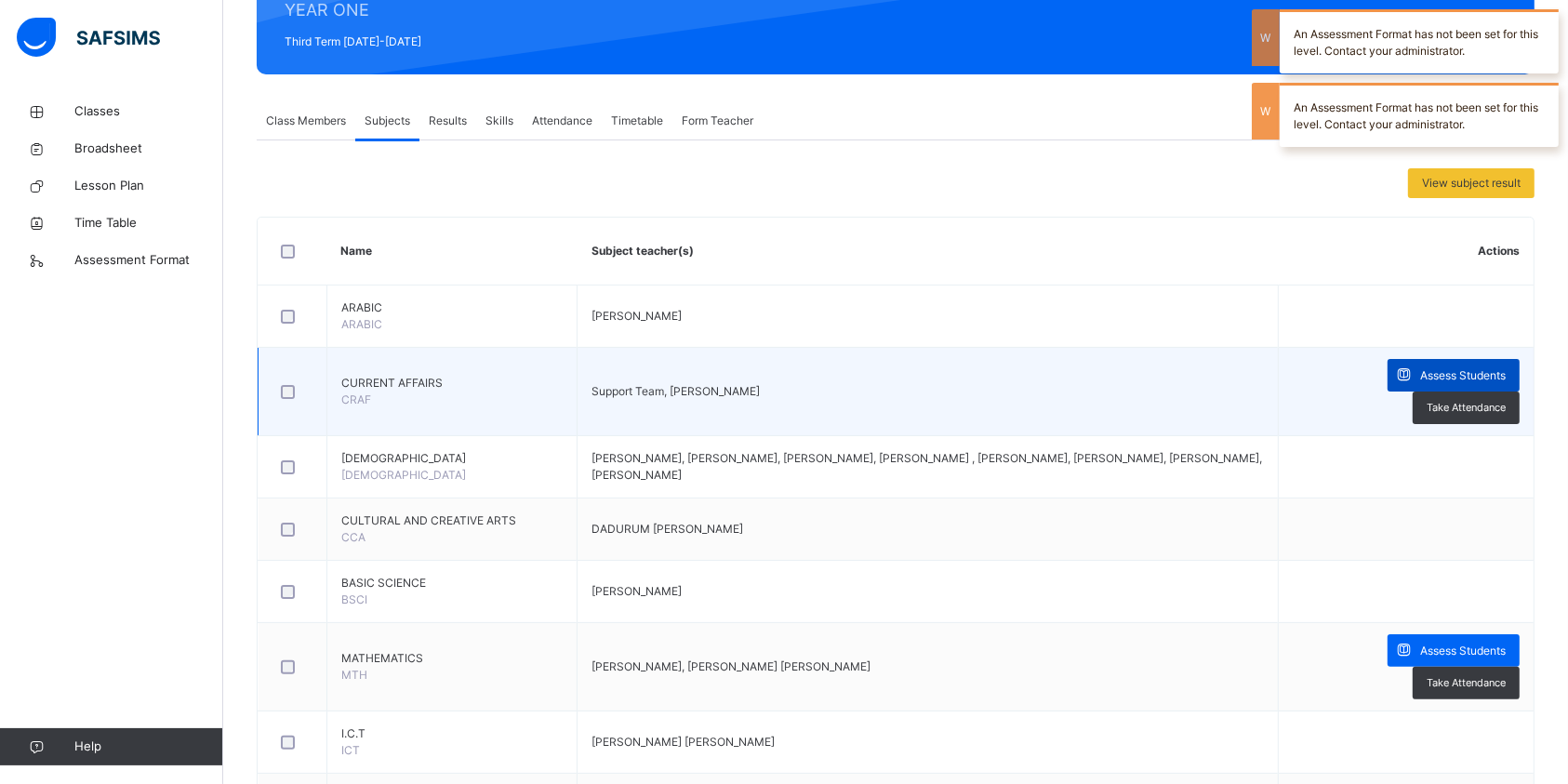 click on "Assess Students" at bounding box center [1463, 376] 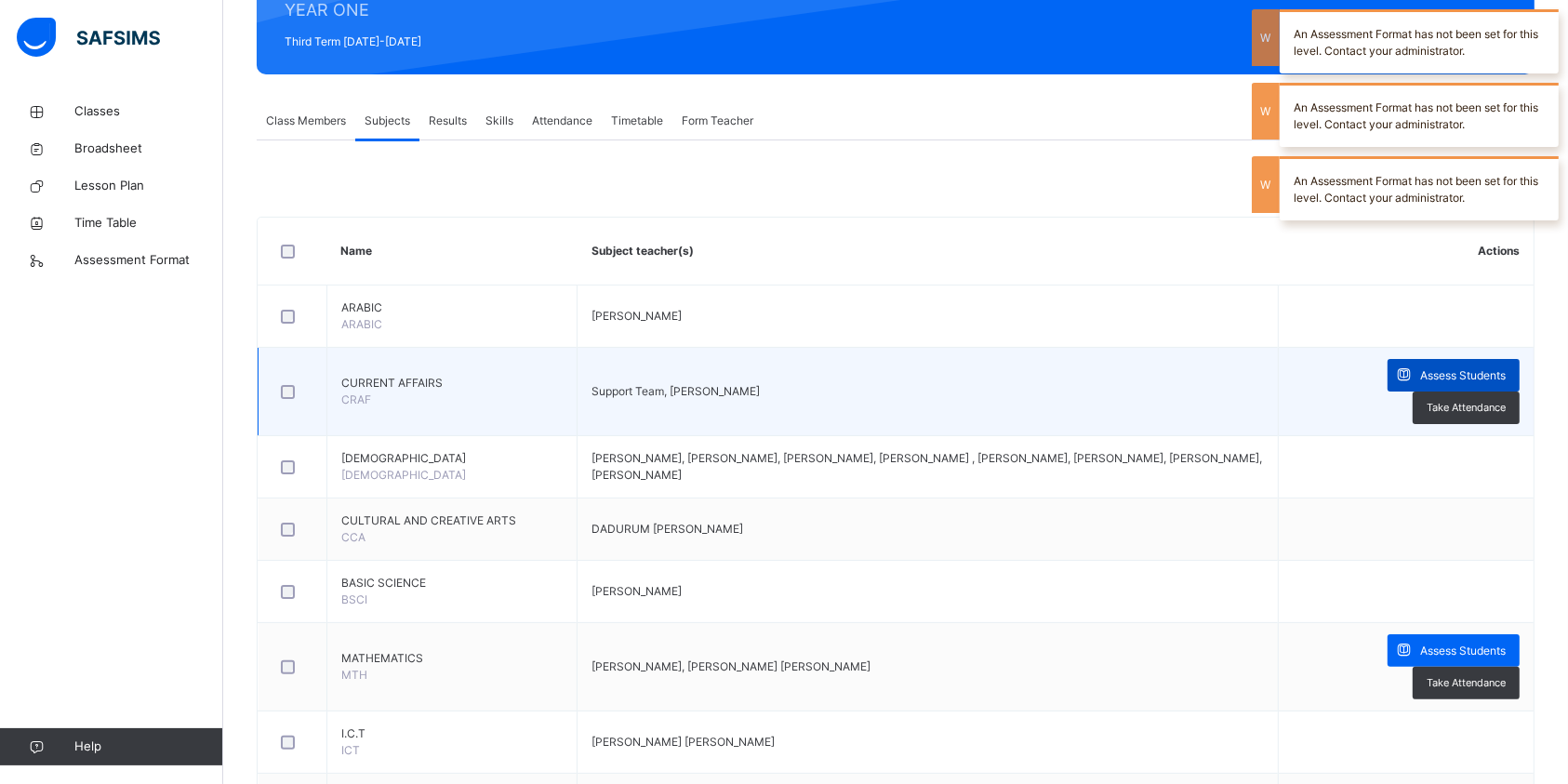 click on "Assess Students" at bounding box center [1463, 376] 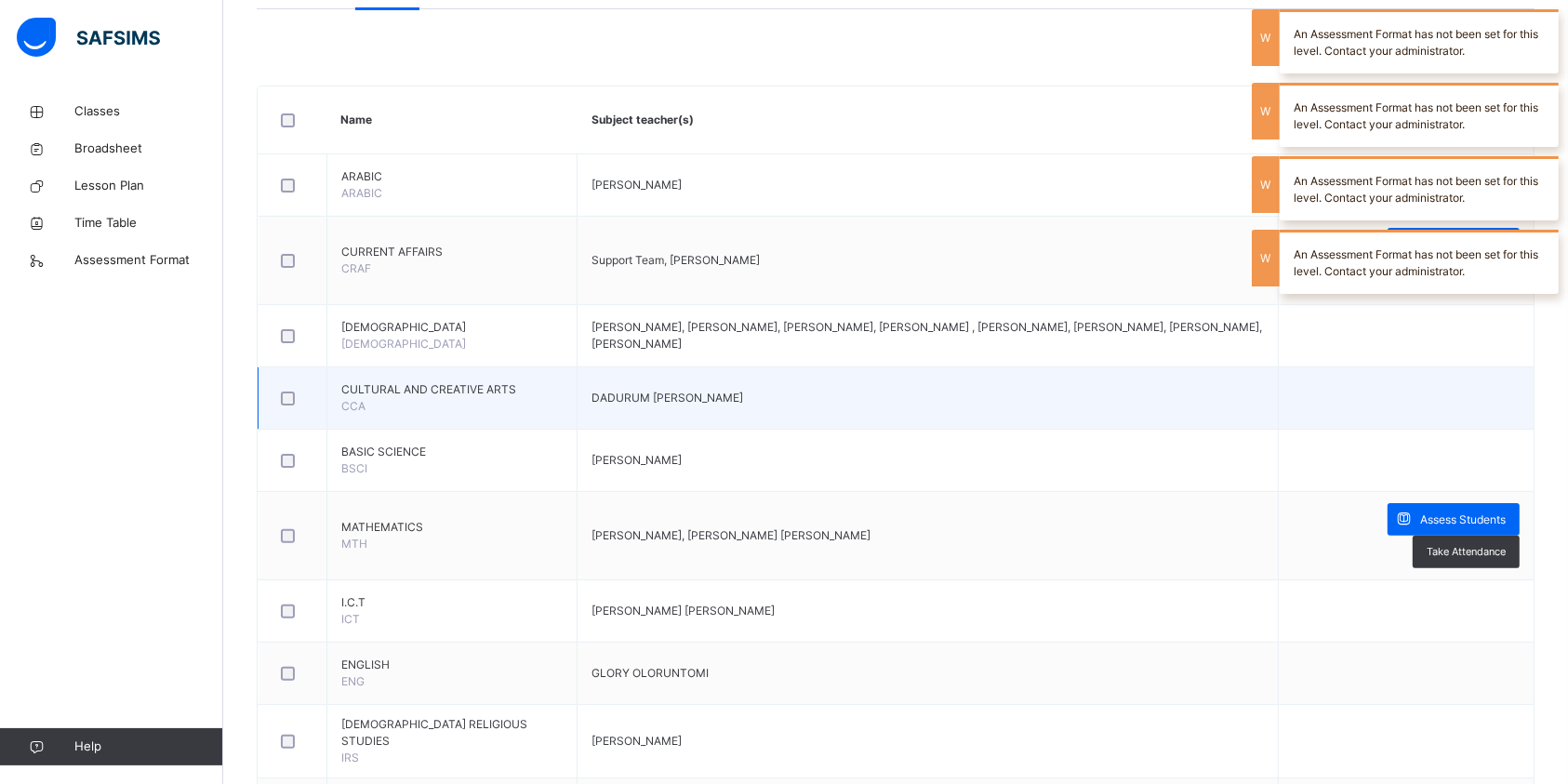 scroll, scrollTop: 496, scrollLeft: 0, axis: vertical 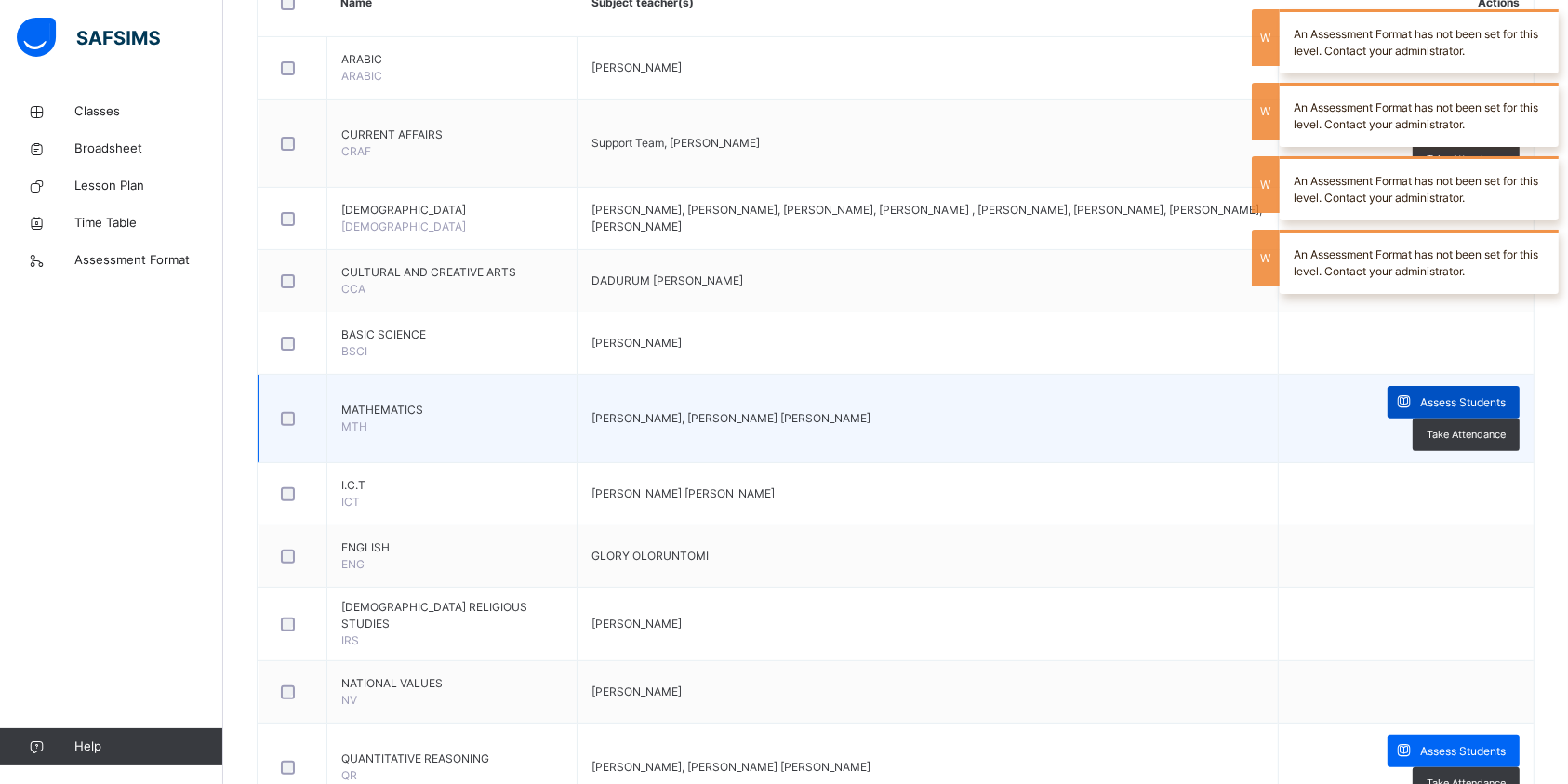 click on "Assess Students" at bounding box center (1463, 403) 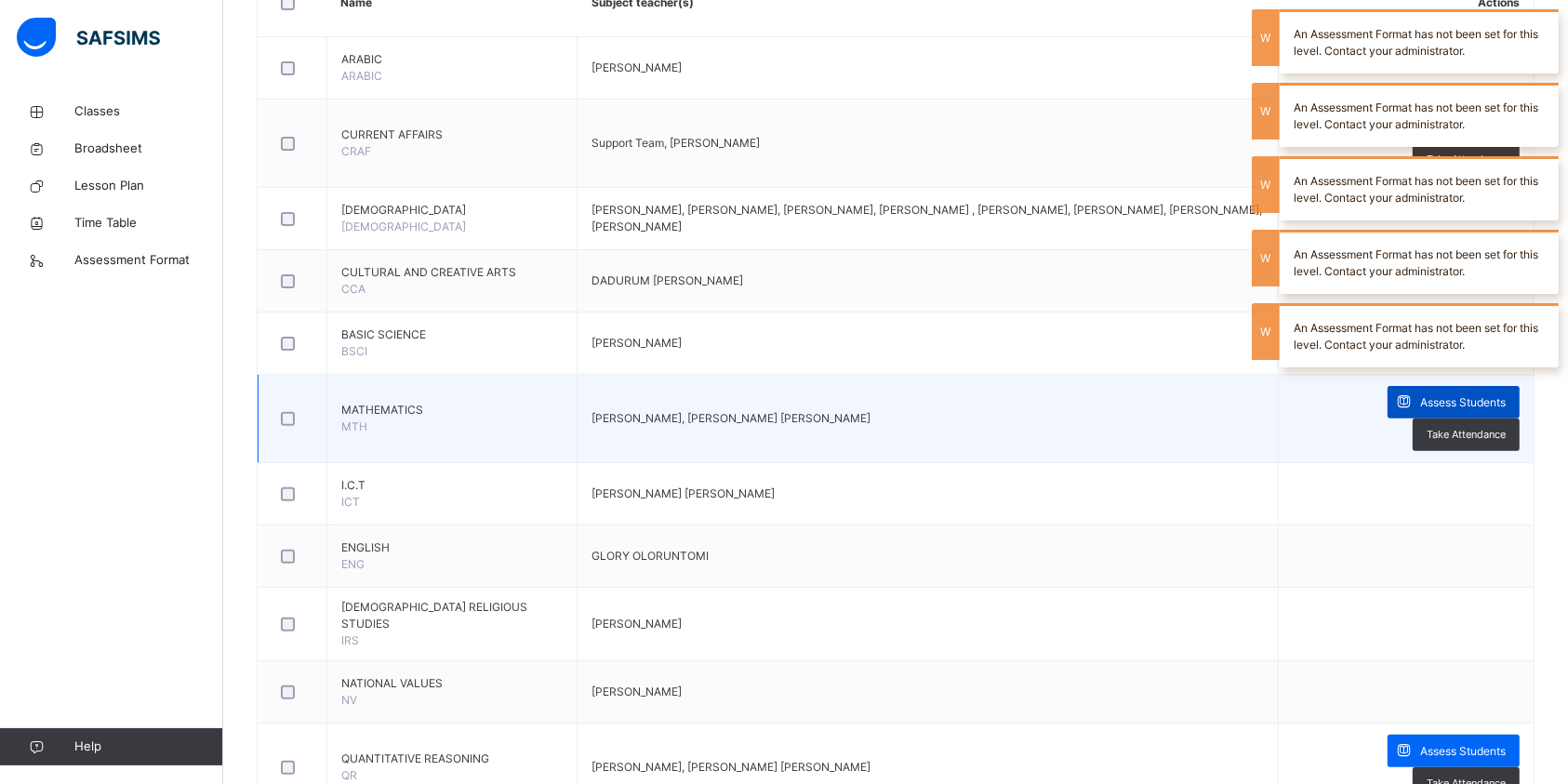 click on "Assess Students" at bounding box center [1463, 403] 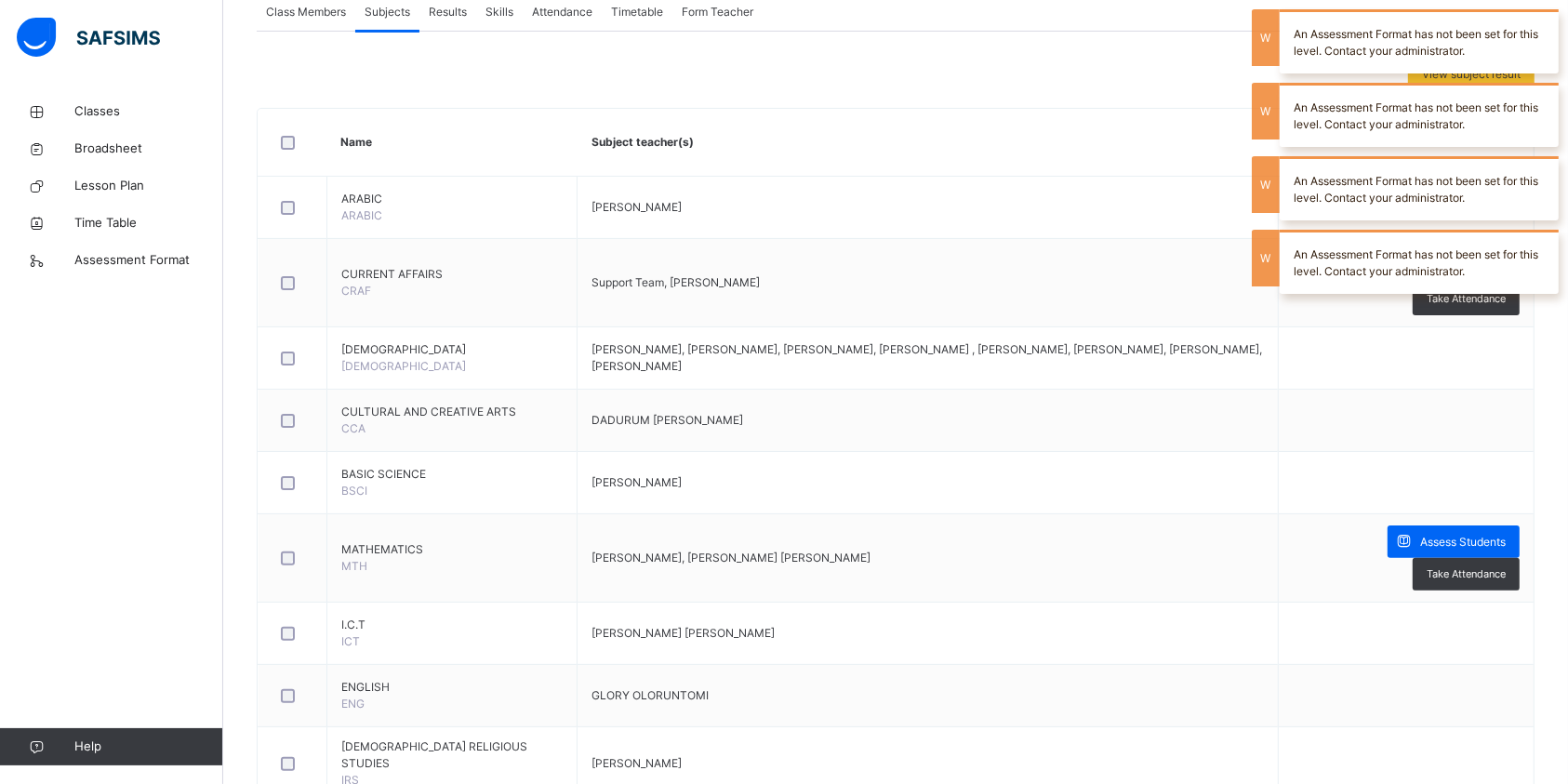 scroll, scrollTop: 124, scrollLeft: 0, axis: vertical 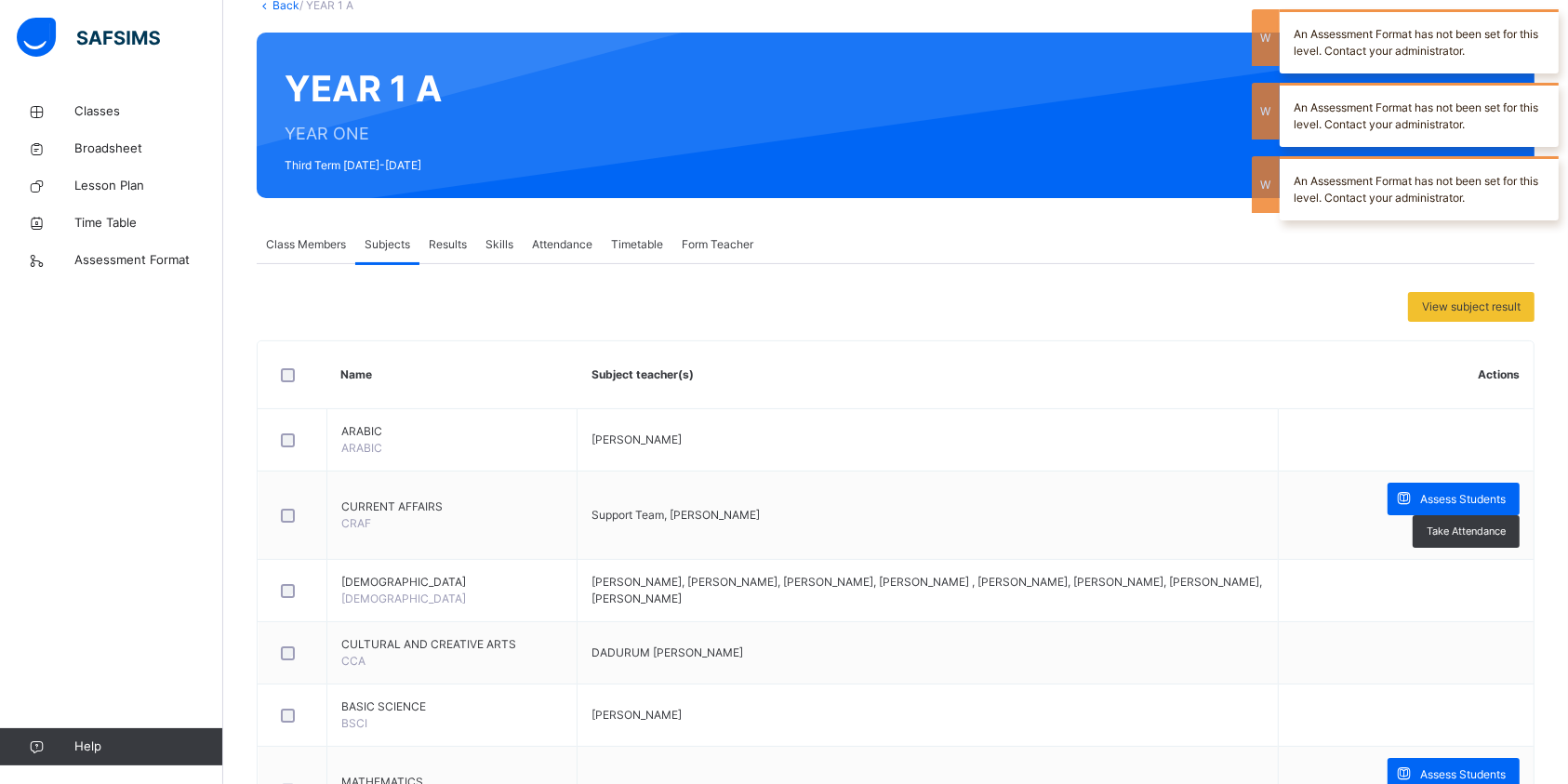 click on "Results" at bounding box center (447, 245) 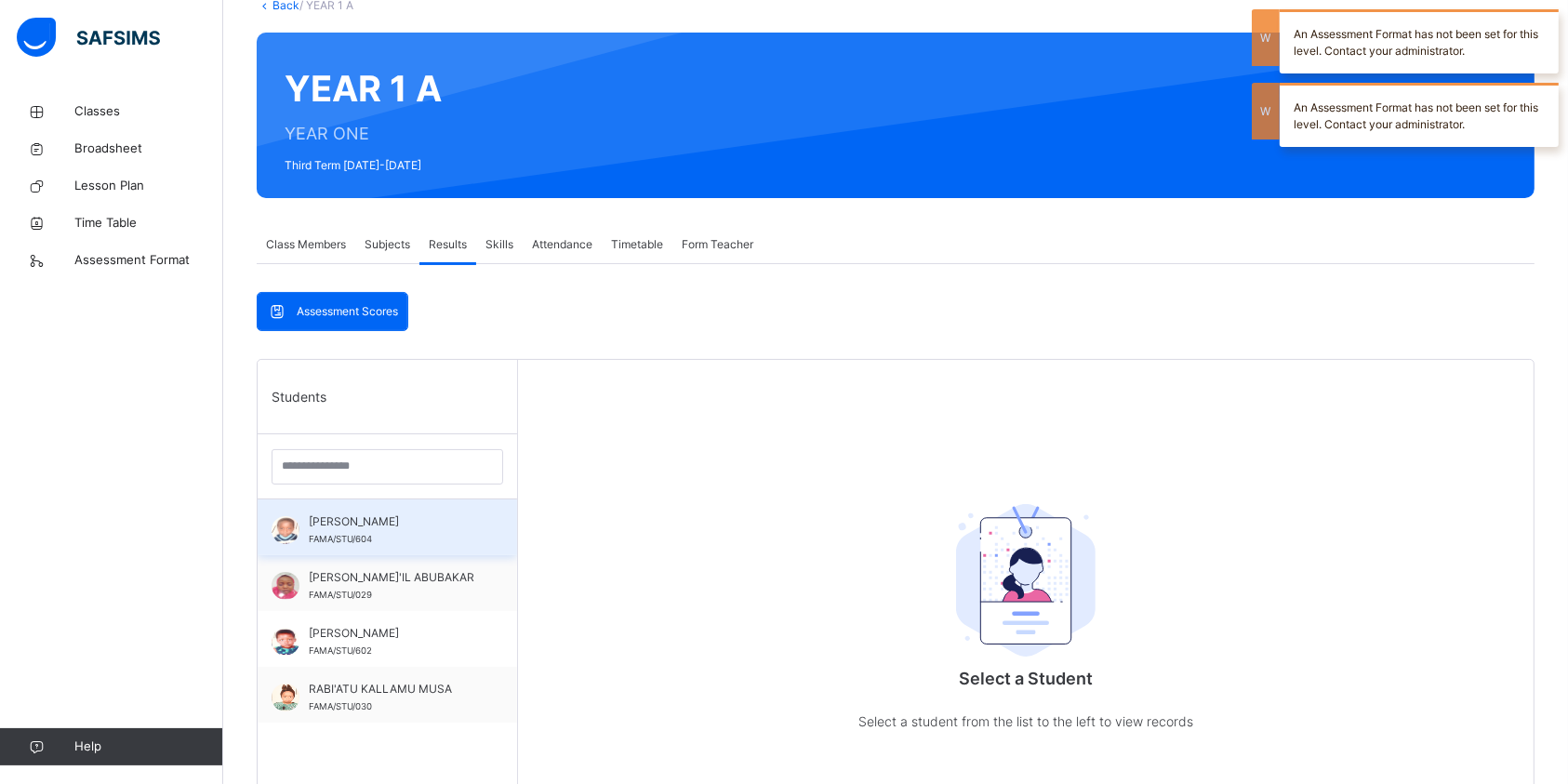 click on "[PERSON_NAME]" at bounding box center (392, 522) 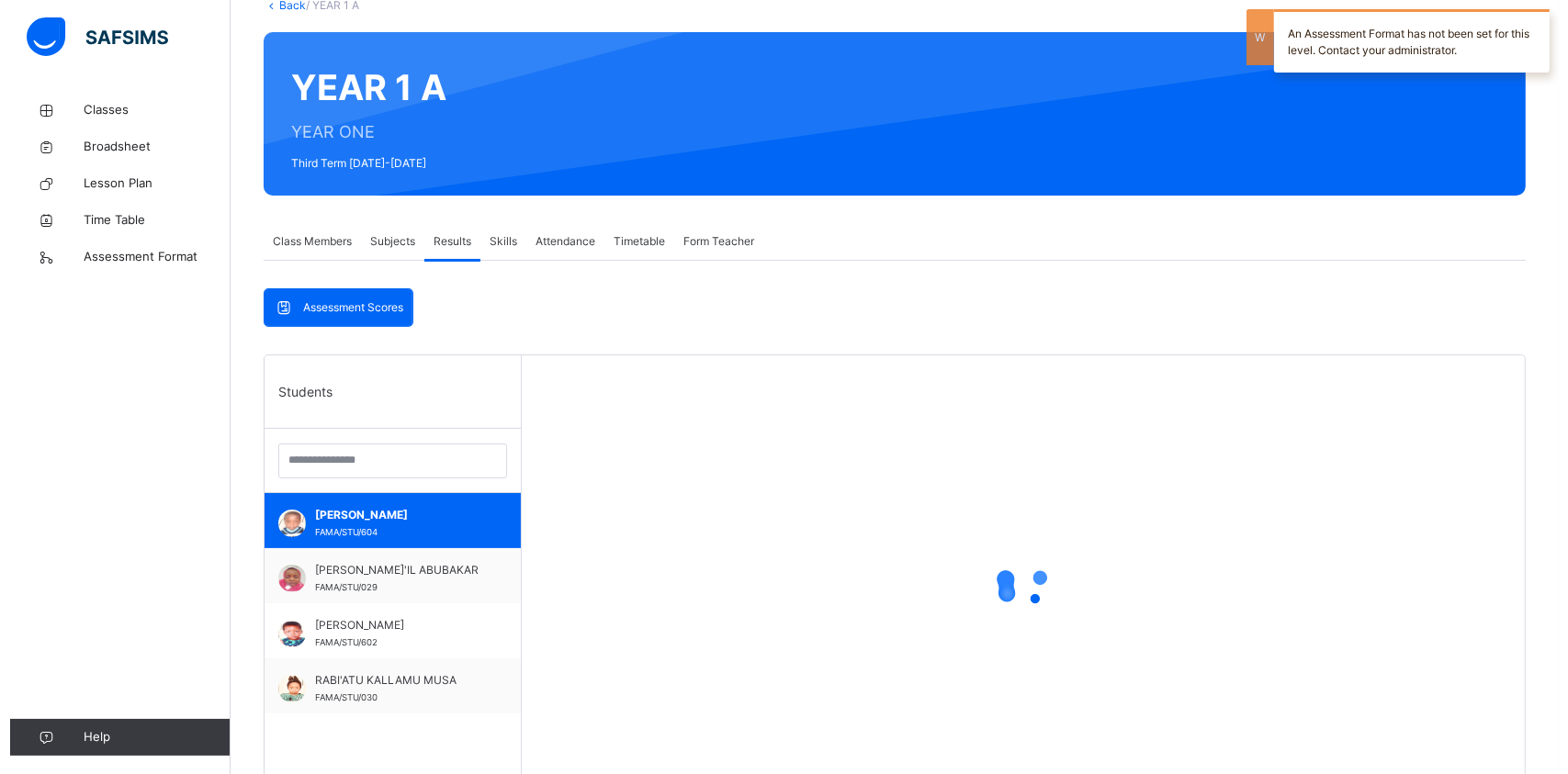 scroll, scrollTop: 0, scrollLeft: 0, axis: both 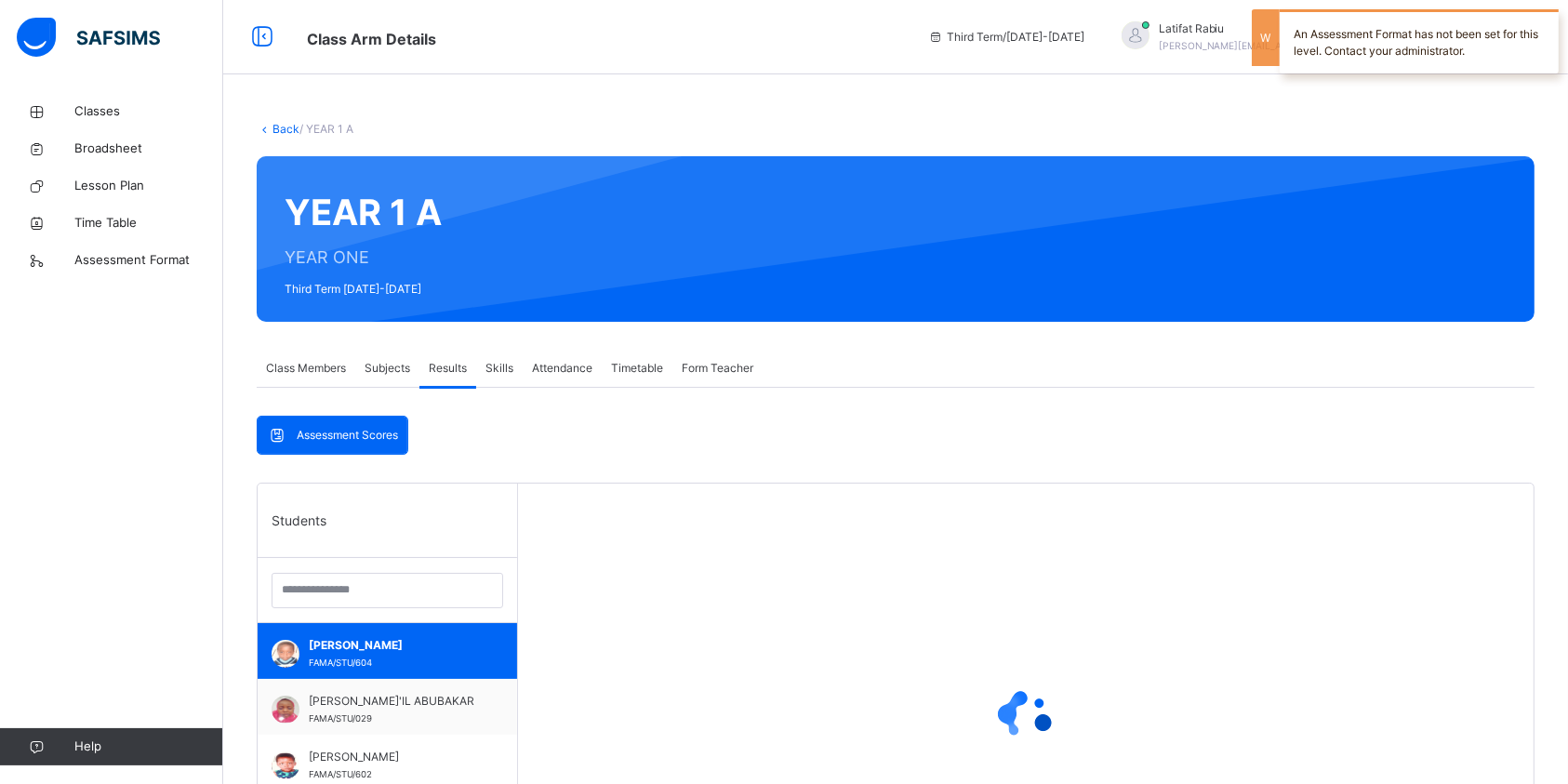 click on "An Assessment Format has not been set for this level. Contact your administrator." at bounding box center (1419, 41) 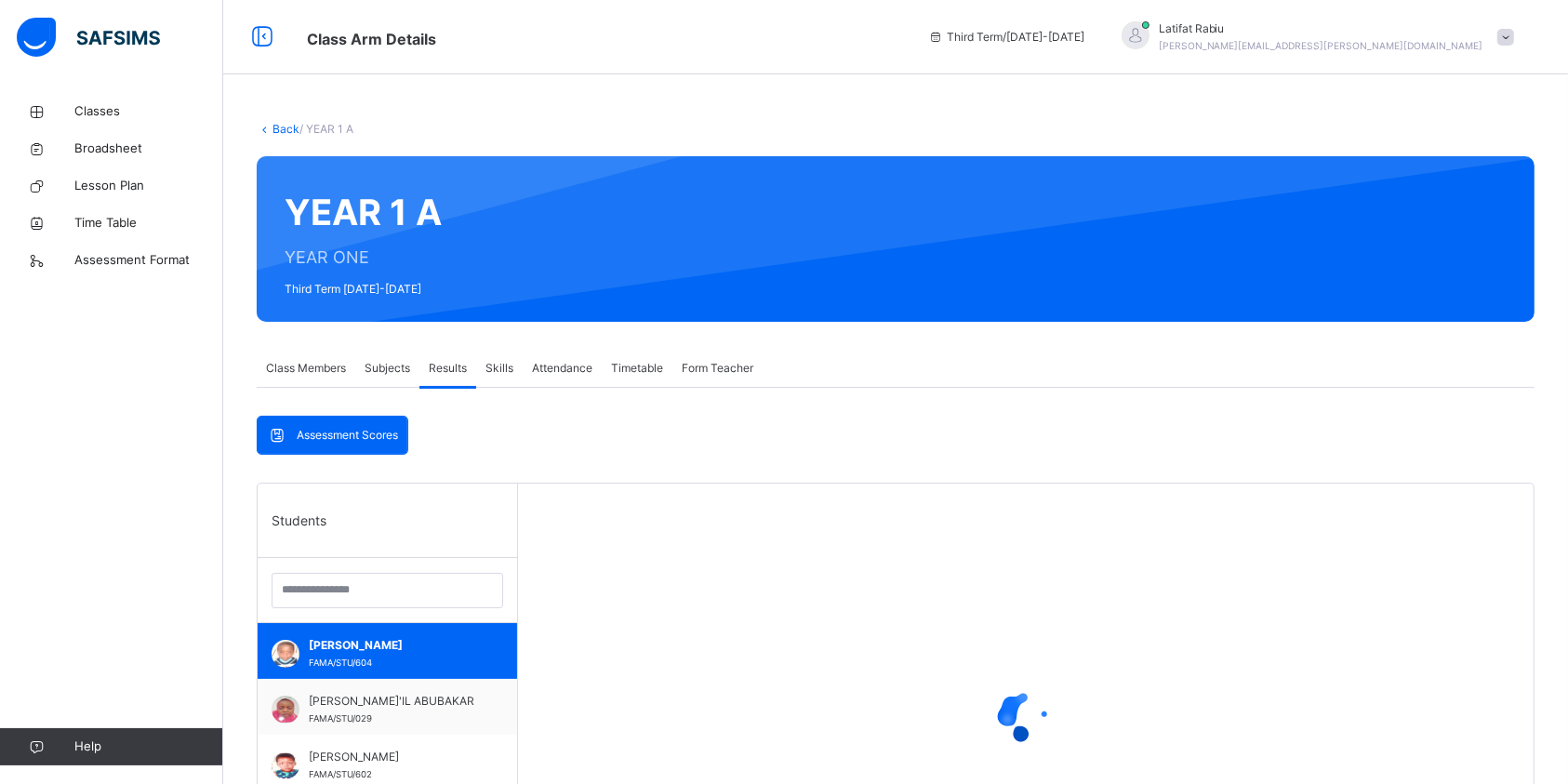 click on "latifat-rabiu.folasade@famaiis.sch.ng" at bounding box center [1321, 46] 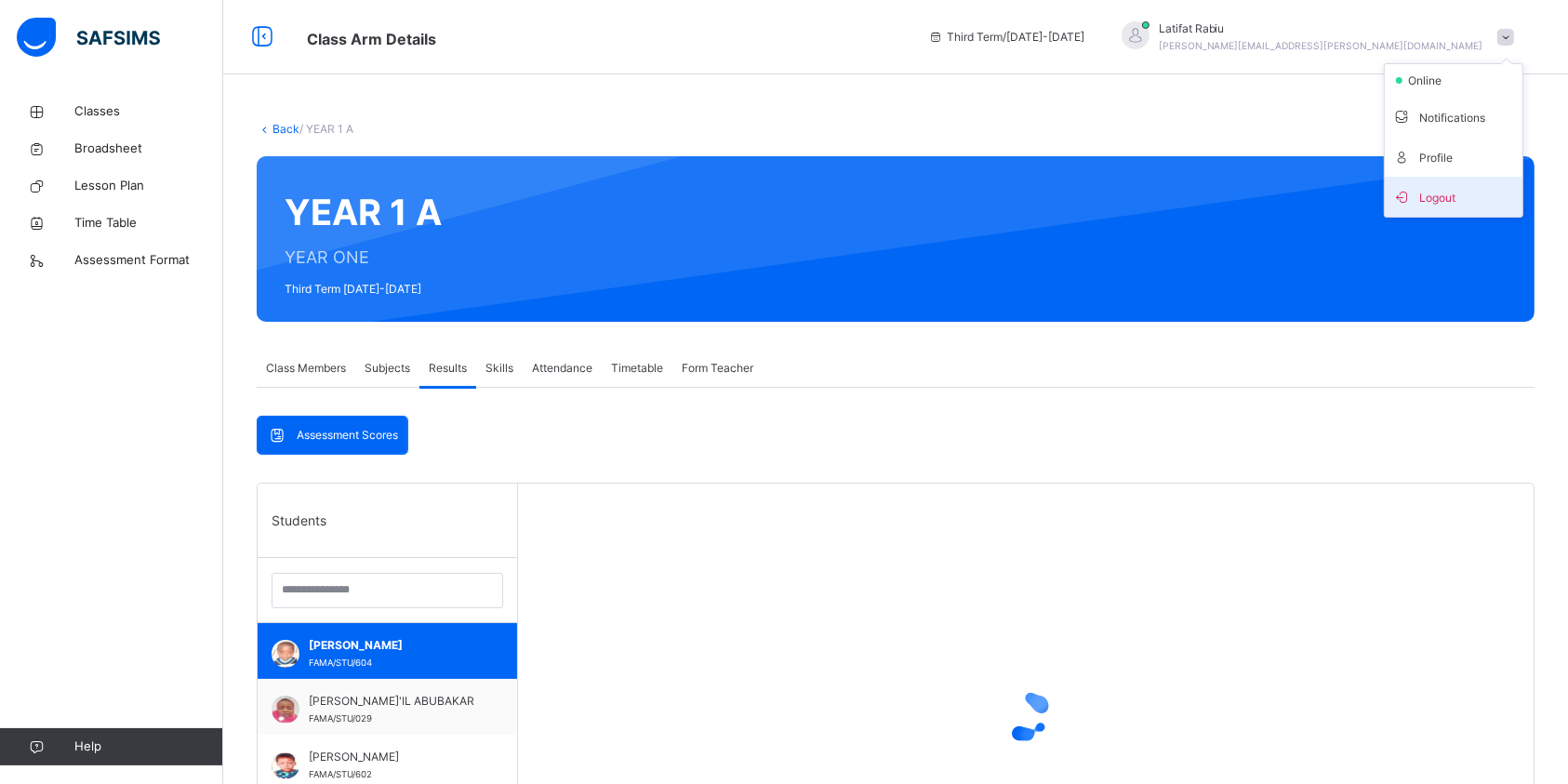 click on "Logout" at bounding box center (1454, 196) 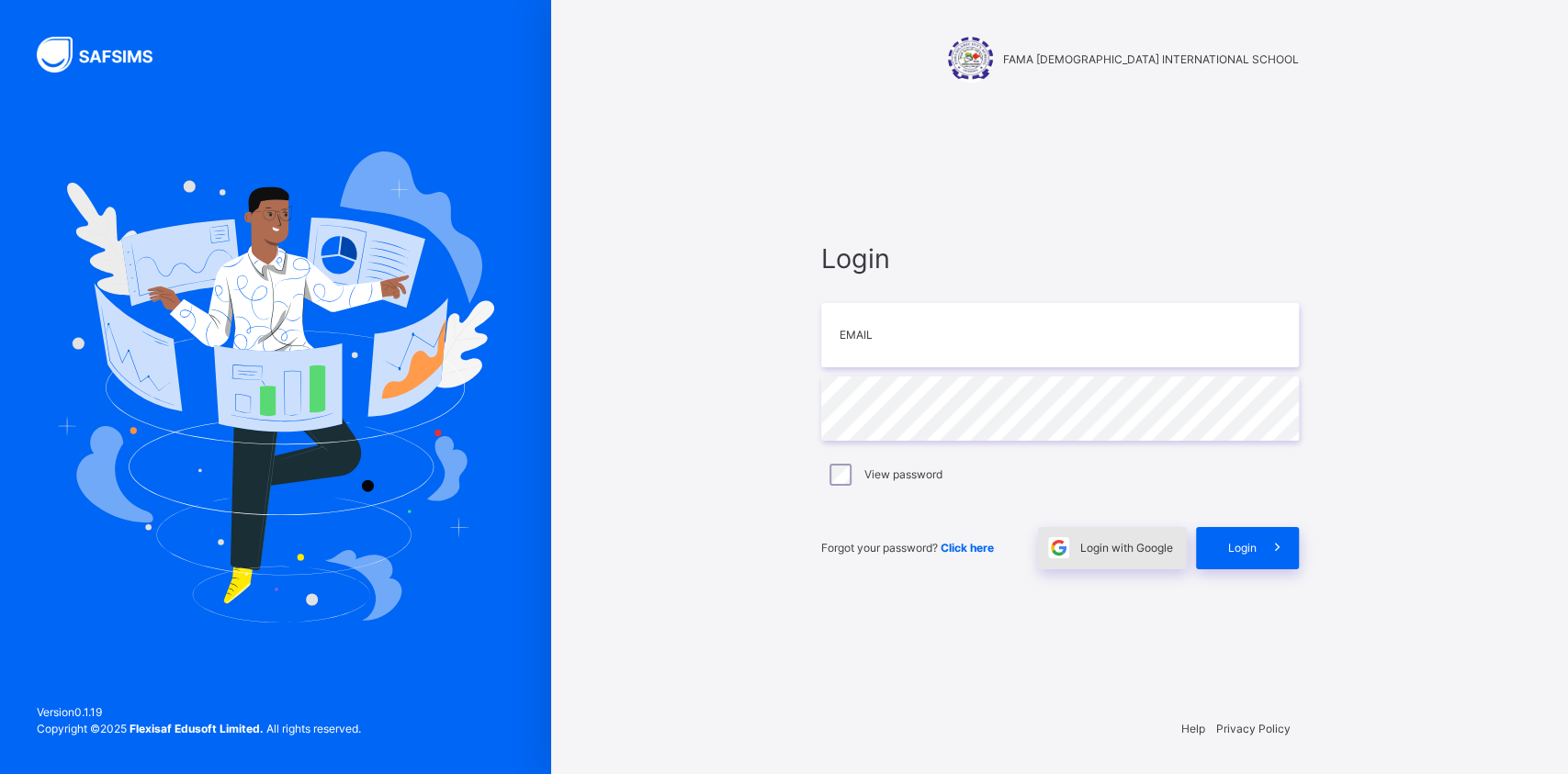 click at bounding box center [1058, 547] 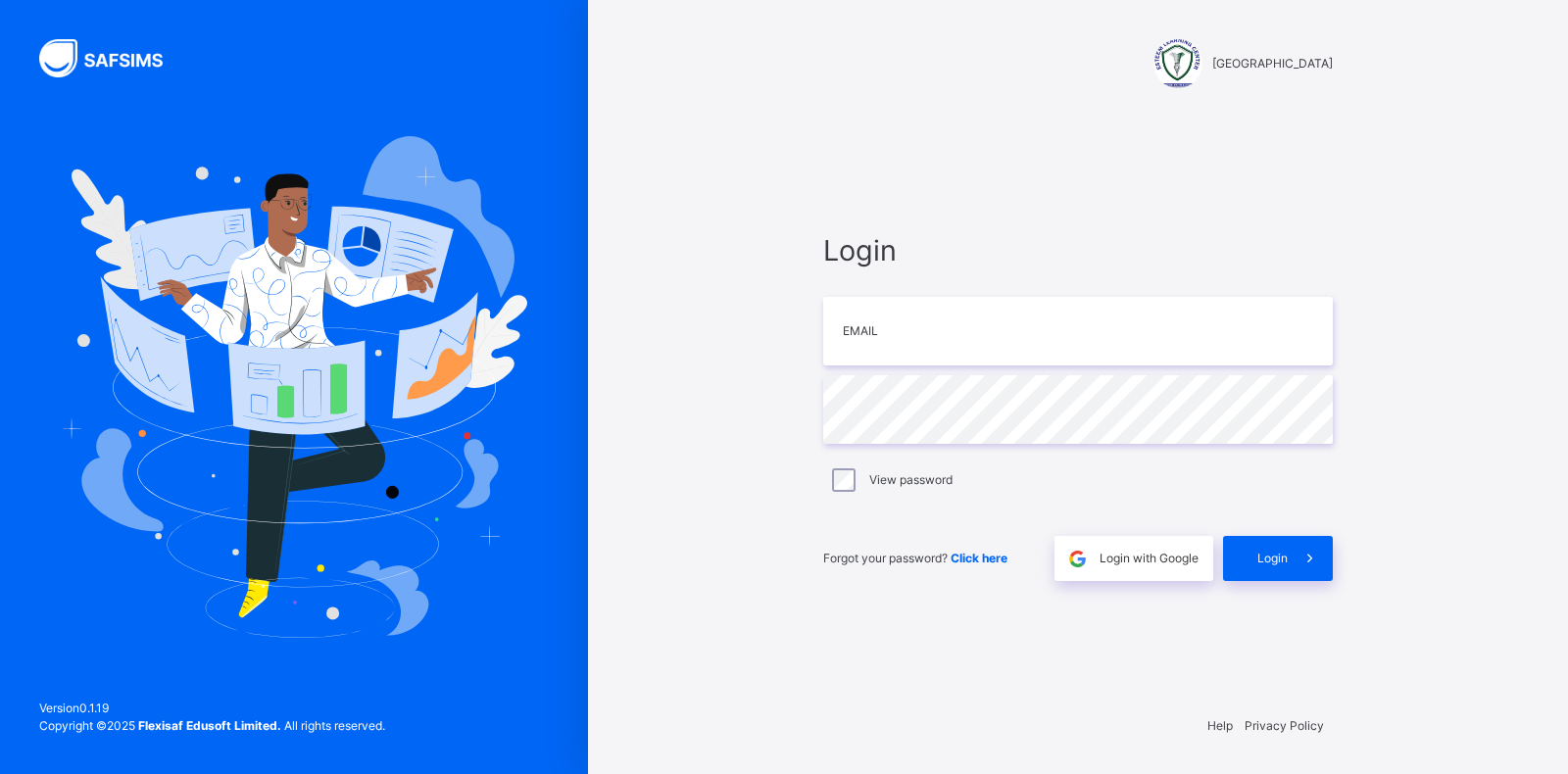 scroll, scrollTop: 0, scrollLeft: 0, axis: both 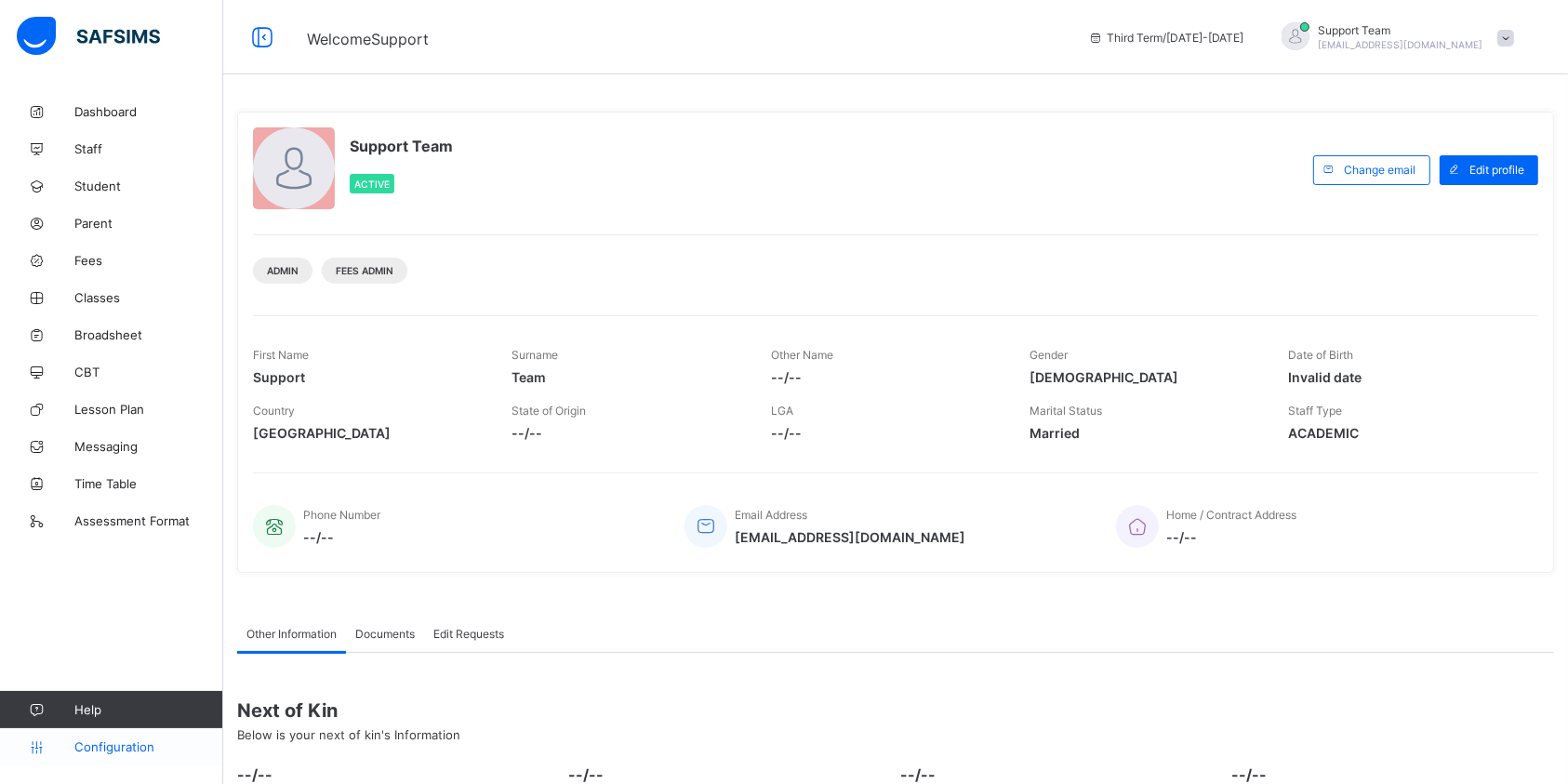 click on "Configuration" at bounding box center (148, 747) 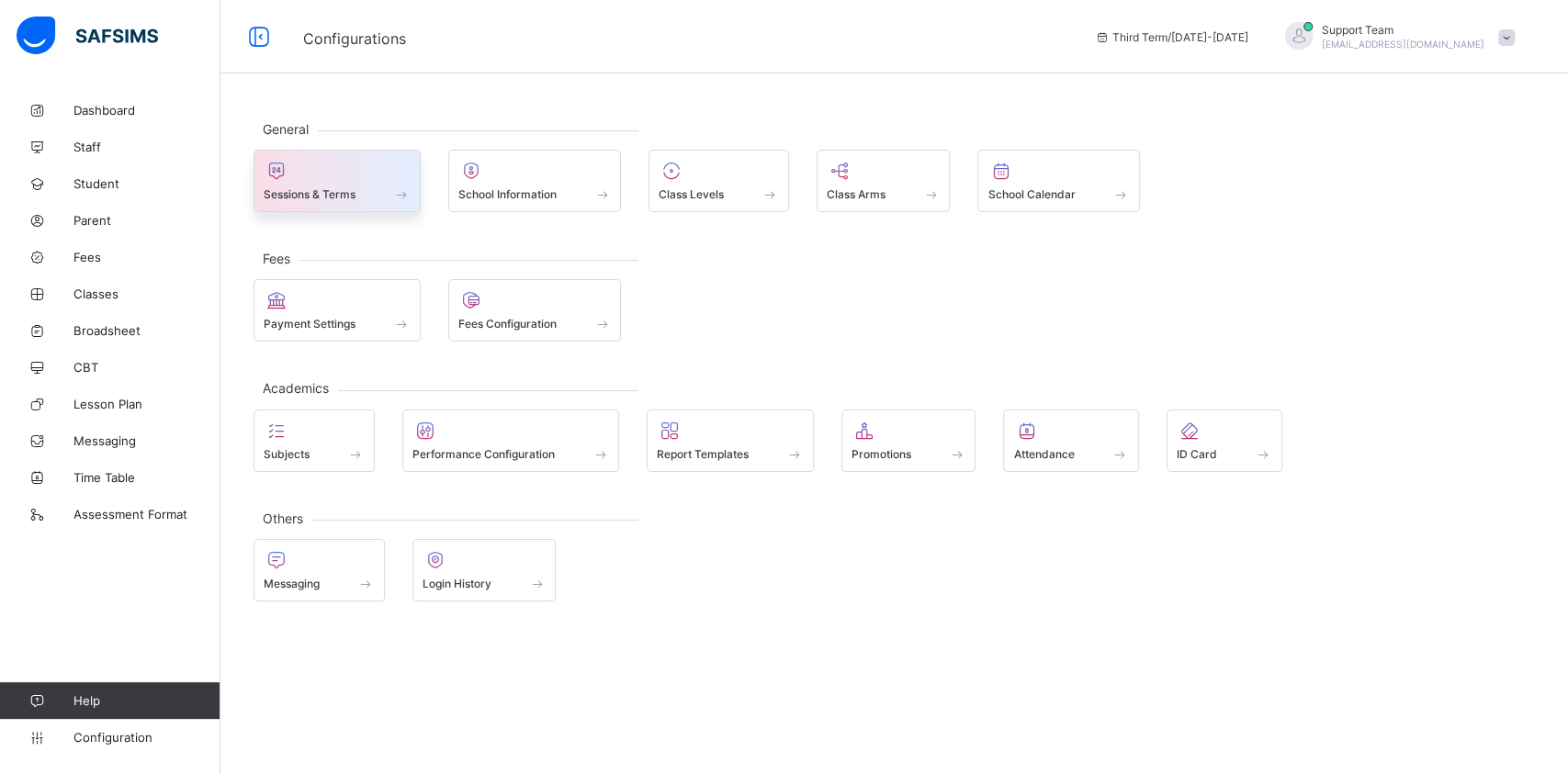 click on "Sessions & Terms" at bounding box center (337, 181) 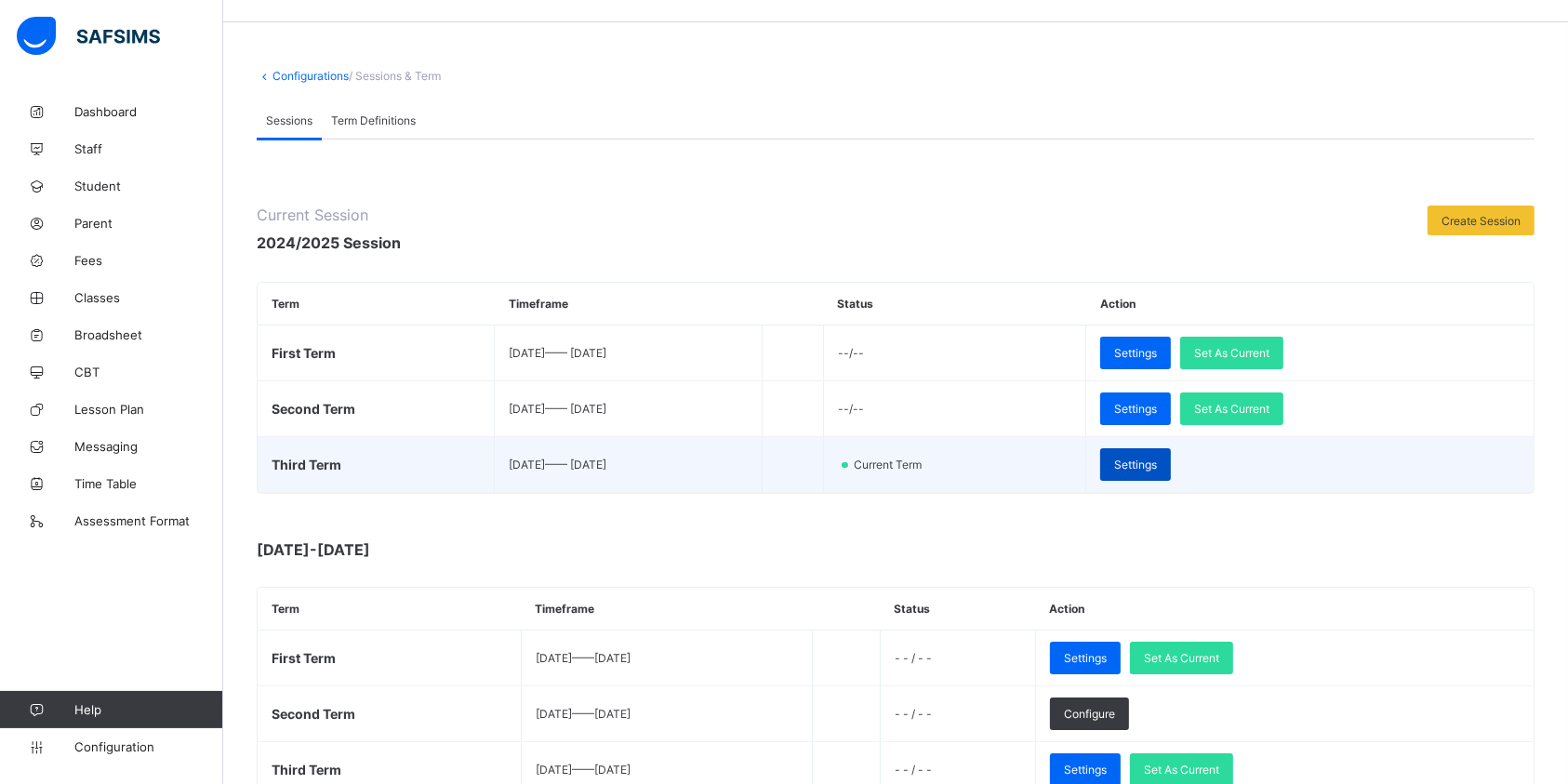 scroll, scrollTop: 0, scrollLeft: 0, axis: both 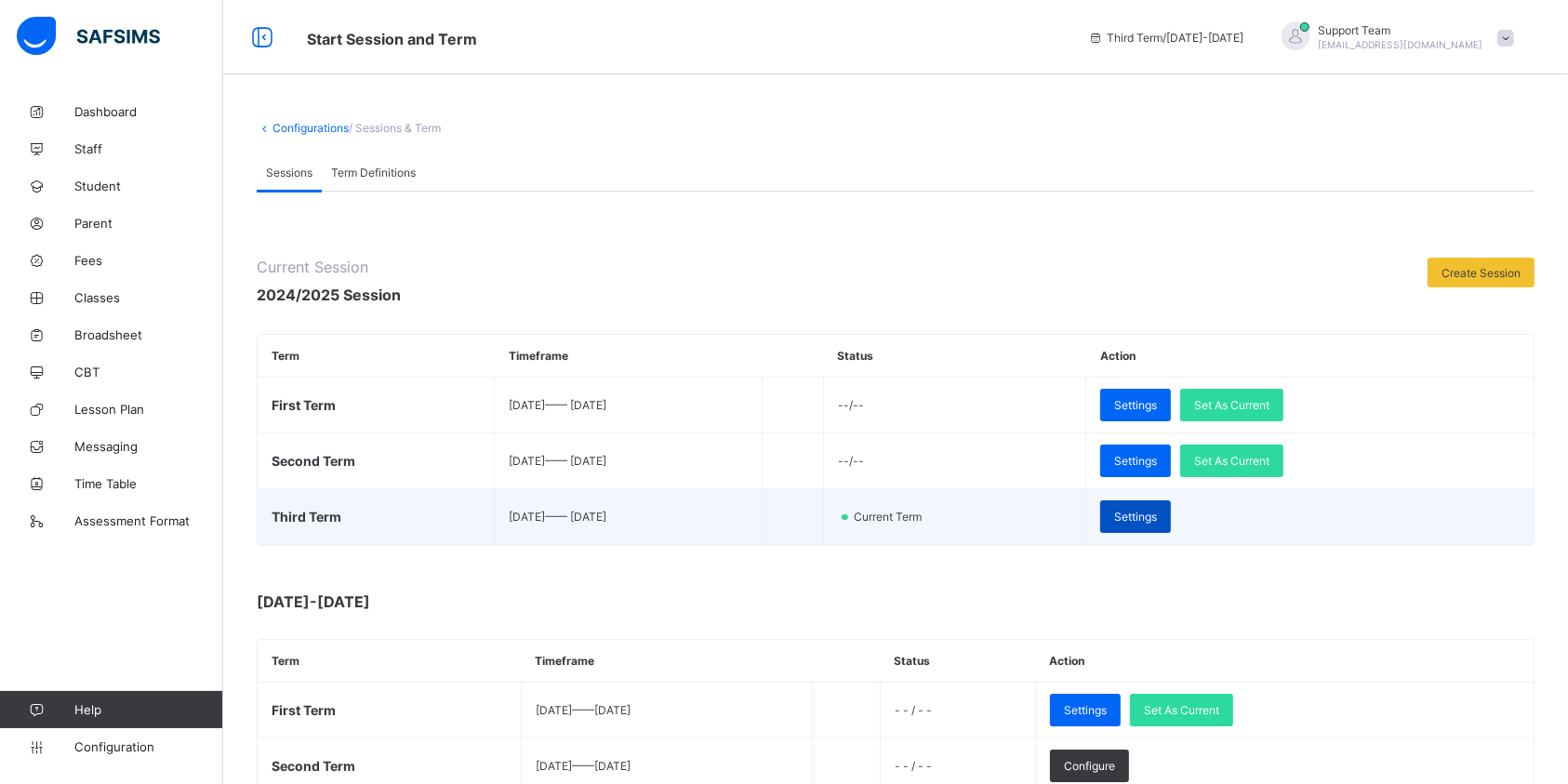 click on "Settings" at bounding box center (1136, 516) 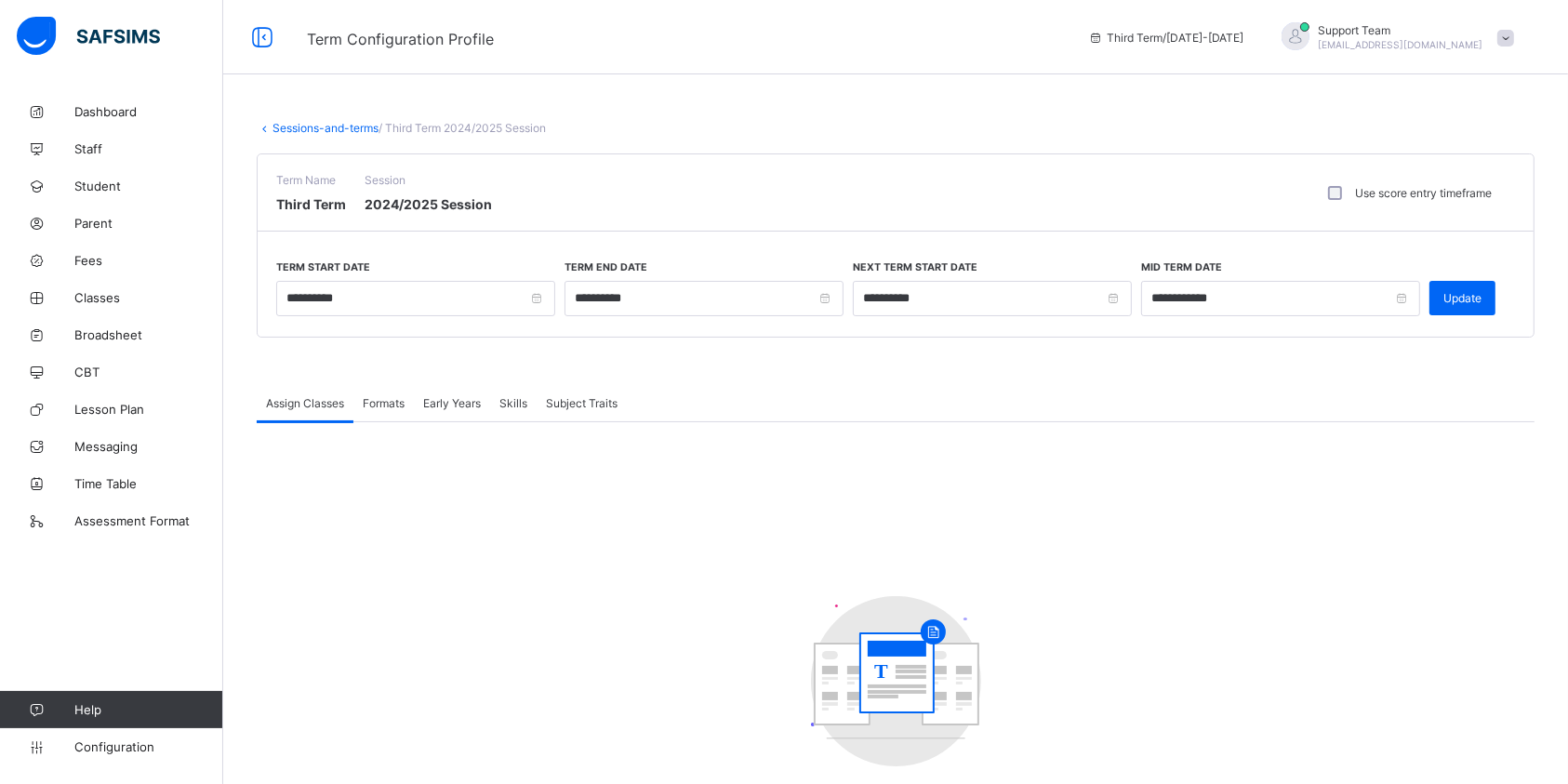 click on "Formats" at bounding box center (383, 403) 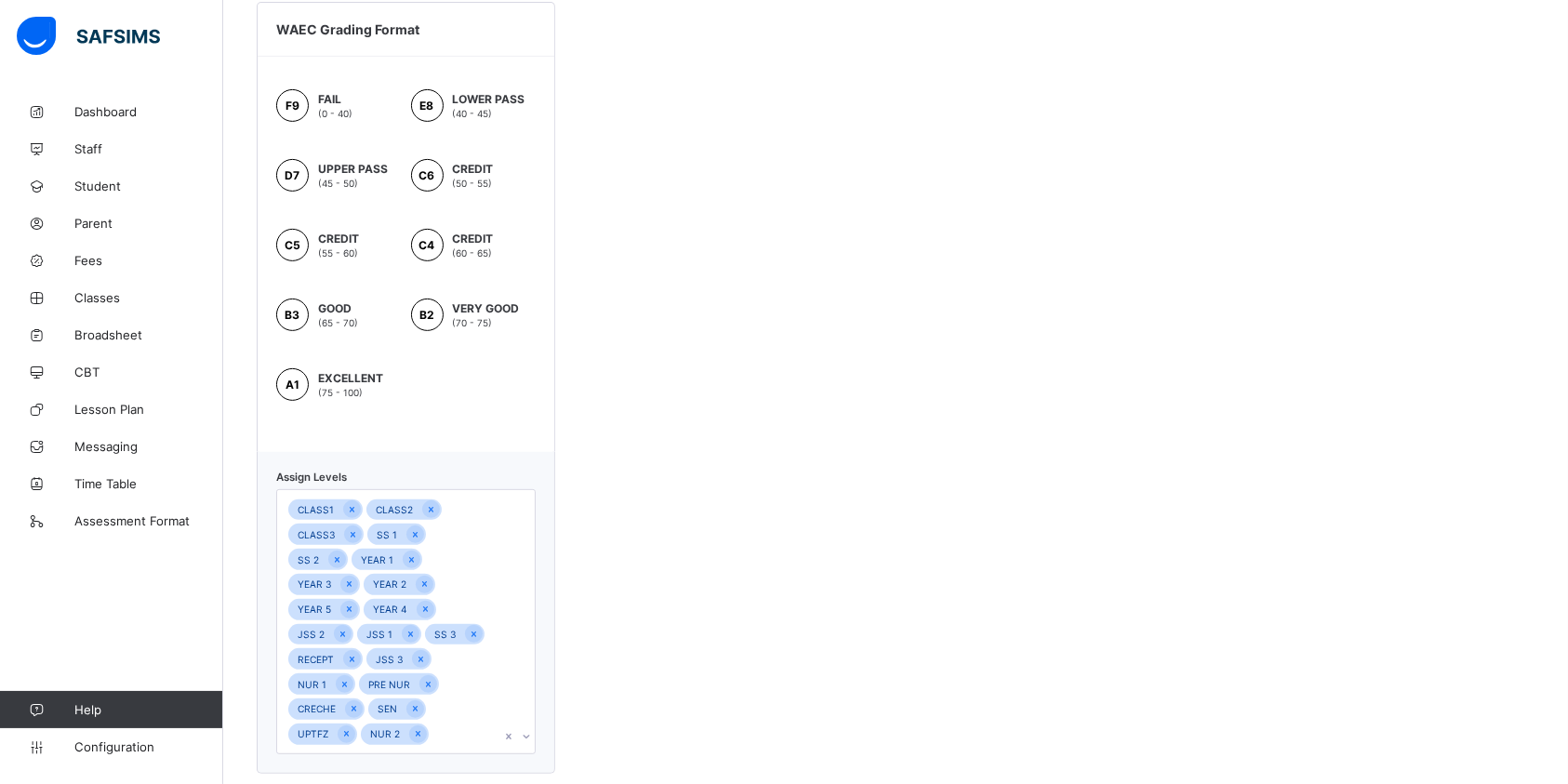 scroll, scrollTop: 75, scrollLeft: 0, axis: vertical 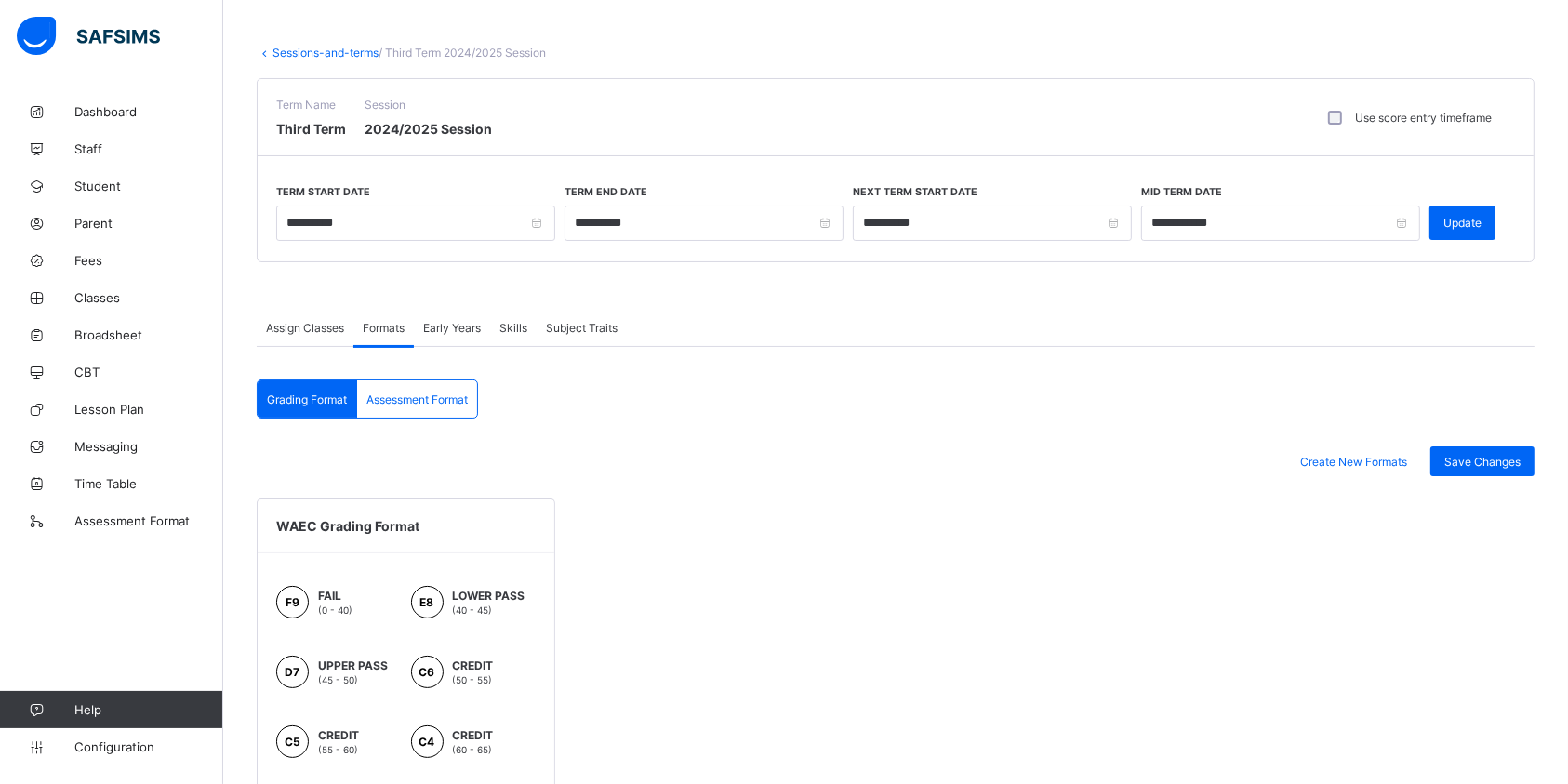 click on "Assessment Format" at bounding box center (417, 399) 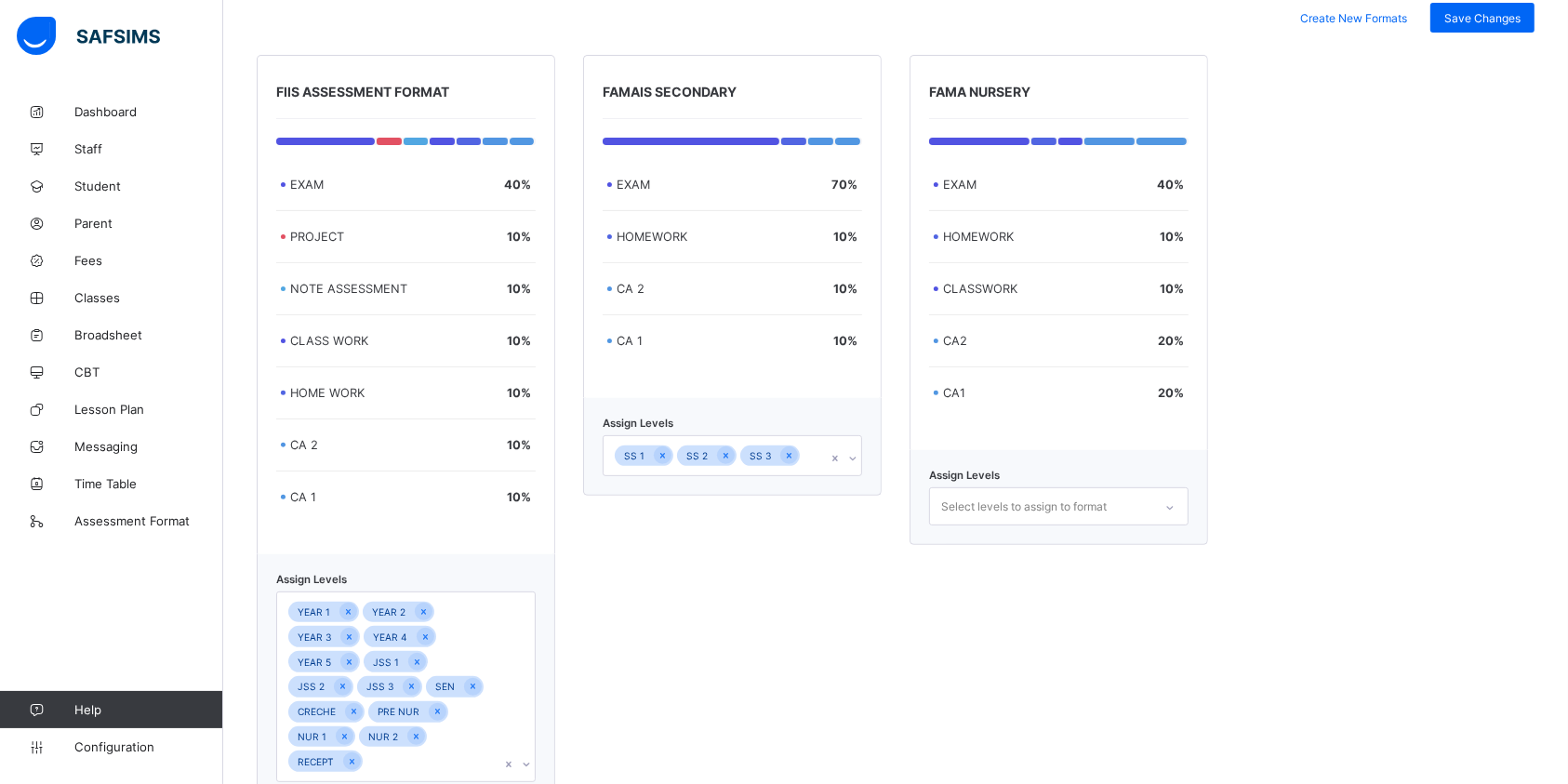 scroll, scrollTop: 546, scrollLeft: 0, axis: vertical 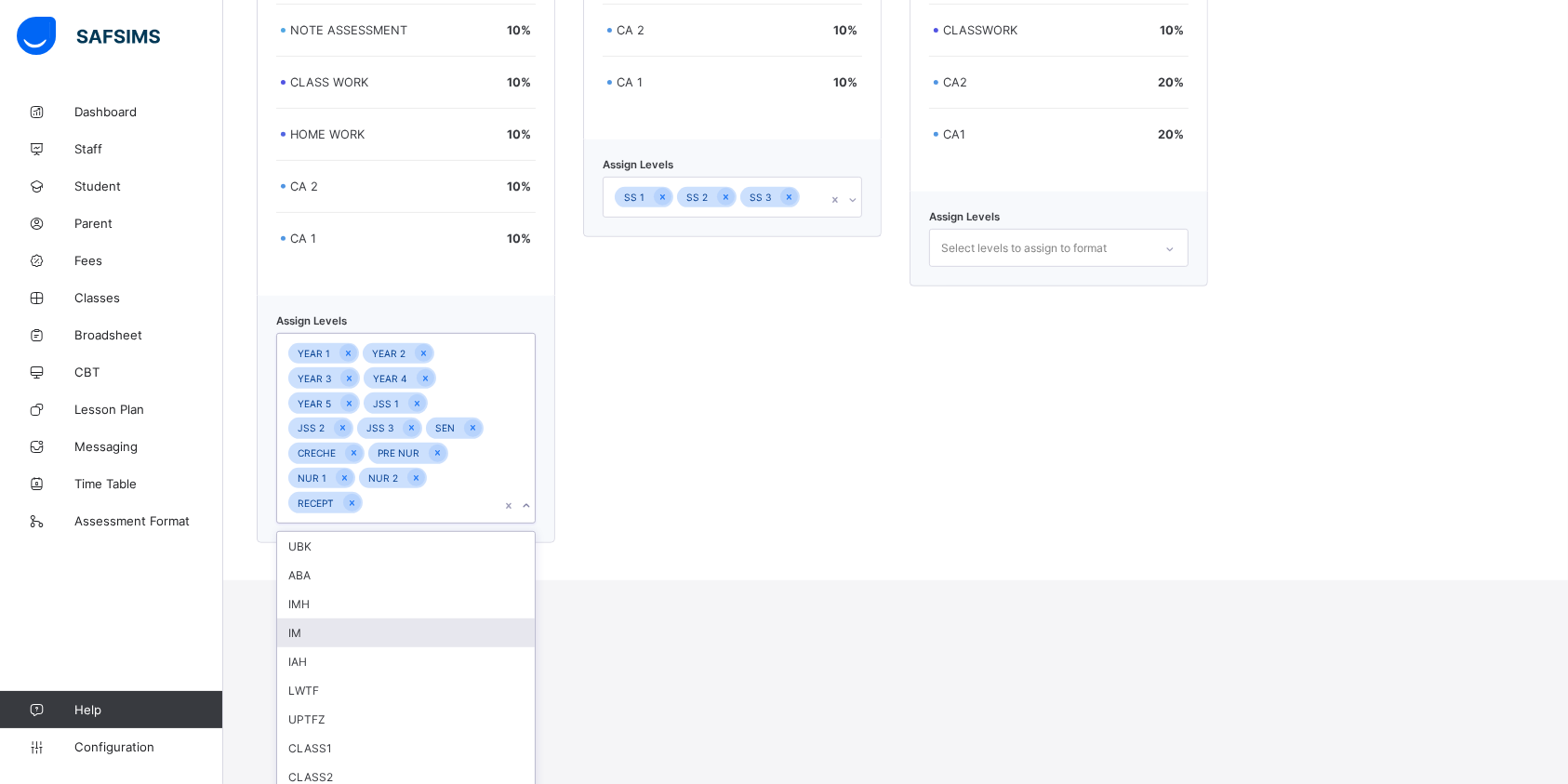 click on "option IM focused, 4 of 16. 16 results available. Use Up and Down to choose options, press Enter to select the currently focused option, press Escape to exit the menu, press Tab to select the option and exit the menu. YEAR 1 YEAR 2 YEAR 3 YEAR 4 YEAR 5 JSS 1 JSS 2 JSS 3 SEN CRECHE PRE NUR NUR 1 NUR 2 RECEPT UBK ABA IMH IM IAH LWTF UPTFZ CLASS1 CLASS2 CLASS3 STAFF STEY ST SENSE STLOPRI ST JR STUPPRI" at bounding box center [405, 428] 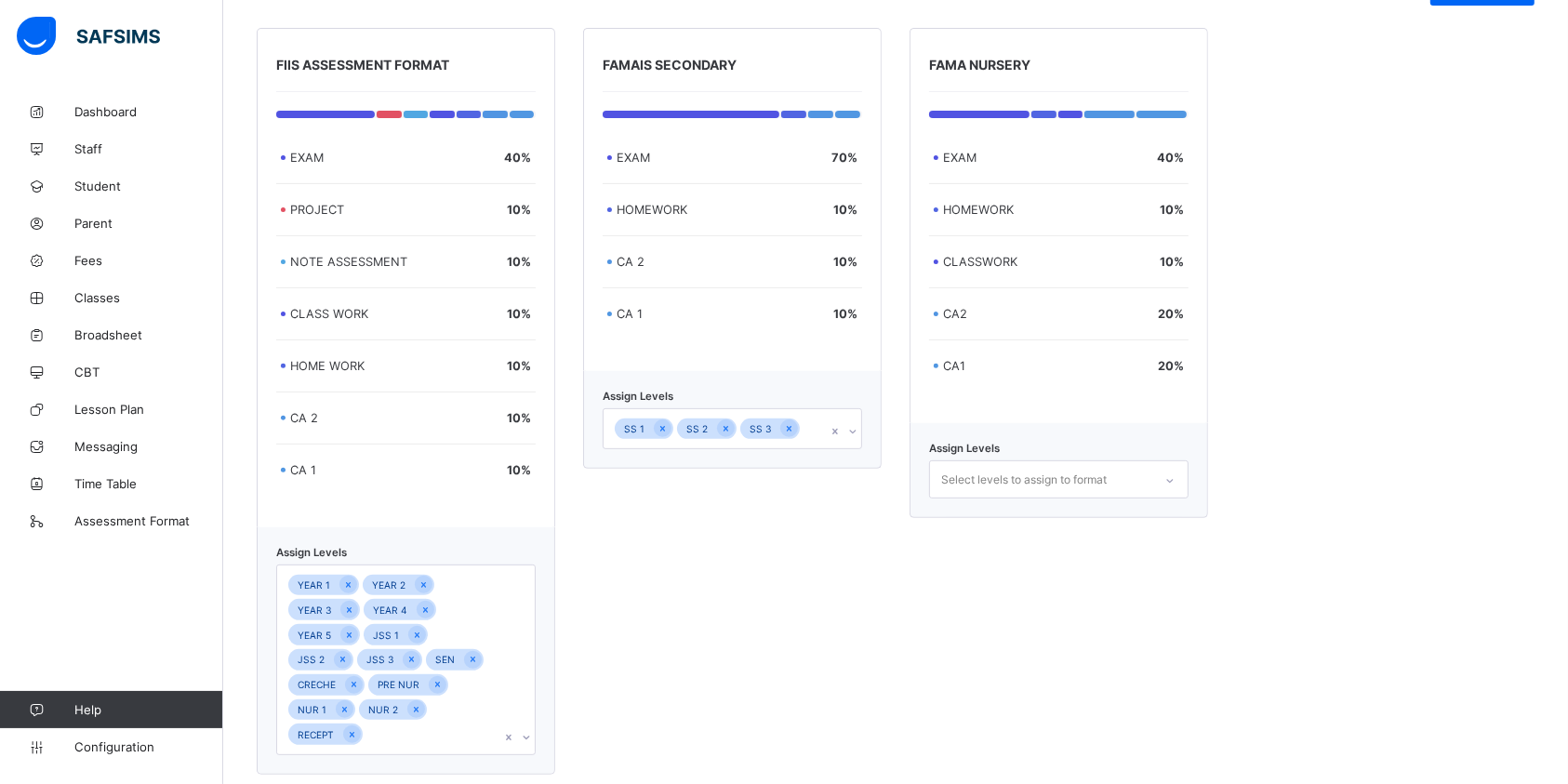 click on "**********" at bounding box center (784, 133) 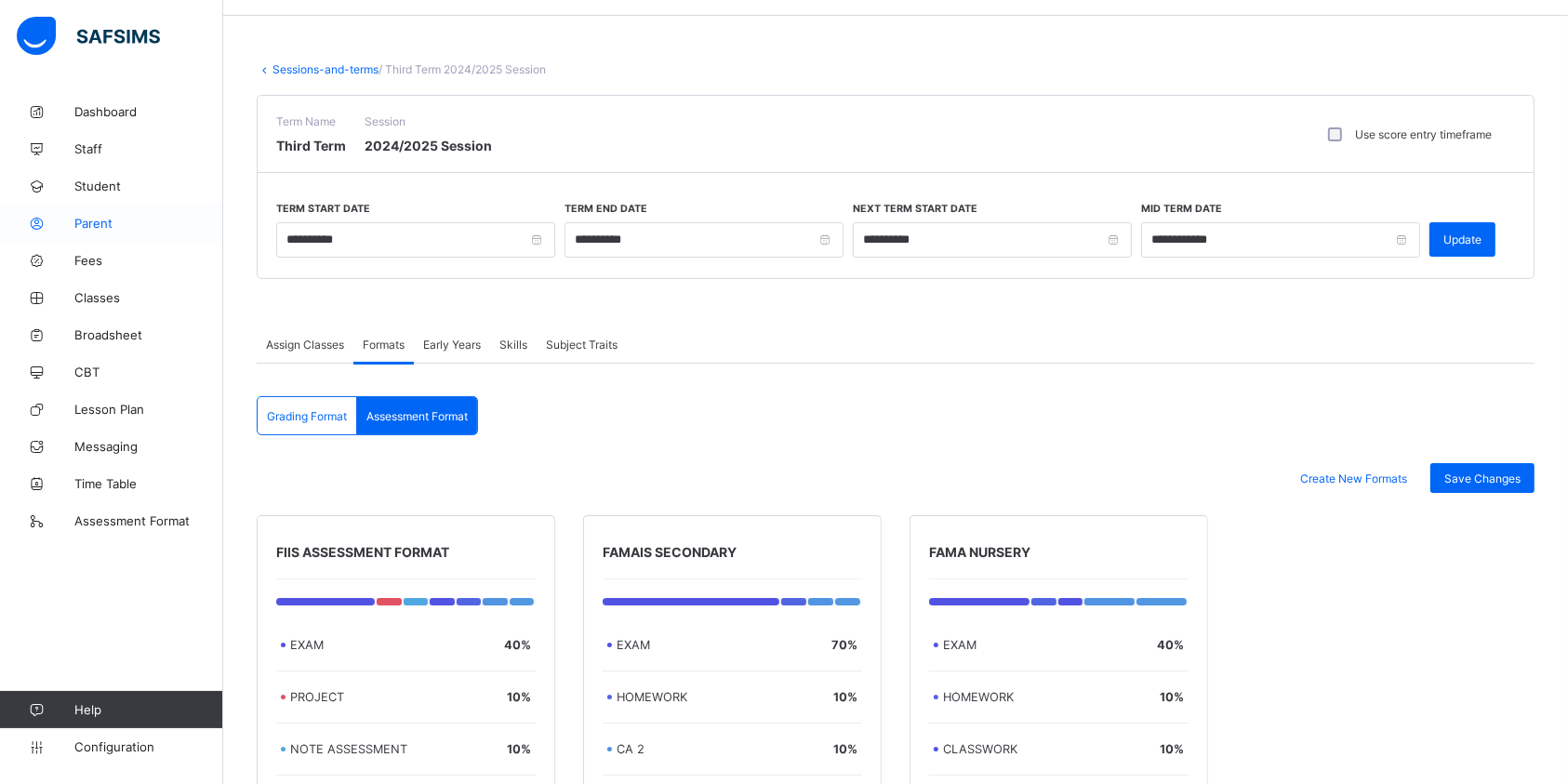 scroll, scrollTop: 50, scrollLeft: 0, axis: vertical 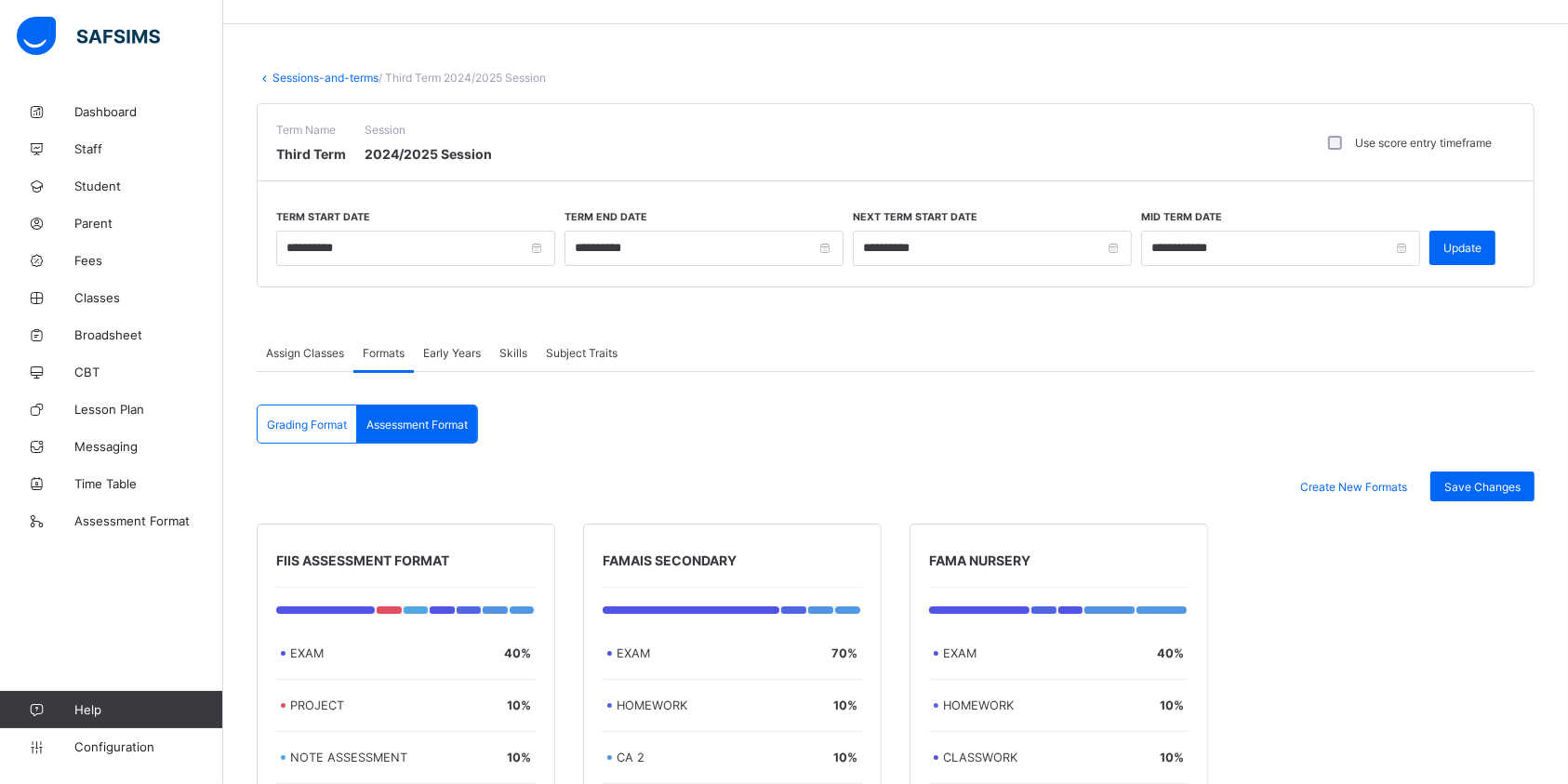 click on "Assign Classes" at bounding box center (305, 352) 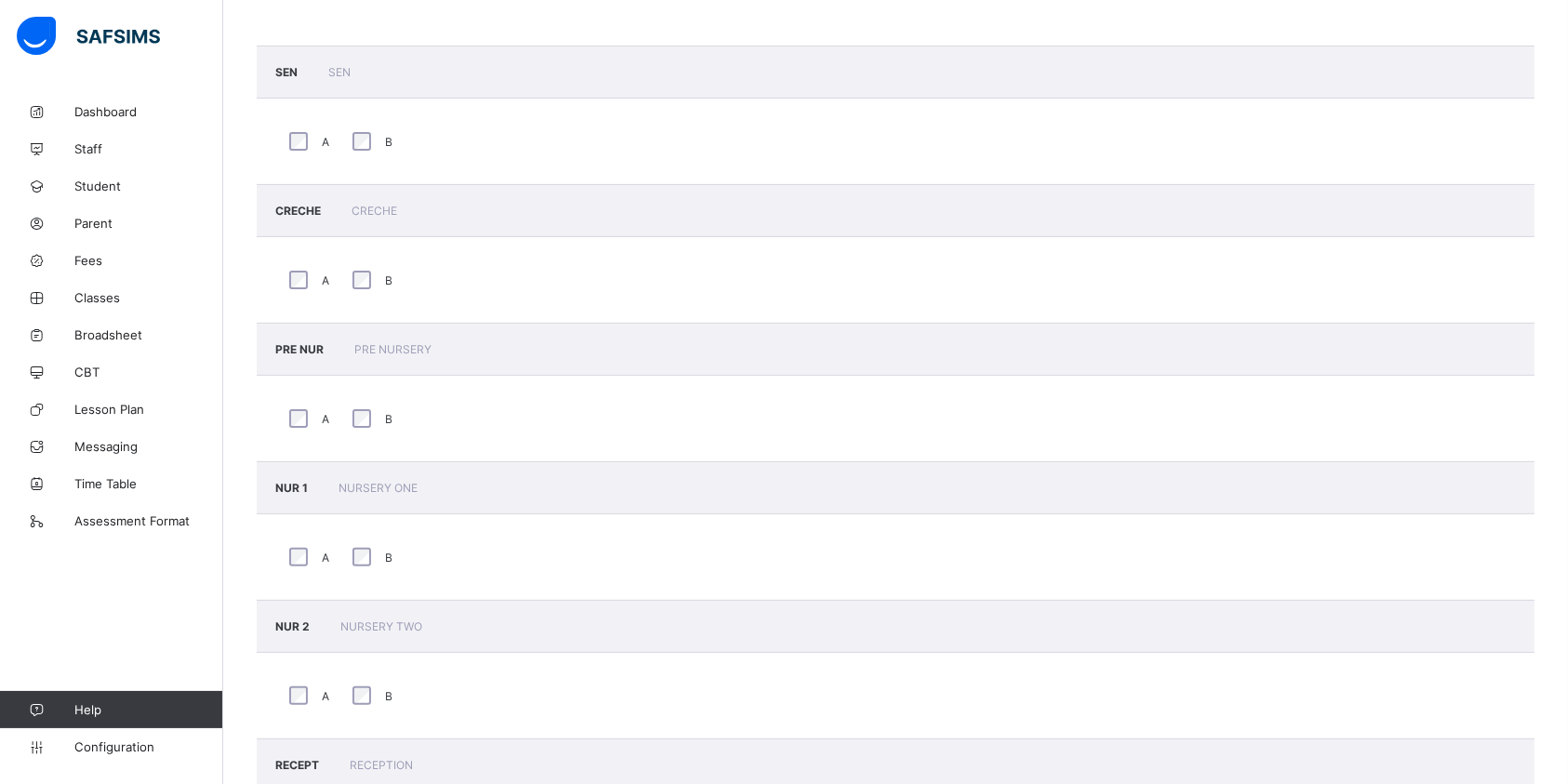 scroll, scrollTop: 50, scrollLeft: 0, axis: vertical 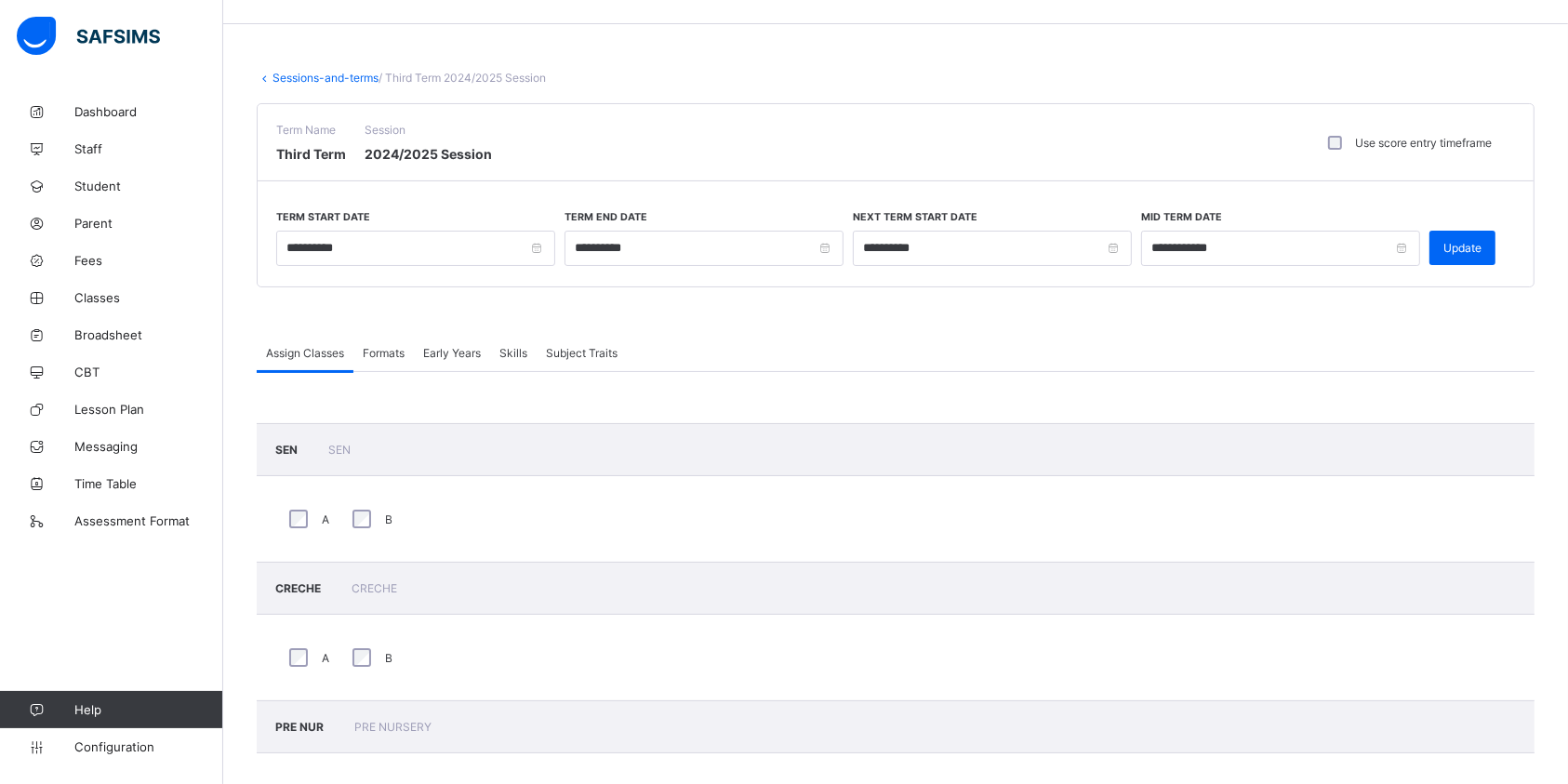 click on "Formats" at bounding box center [383, 352] 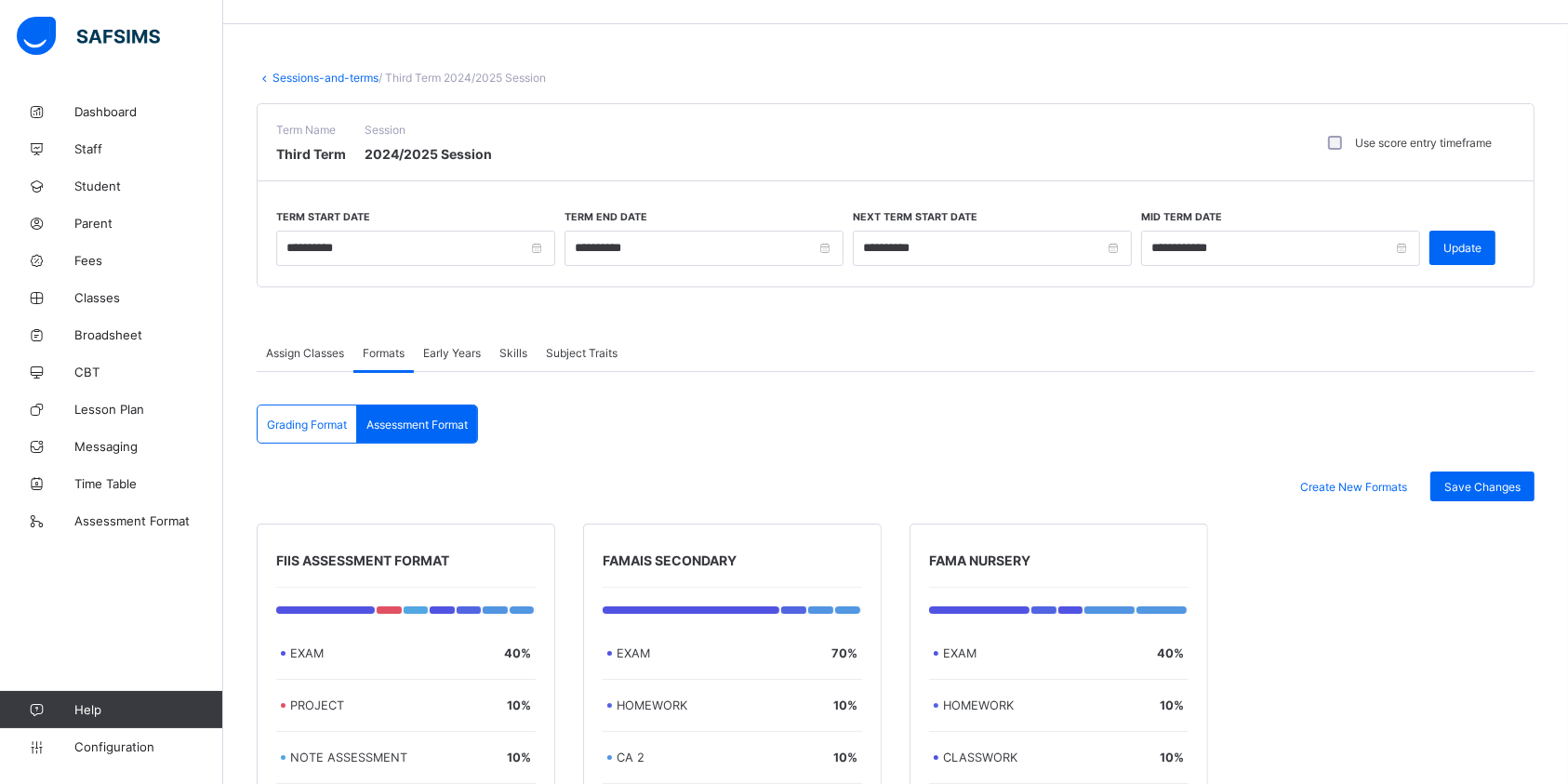 click on "Grading Format" at bounding box center (307, 424) 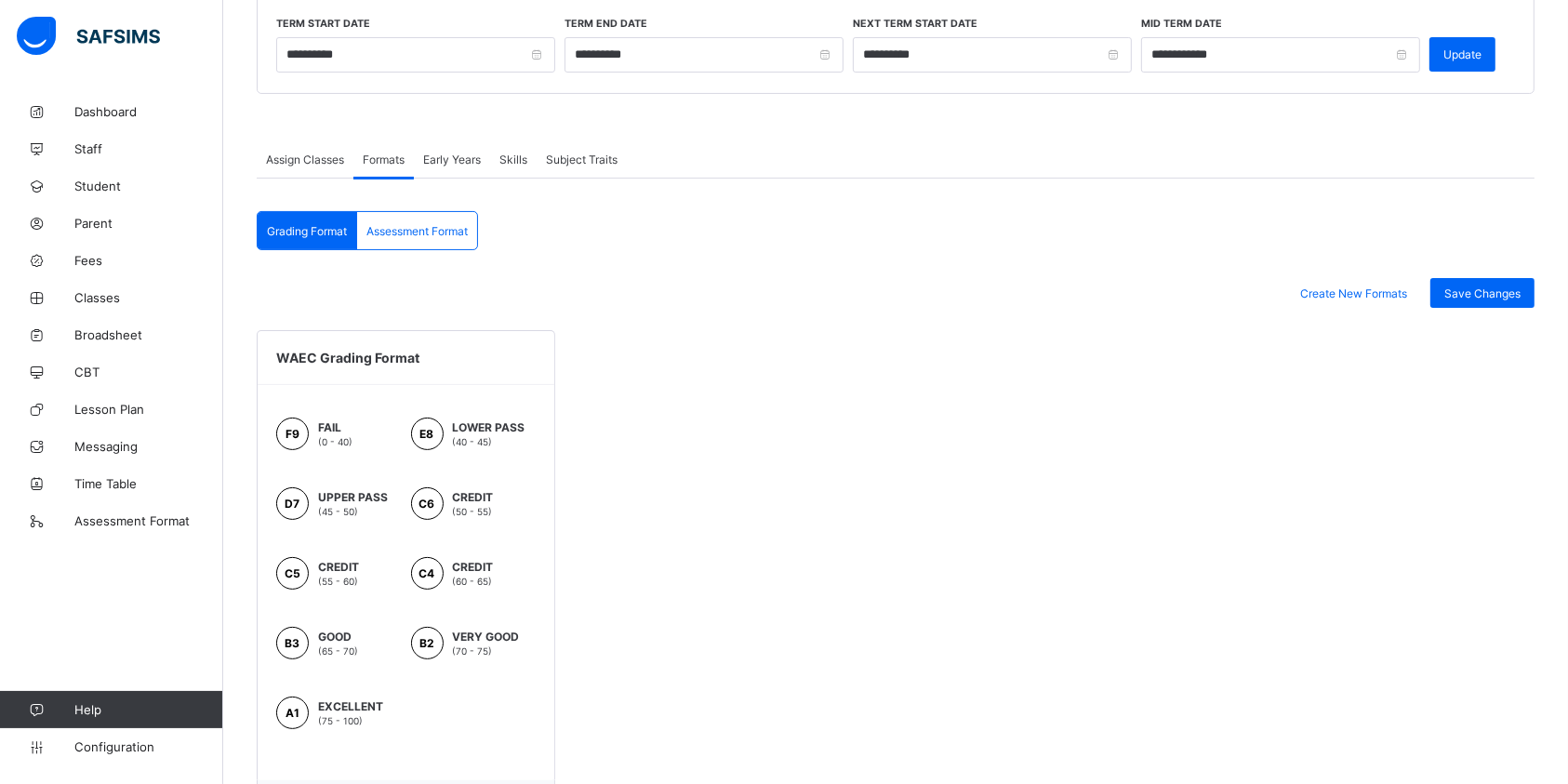 scroll, scrollTop: 546, scrollLeft: 0, axis: vertical 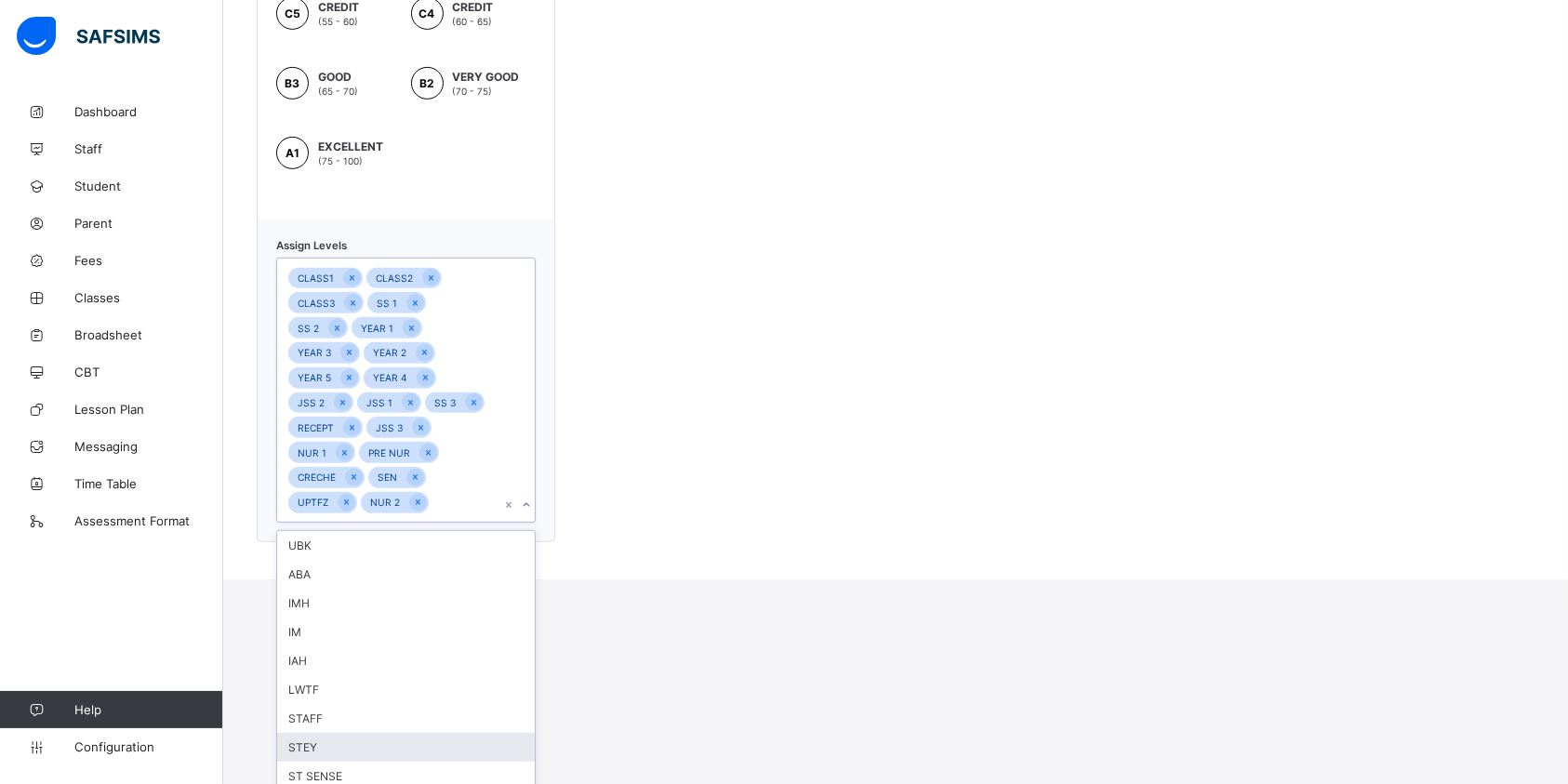 click on "option STEY focused, 8 of 12. 12 results available. Use Up and Down to choose options, press Enter to select the currently focused option, press Escape to exit the menu, press Tab to select the option and exit the menu. CLASS1 CLASS2 CLASS3 SS 1 SS 2 YEAR 1 YEAR 3 YEAR 2 YEAR 5 YEAR 4 JSS 2 JSS 1 SS 3 RECEPT JSS 3 NUR 1 PRE NUR CRECHE SEN UPTFZ NUR 2 UBK ABA IMH IM IAH LWTF STAFF STEY ST SENSE STLOPRI ST JR STUPPRI" at bounding box center [405, 390] 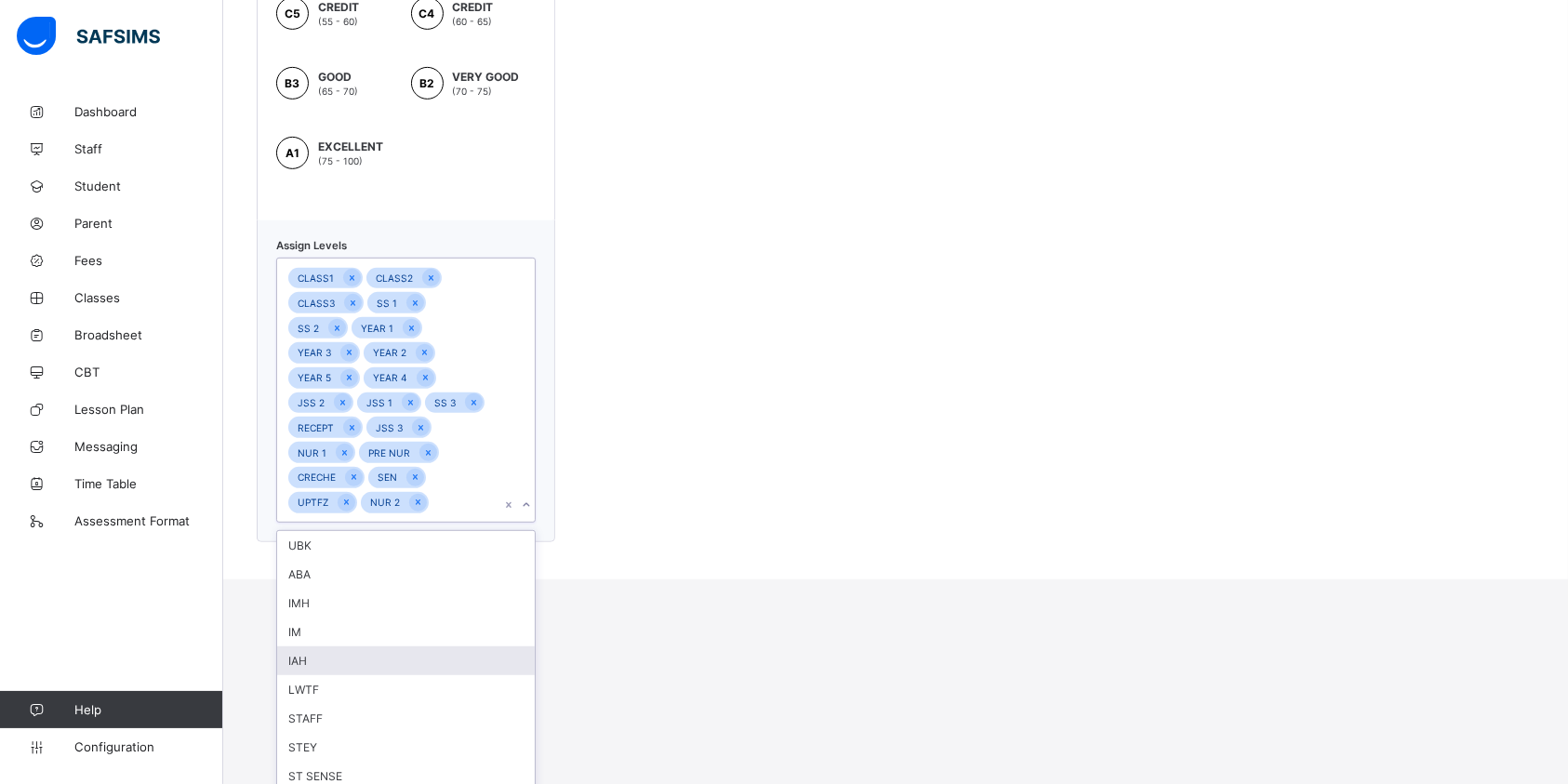 scroll, scrollTop: 572, scrollLeft: 0, axis: vertical 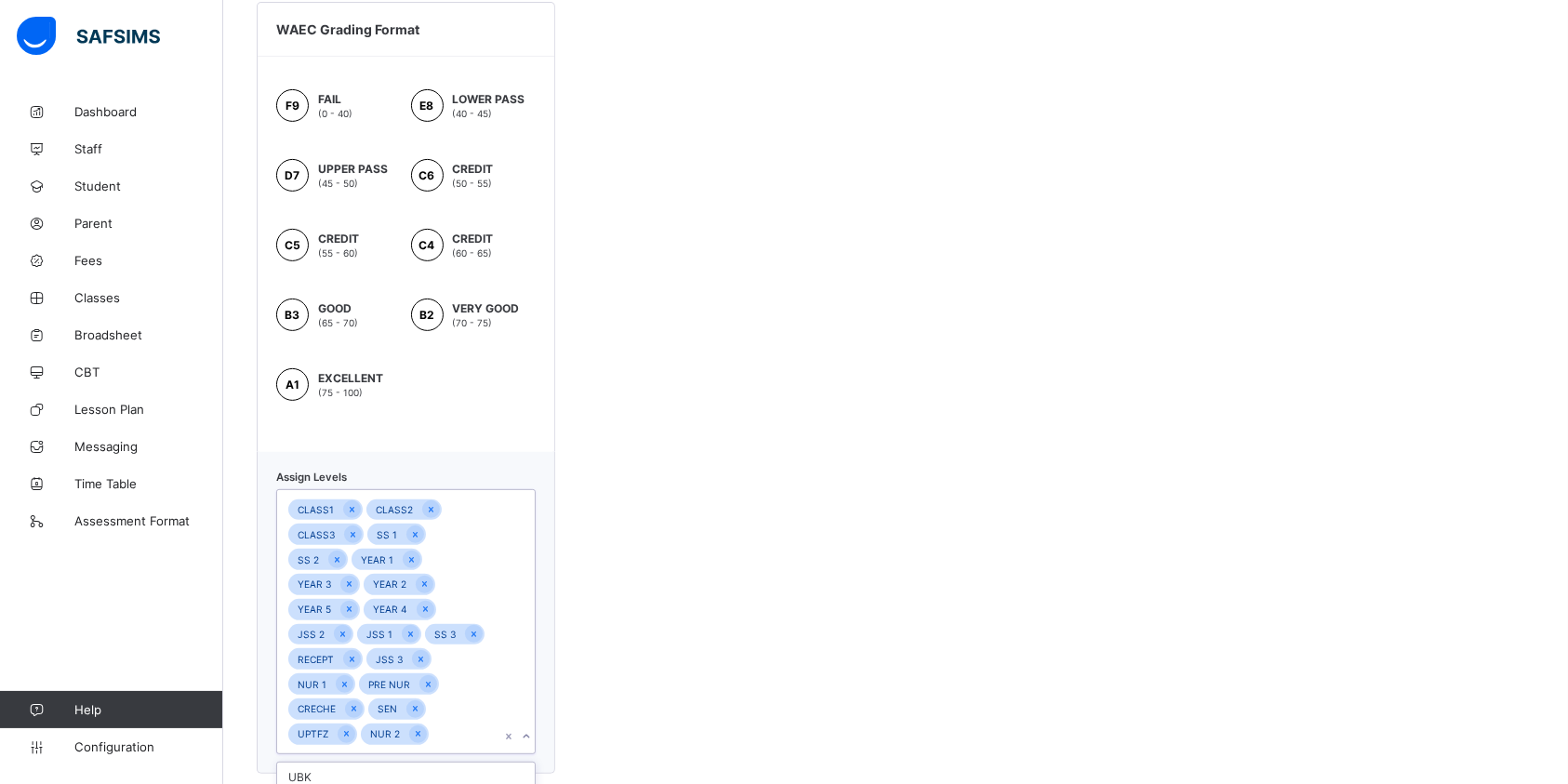 click on "**********" at bounding box center (784, 119) 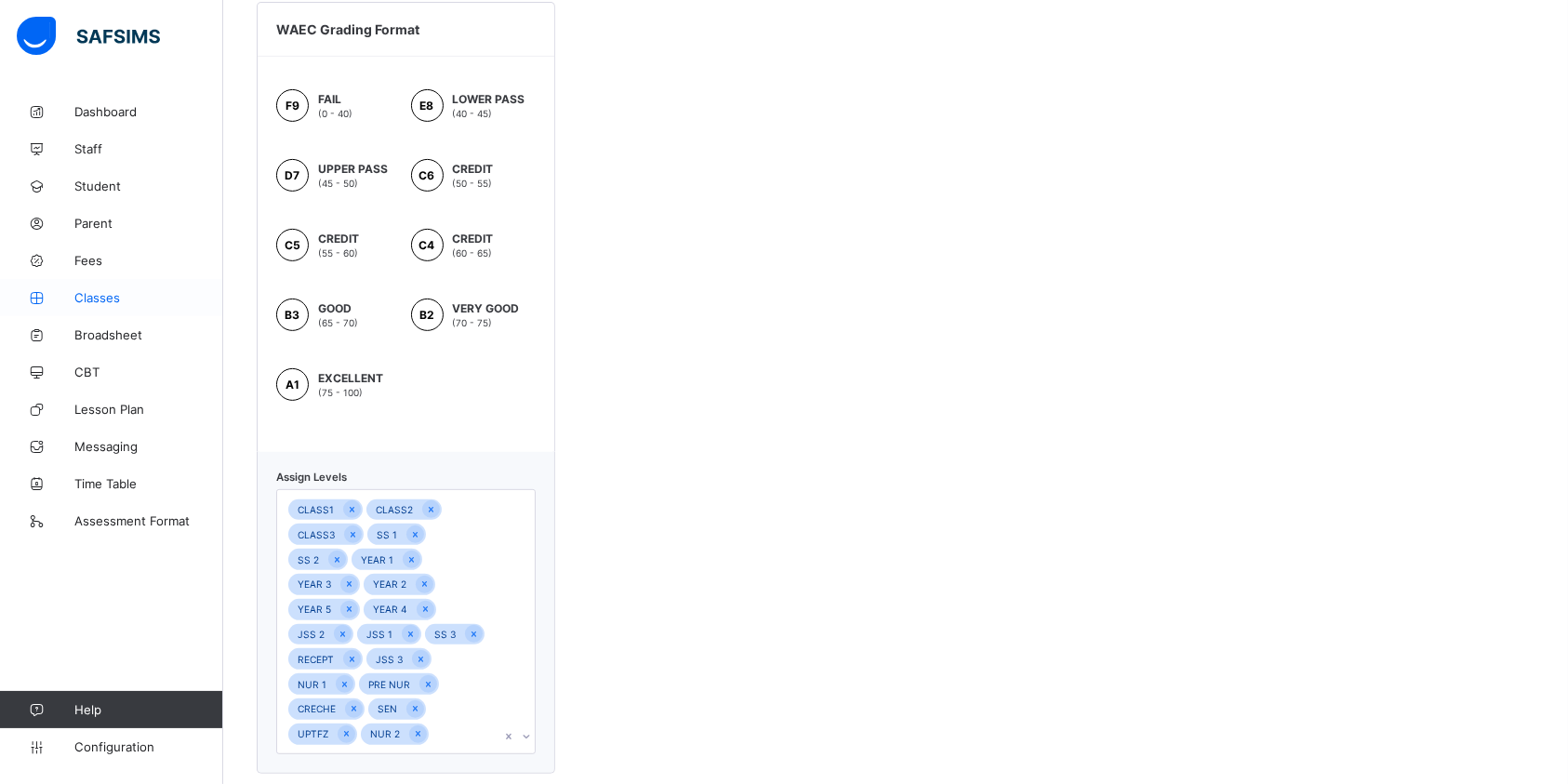 click on "Classes" at bounding box center [149, 298] 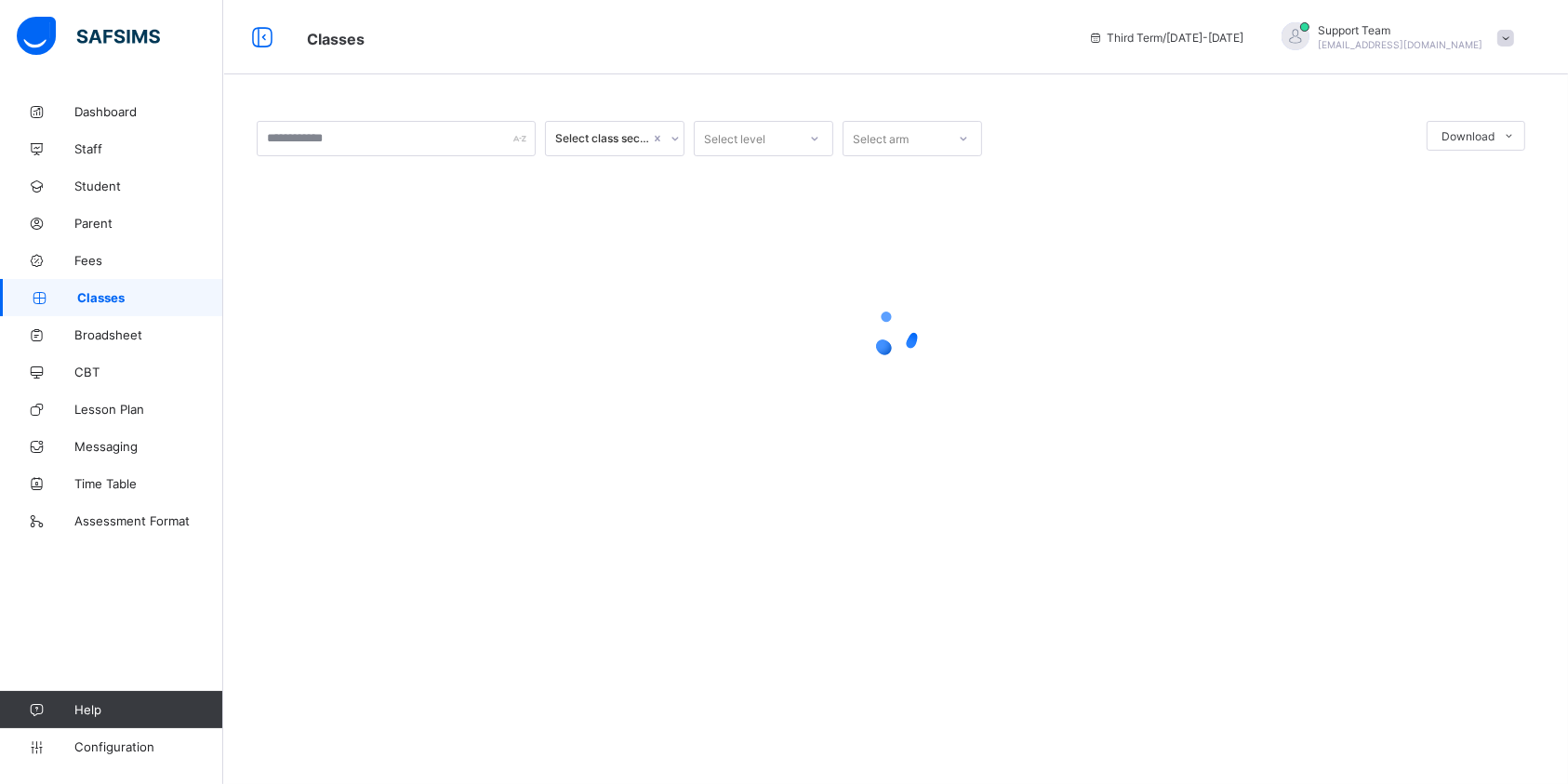 scroll, scrollTop: 0, scrollLeft: 0, axis: both 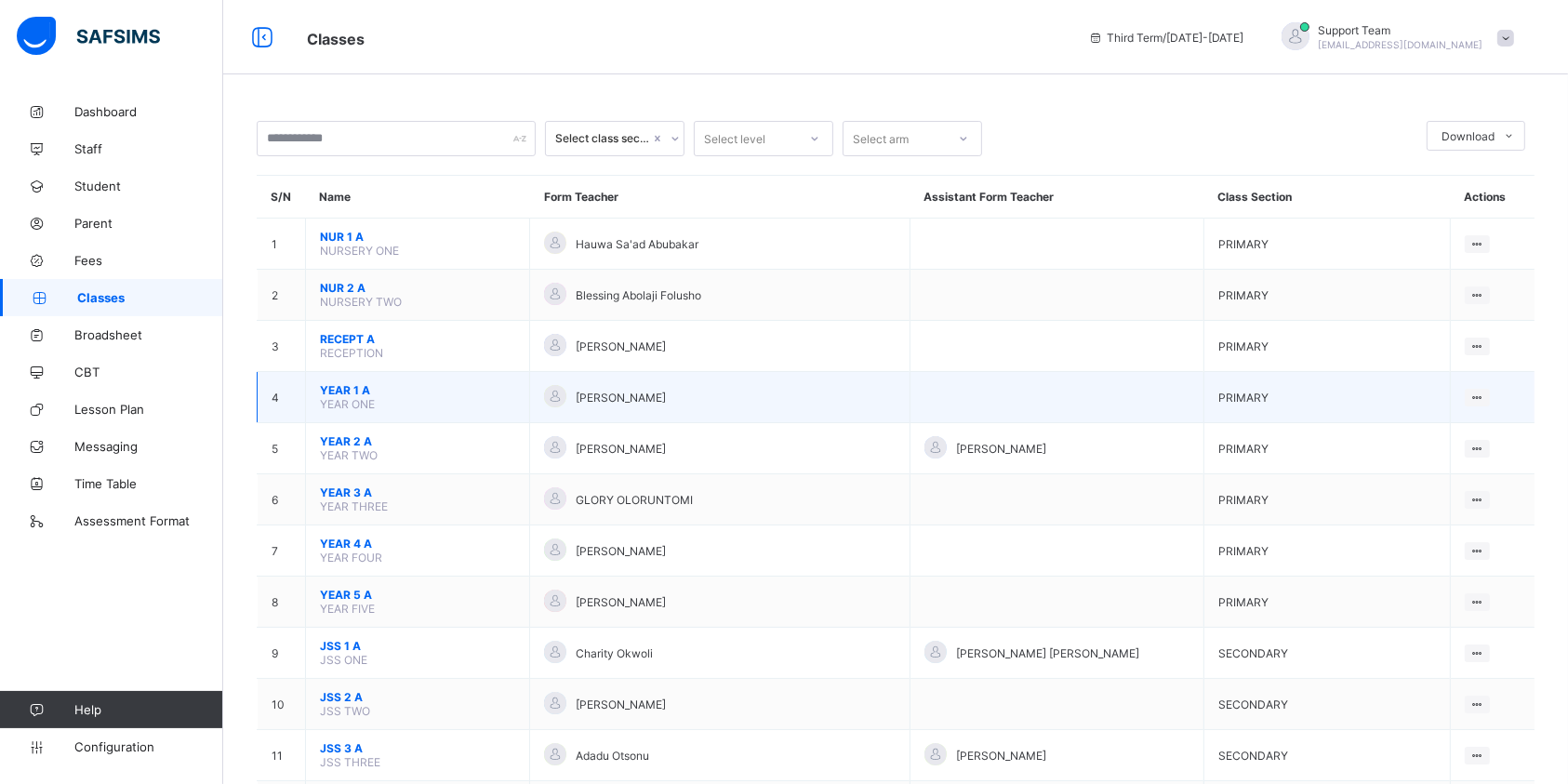 click on "YEAR 1   A   YEAR ONE" at bounding box center (418, 397) 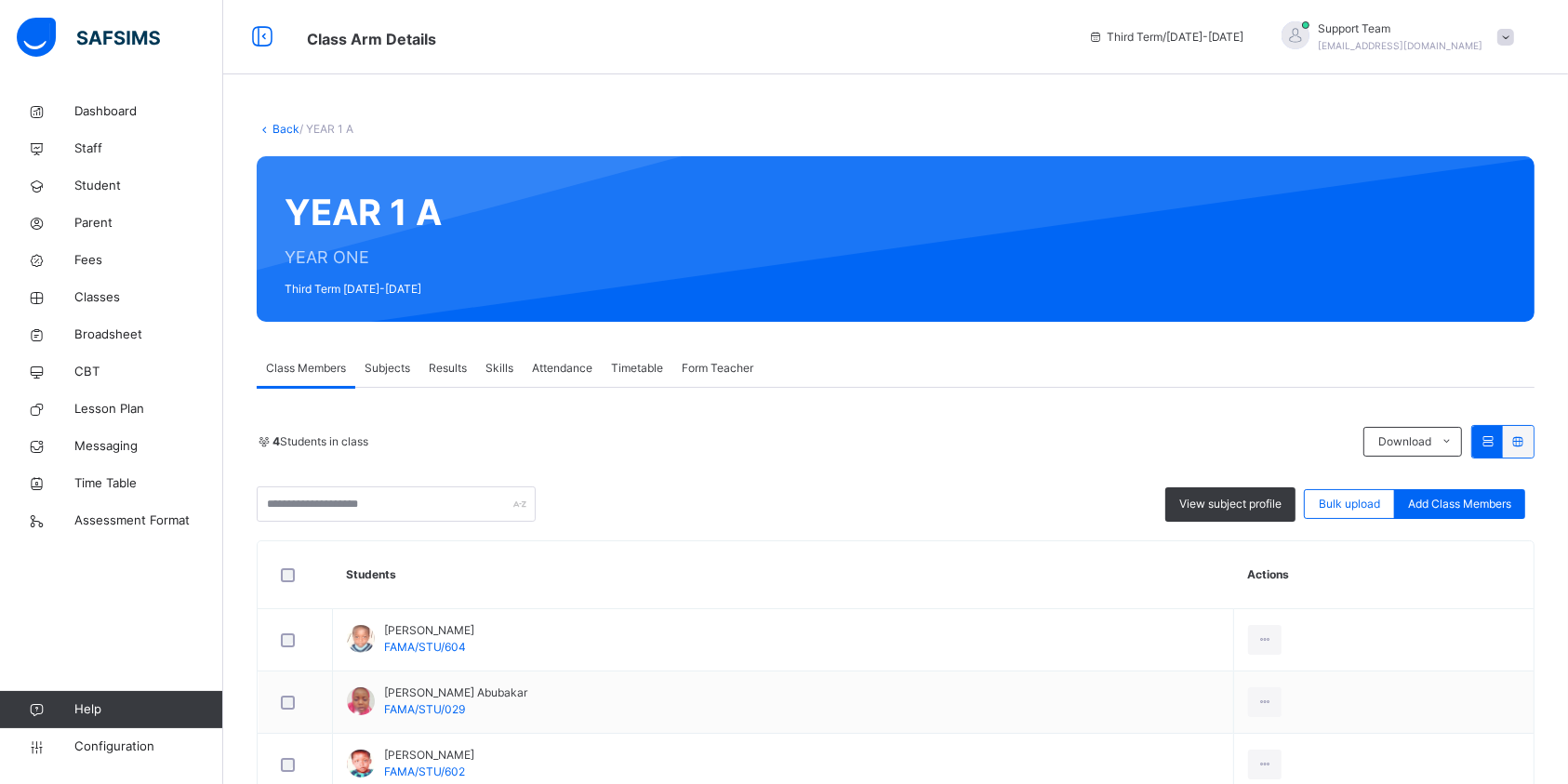 click on "Subjects" at bounding box center [387, 368] 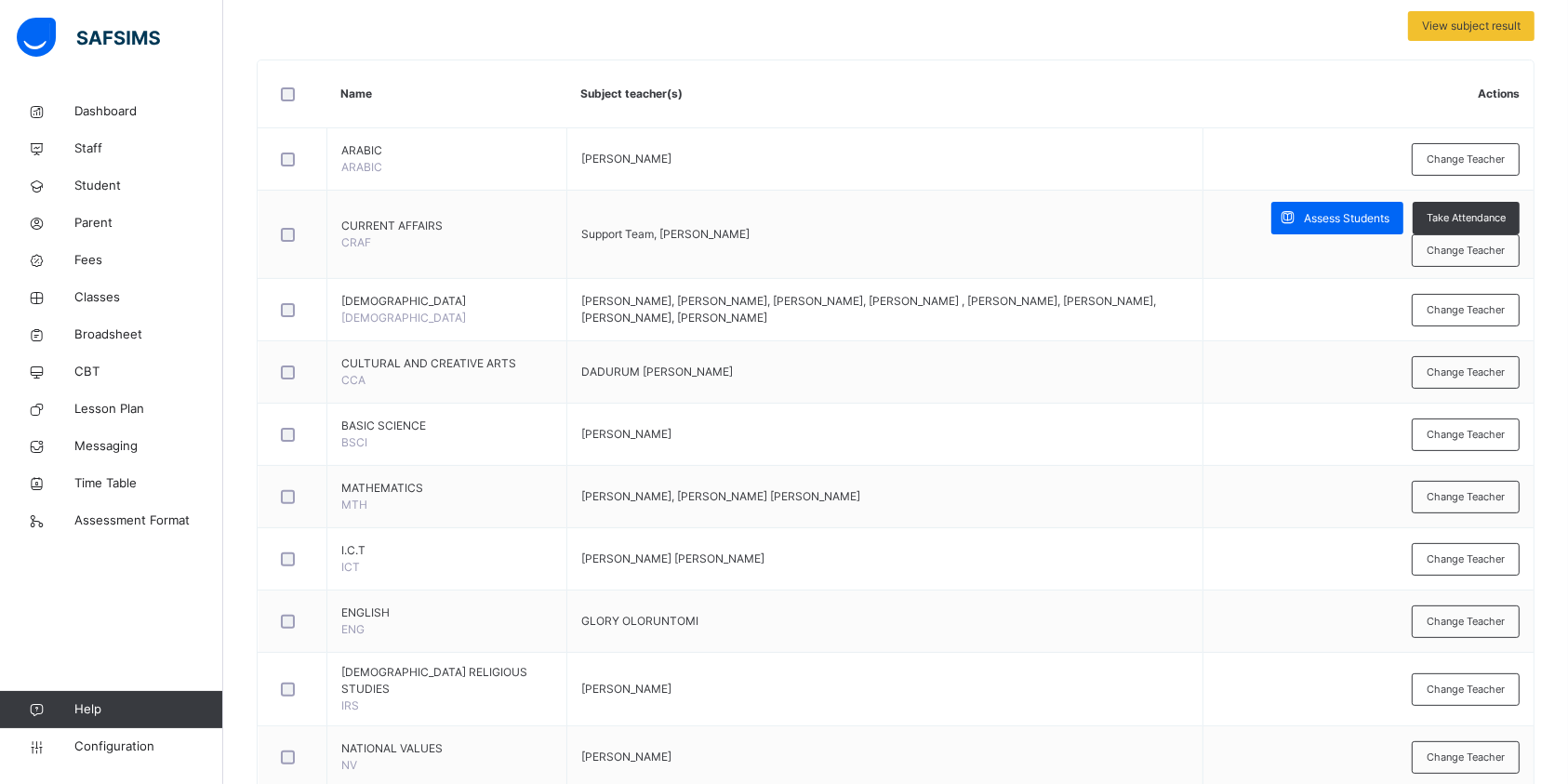 scroll, scrollTop: 372, scrollLeft: 0, axis: vertical 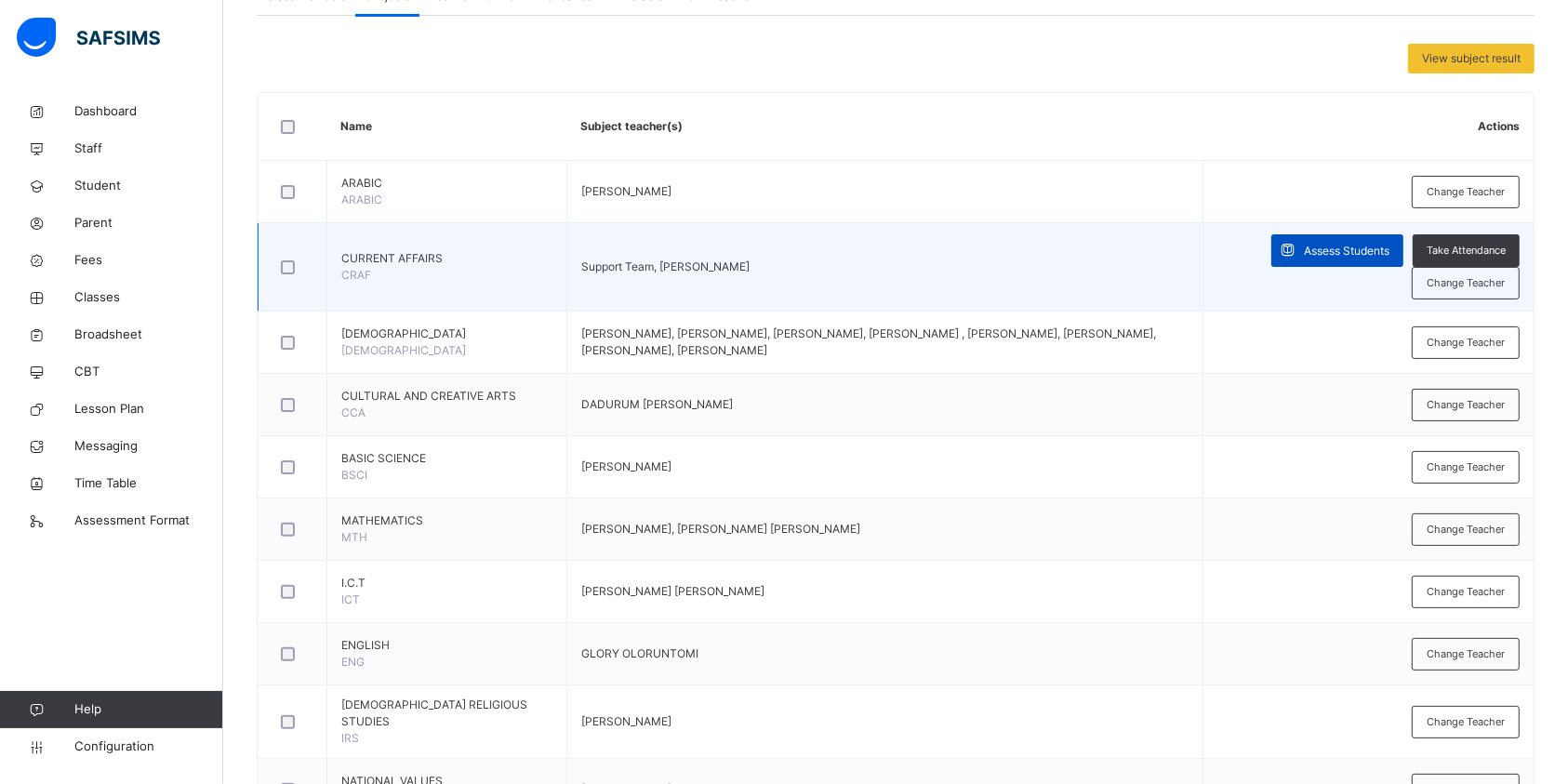 click on "Assess Students" at bounding box center [1347, 251] 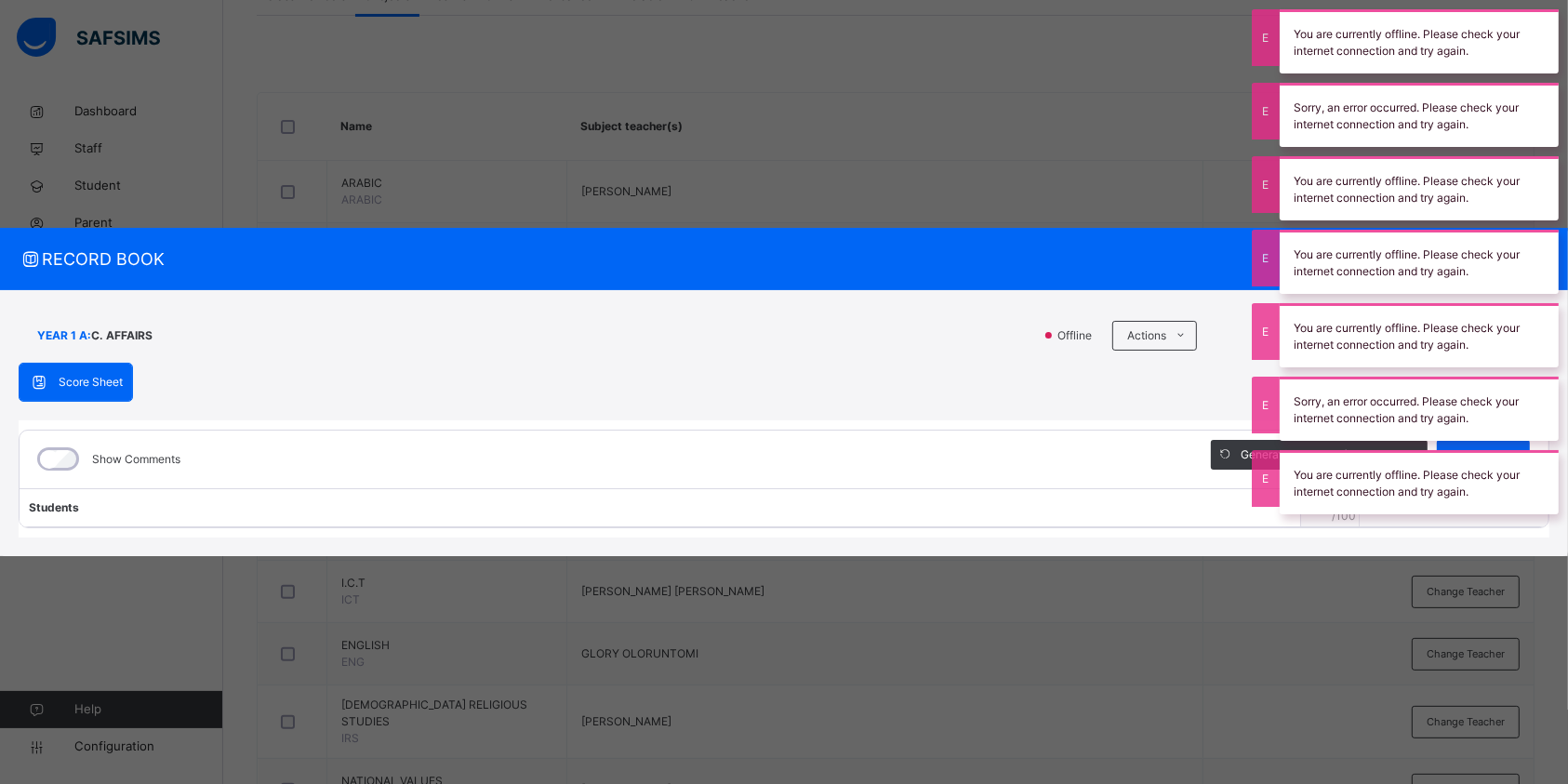 click on "RECORD BOOK × YEAR 1   A :   C. AFFAIRS Offline Actions  Download Empty Score Sheet  Upload/map score sheet Subject  C. AFFAIRS FAMA ISLAMIC INTERNATIONAL SCHOOL Date: 15th Jul 2025, 10:39:08 am Score Sheet Score Sheet Show Comments   Generate comment for all student   Save Entries Class Level:  YEAR 1   A Subject:  C. AFFAIRS Session:  2024/2025 Session Session:  Third Term Students TOTAL /100 Comment   ×   Subject Teacher’s Comment Generate and see in full the comment developed by the AI with an option to regenerate the comment Sims Bot Please wait while the Sims Bot generates comments for all your students × How satisfied are you with using SAFSIMS? 😞 🙁 😐 🙂 😄 Very Dissatisfied Very Satisfied Submit Close Import subject assessment score Map your assessment to those on our system Upload excel file used to fill out assessment   This excel file is the empty score sheet you downloaded eariler Drag and Drop files here Browse File from you computer × Warning!!!   Cancel Yes,  Cancel" at bounding box center [784, 392] 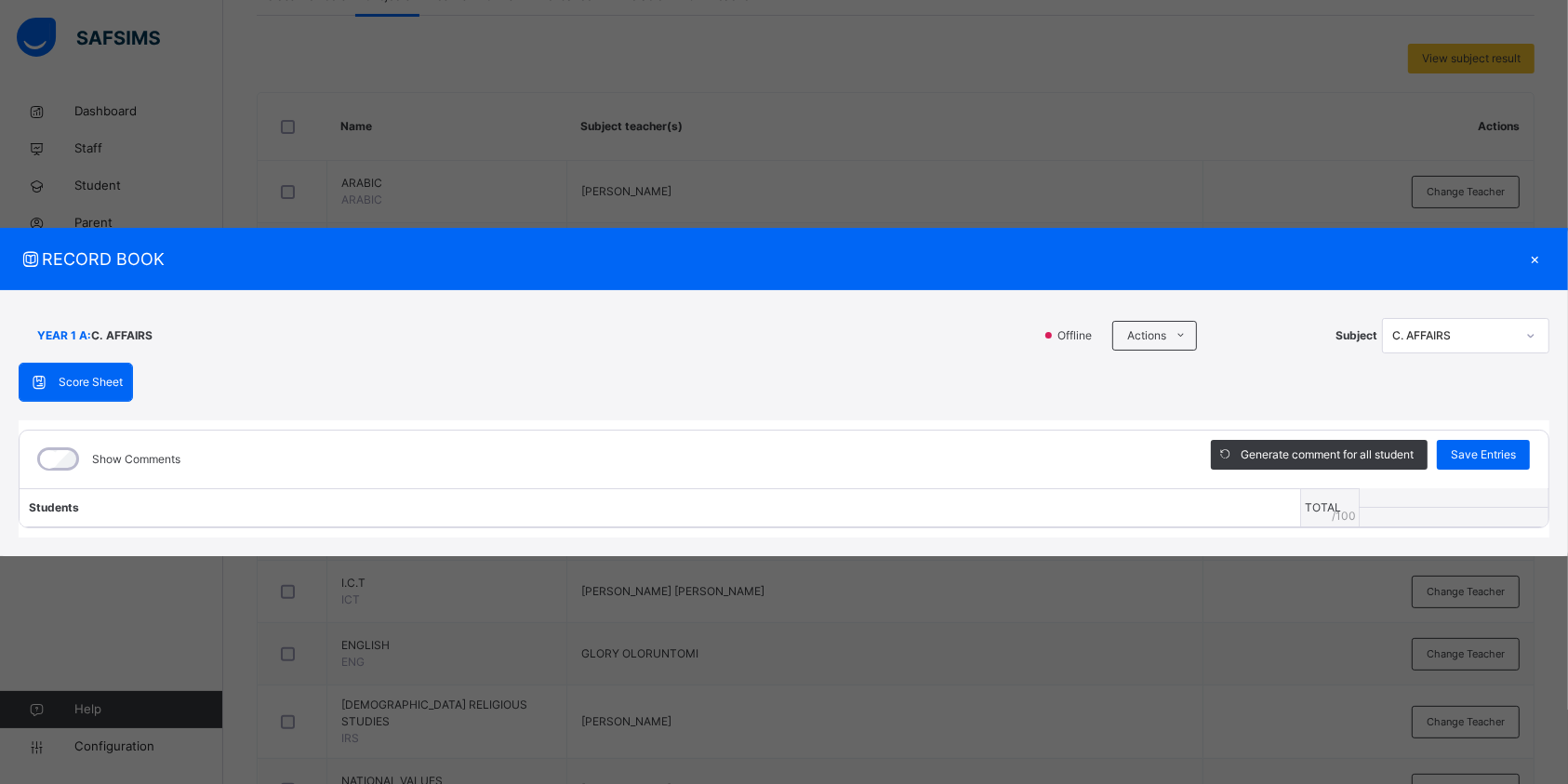 click on "×" at bounding box center [1535, 259] 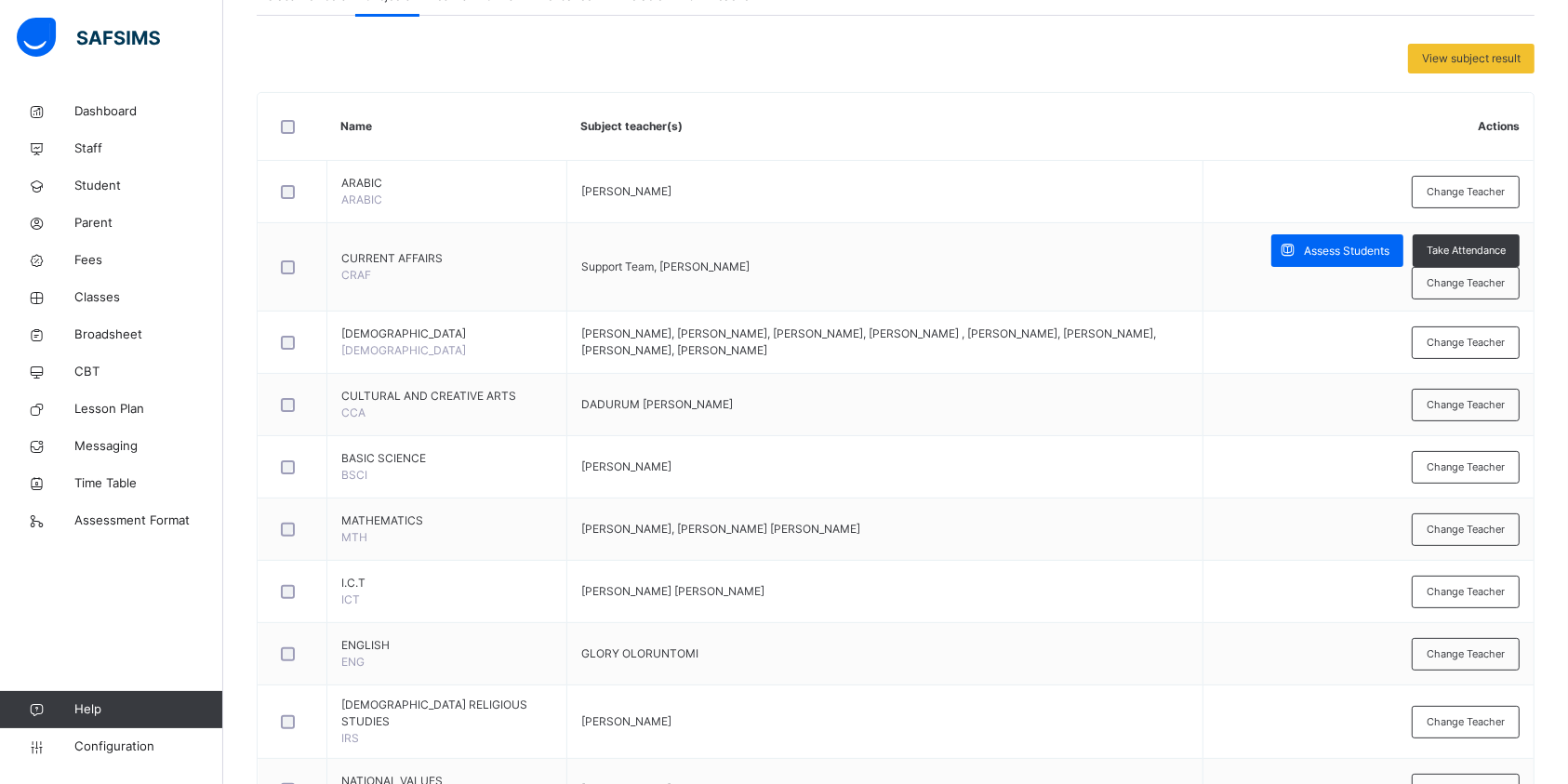 click on "Assess Students" at bounding box center (1347, 251) 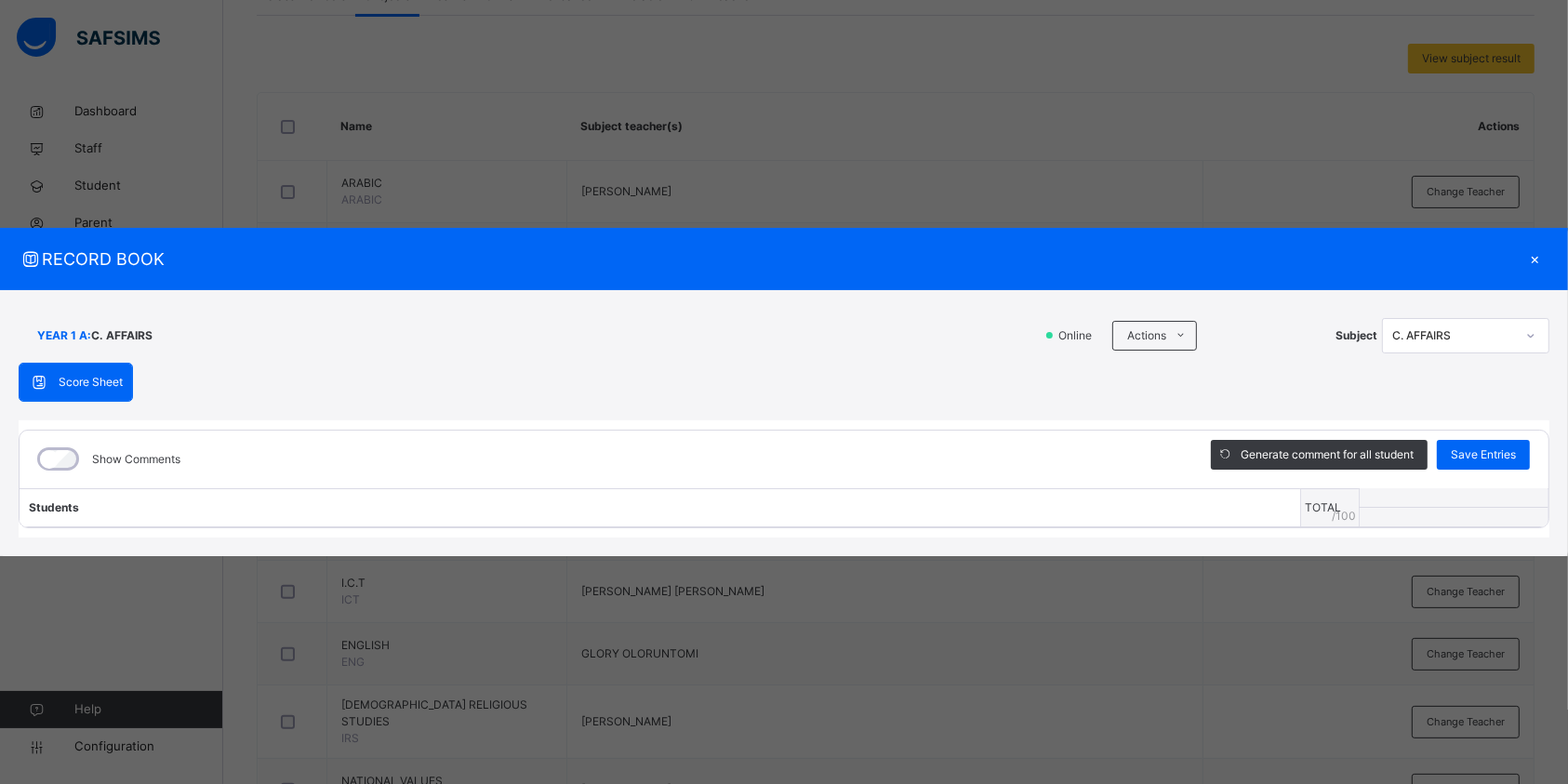 click on "×" at bounding box center (1535, 259) 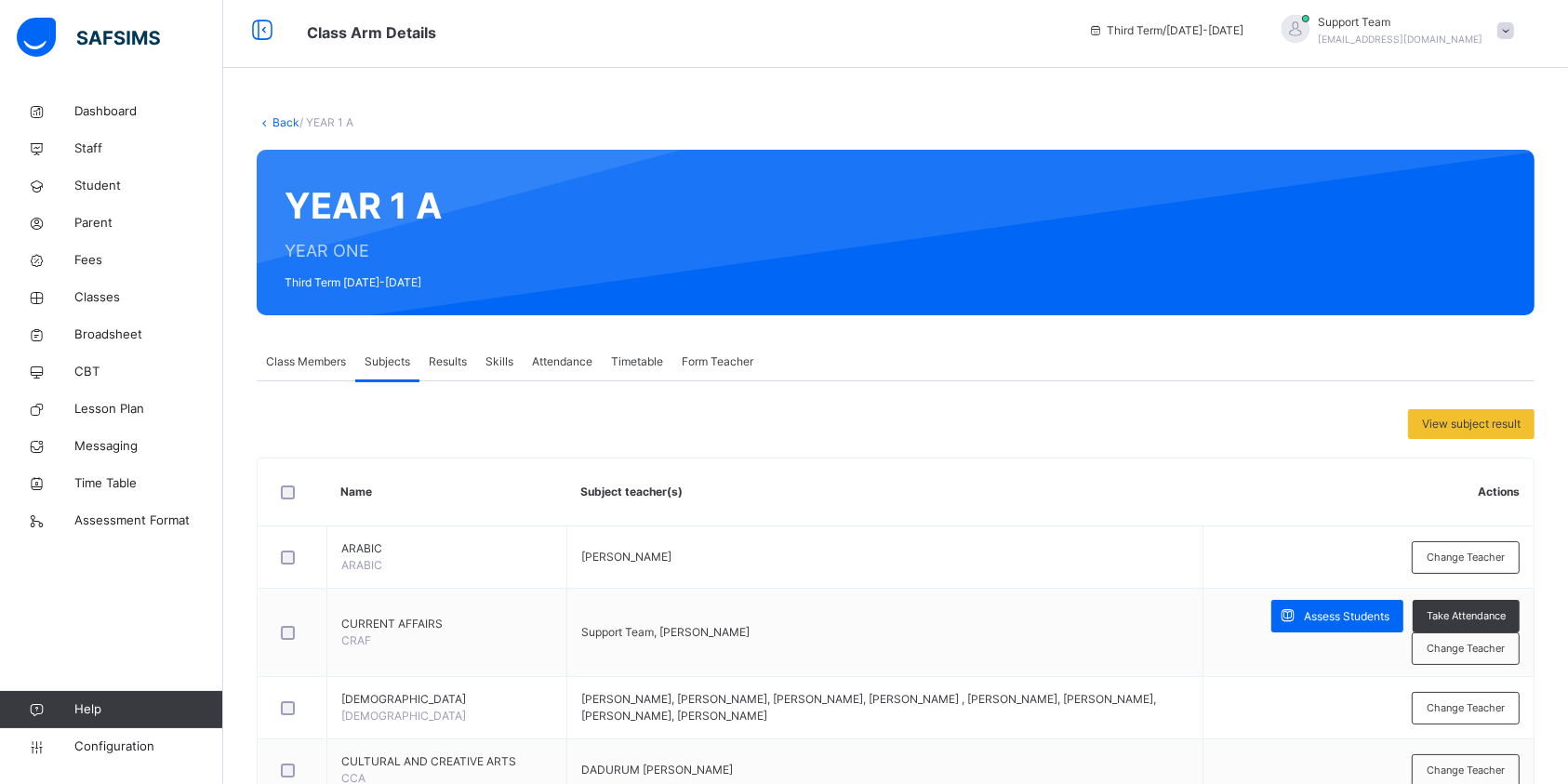 scroll, scrollTop: 0, scrollLeft: 0, axis: both 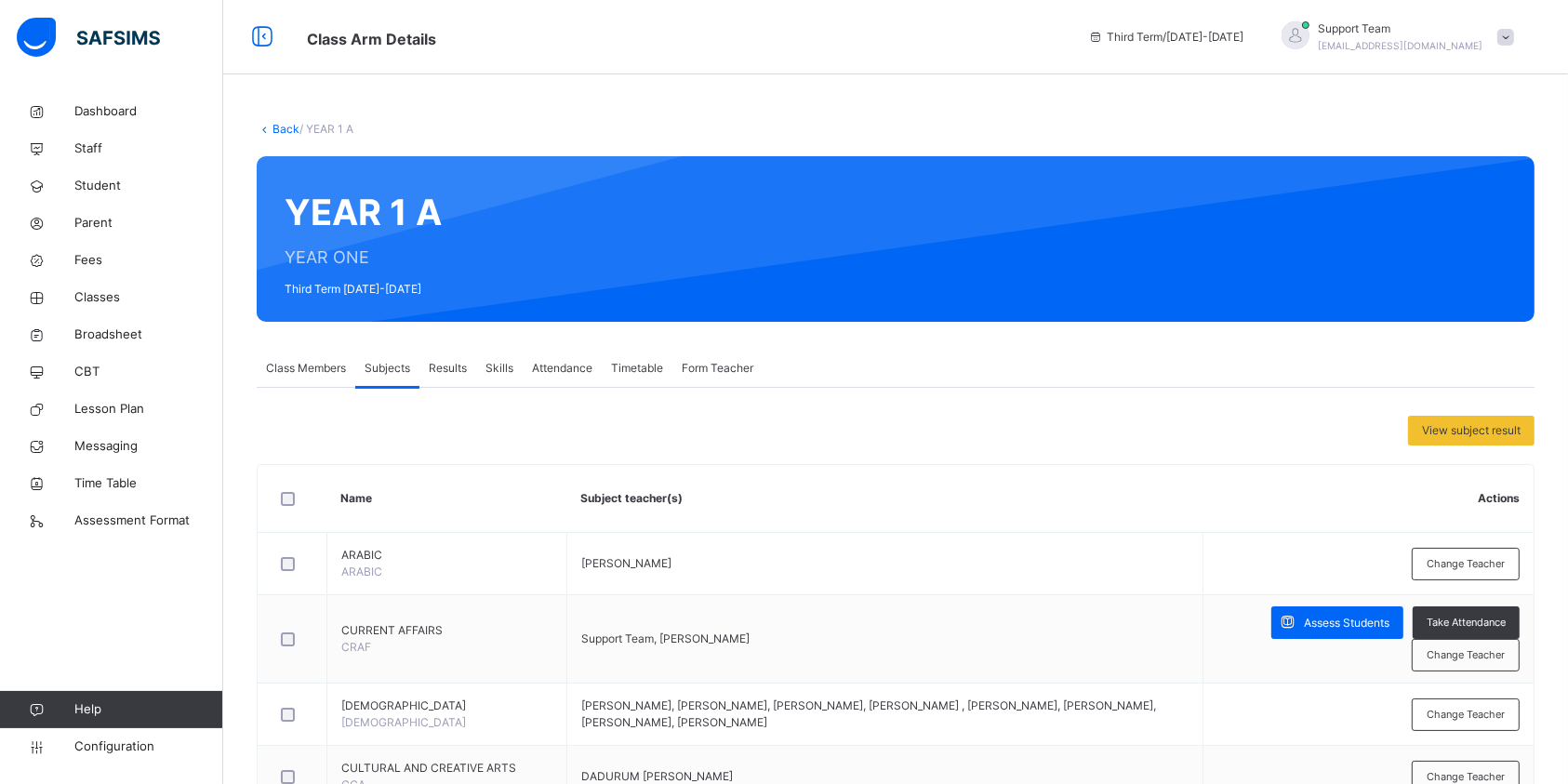 drag, startPoint x: 286, startPoint y: 376, endPoint x: 309, endPoint y: 373, distance: 23.194827 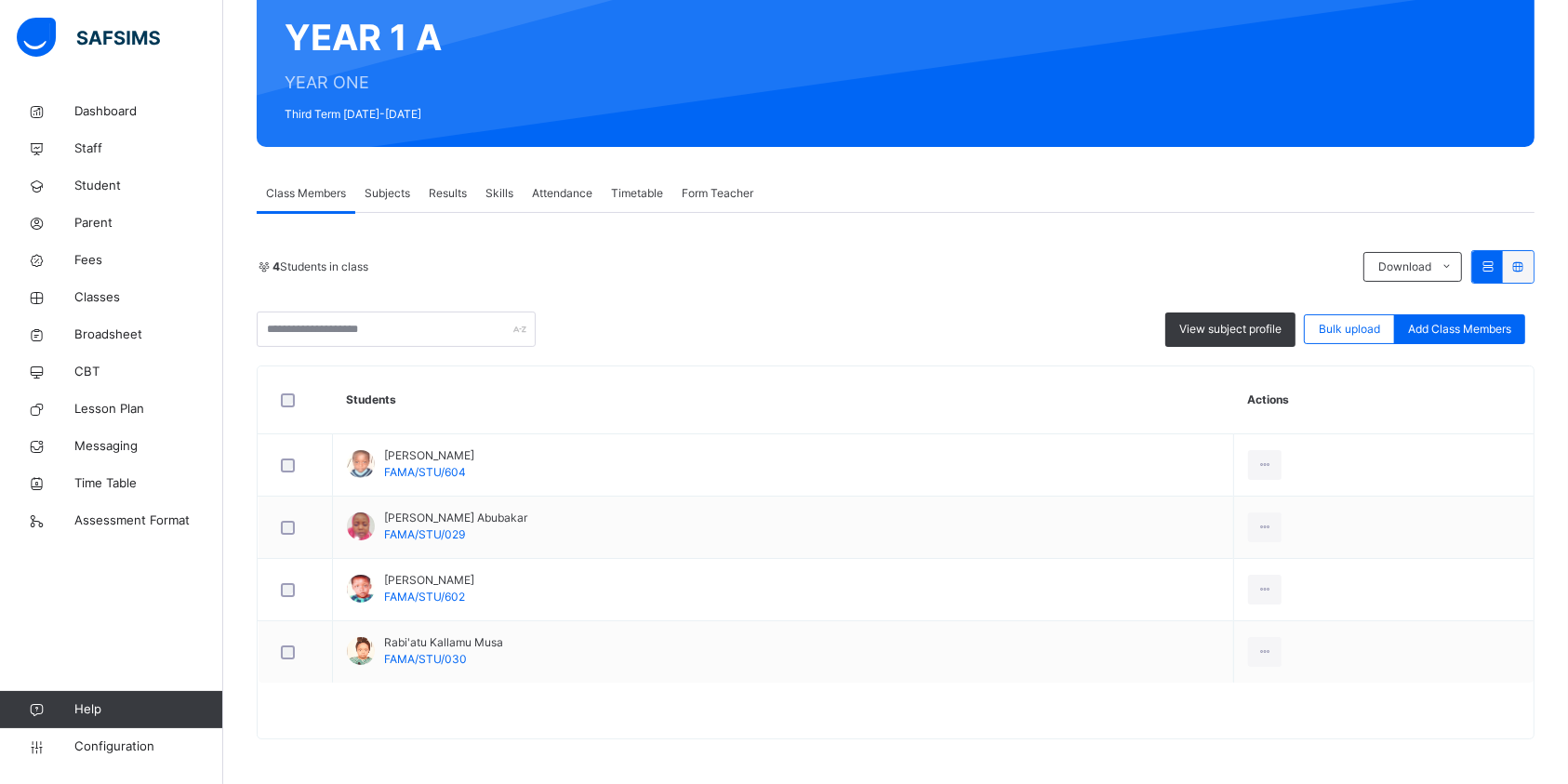 scroll, scrollTop: 176, scrollLeft: 0, axis: vertical 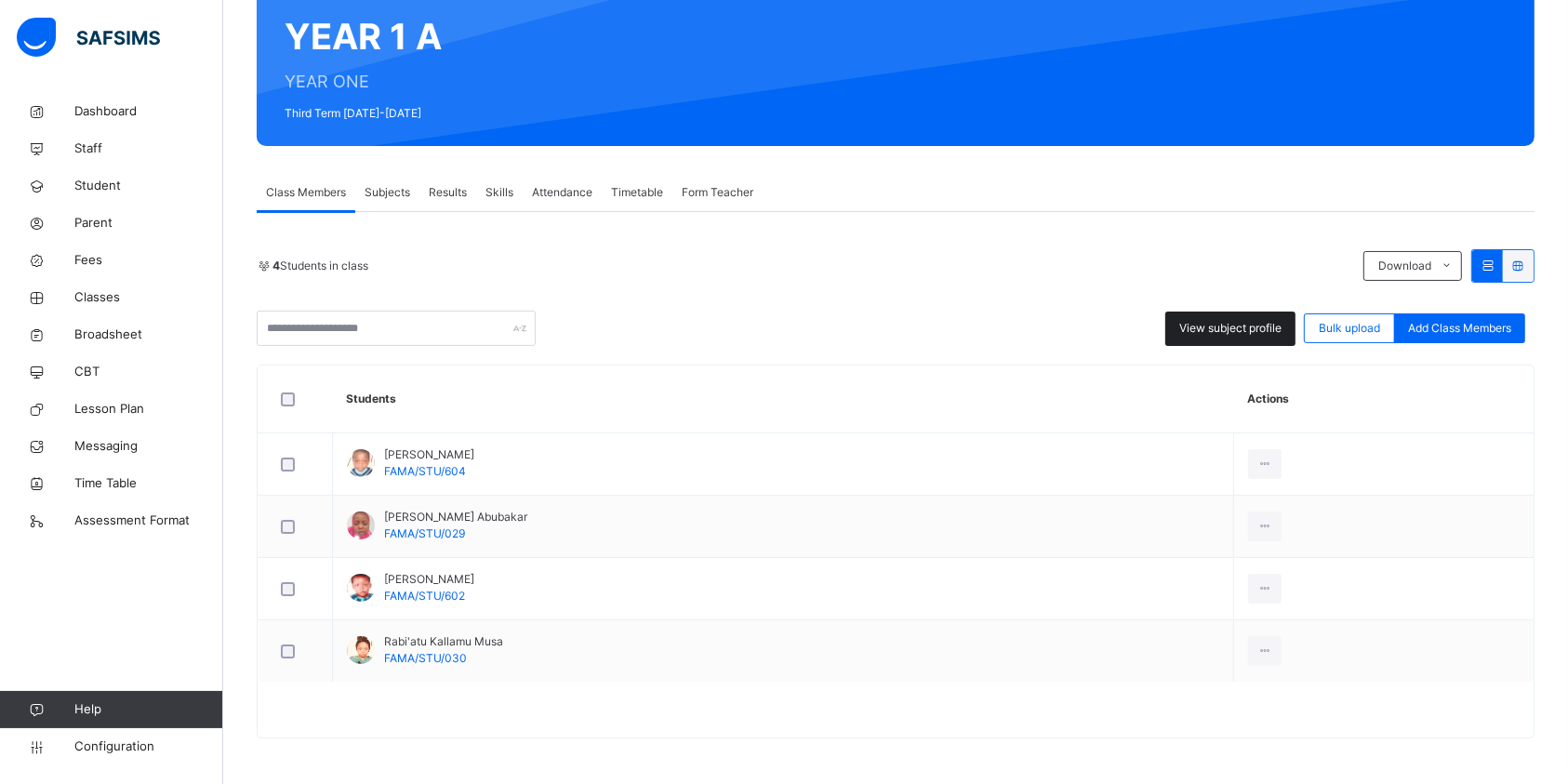 click on "View subject profile" at bounding box center [1230, 328] 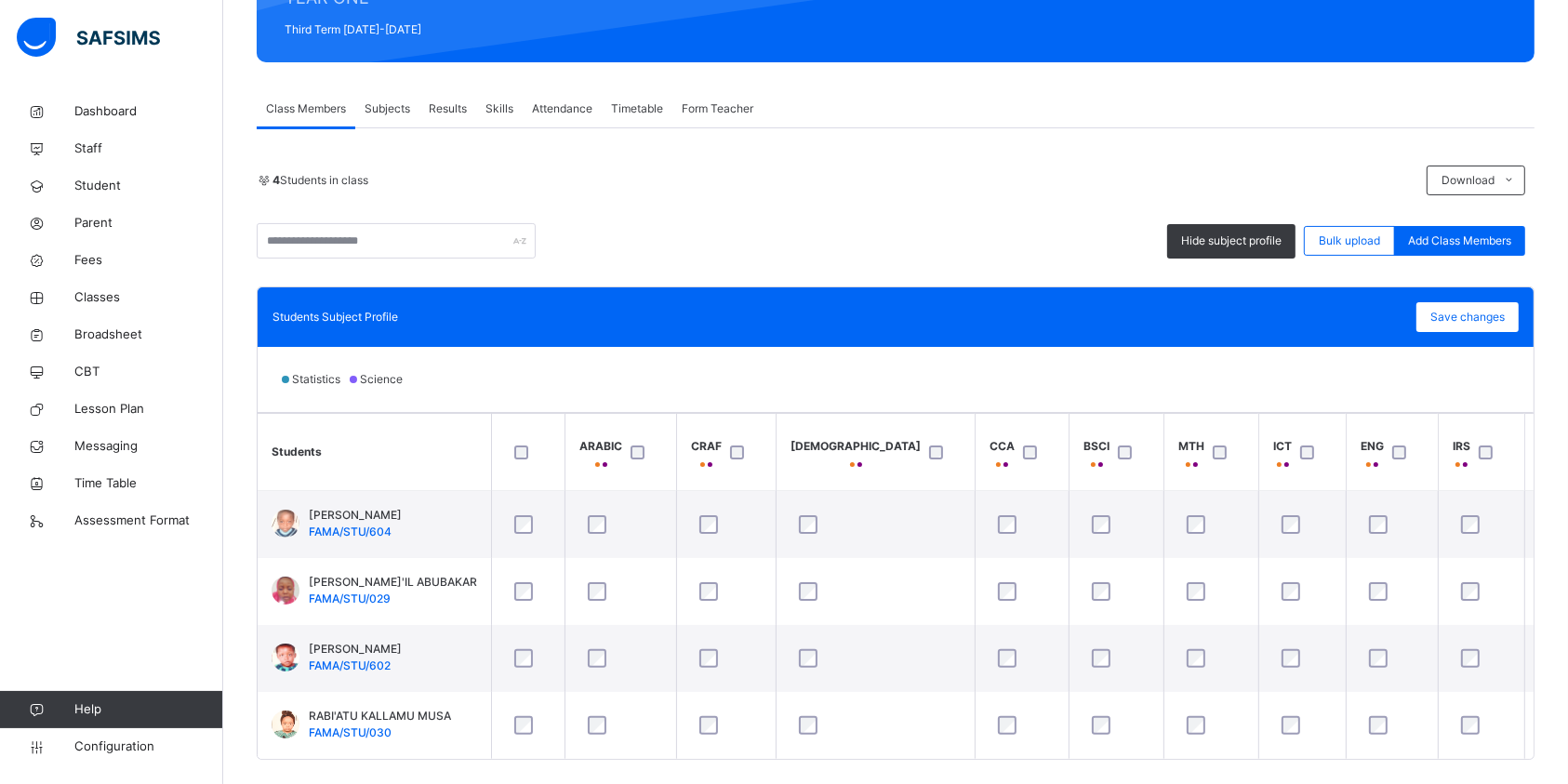 scroll, scrollTop: 298, scrollLeft: 0, axis: vertical 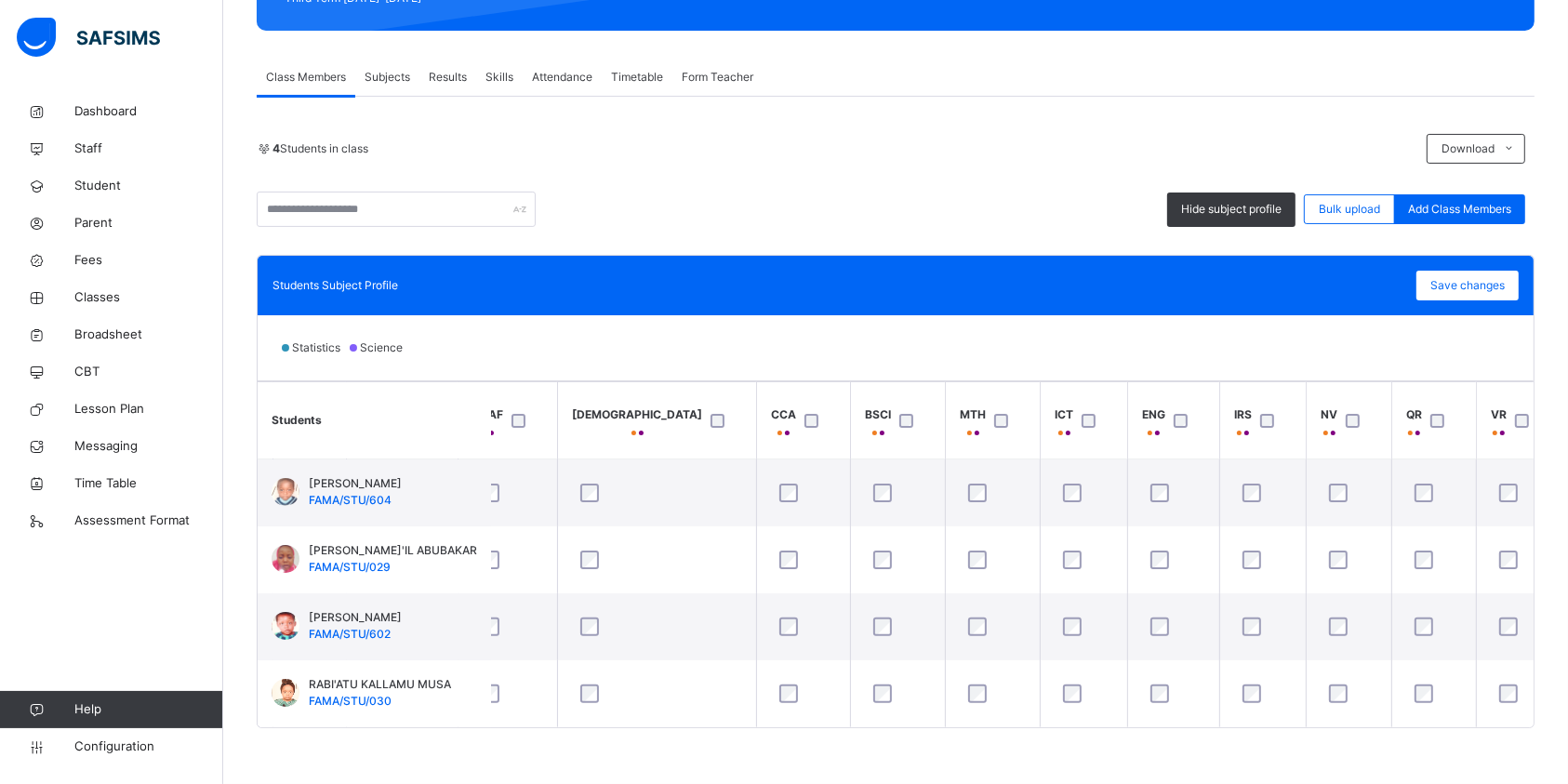 click on "Subjects" at bounding box center [387, 77] 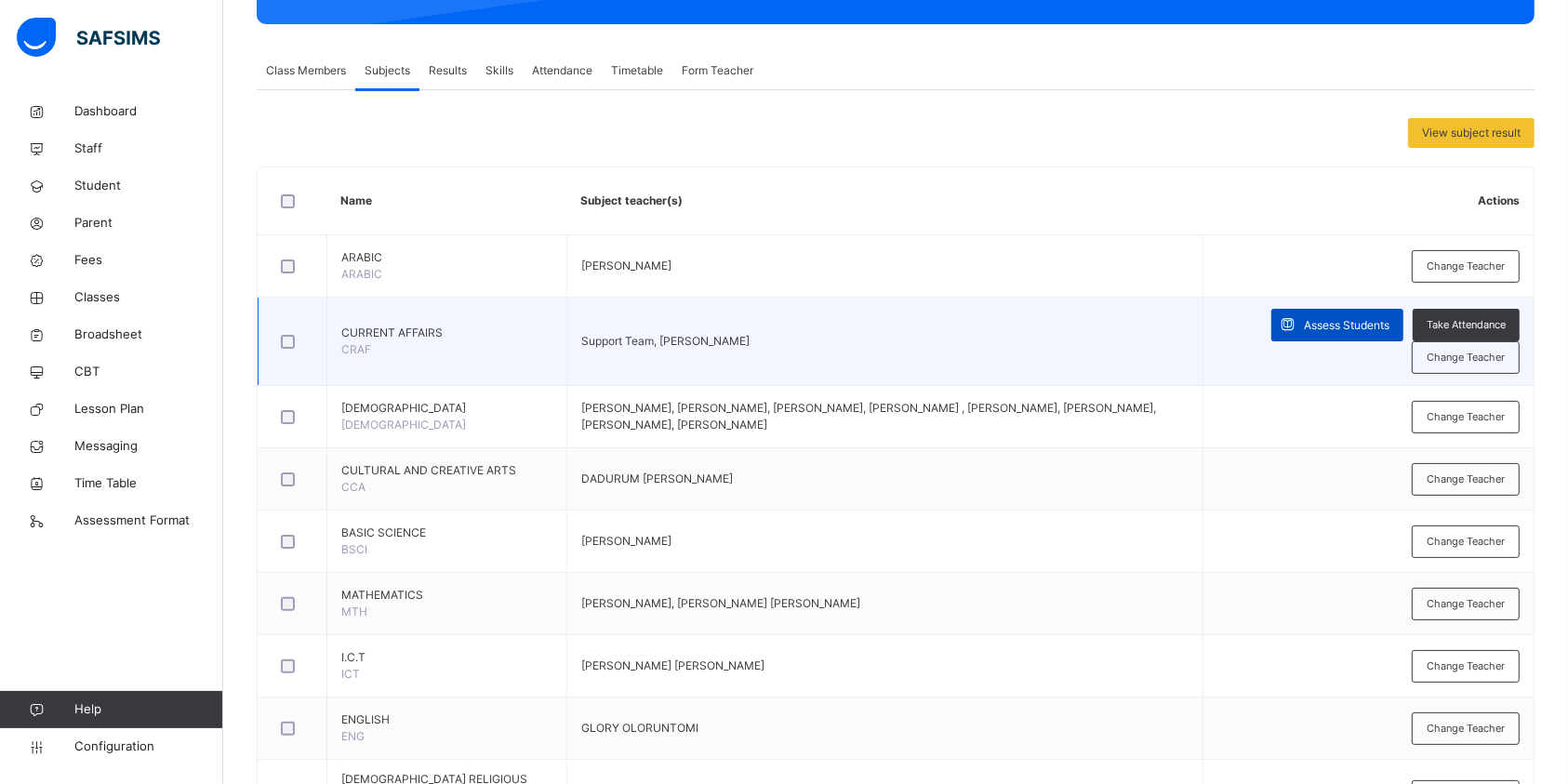 click on "Assess Students" at bounding box center (1347, 326) 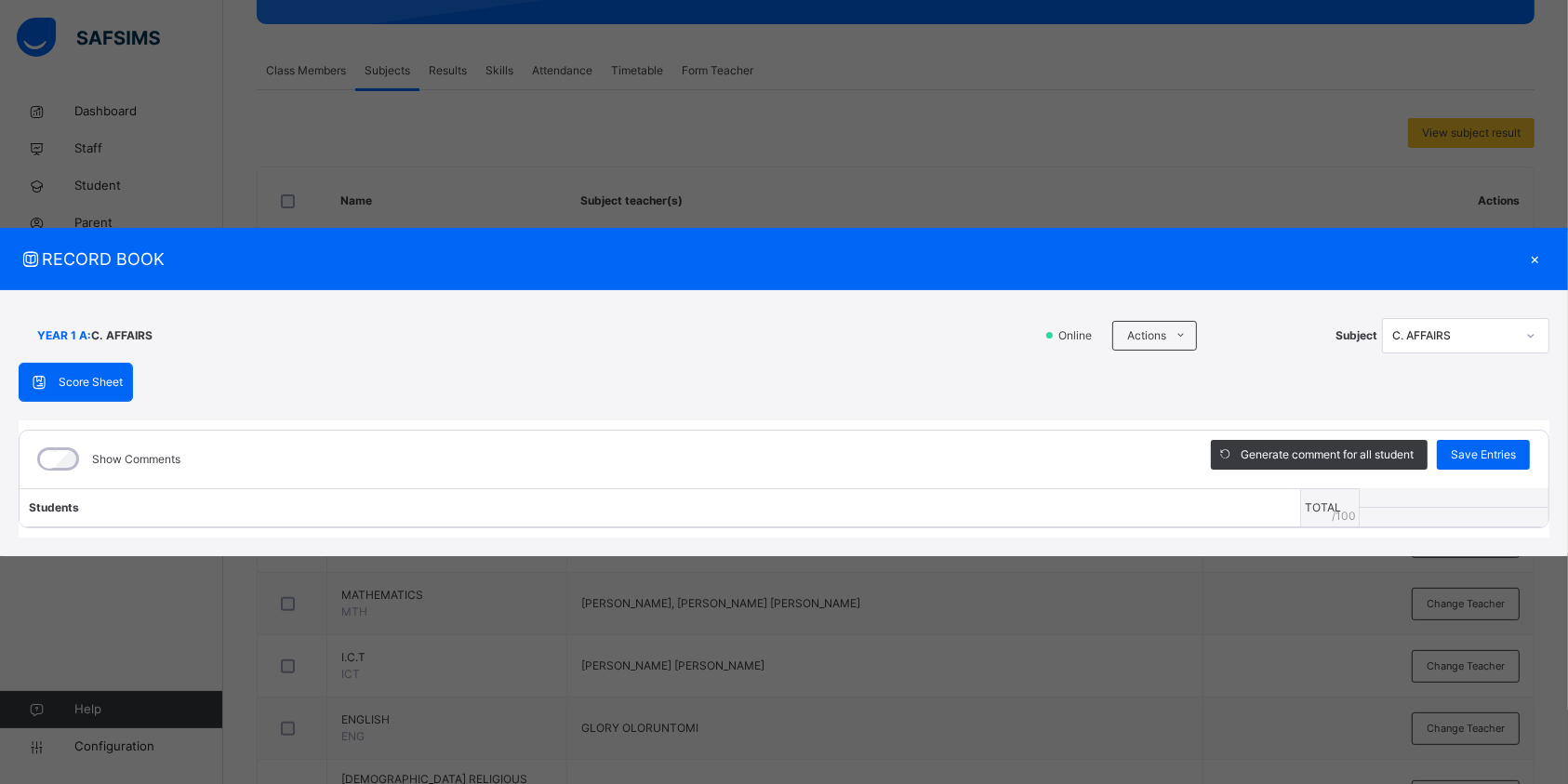 click on "YEAR 1   A :   C. AFFAIRS Online Actions  Download Empty Score Sheet  Upload/map score sheet Subject  C. AFFAIRS" at bounding box center (784, 336) 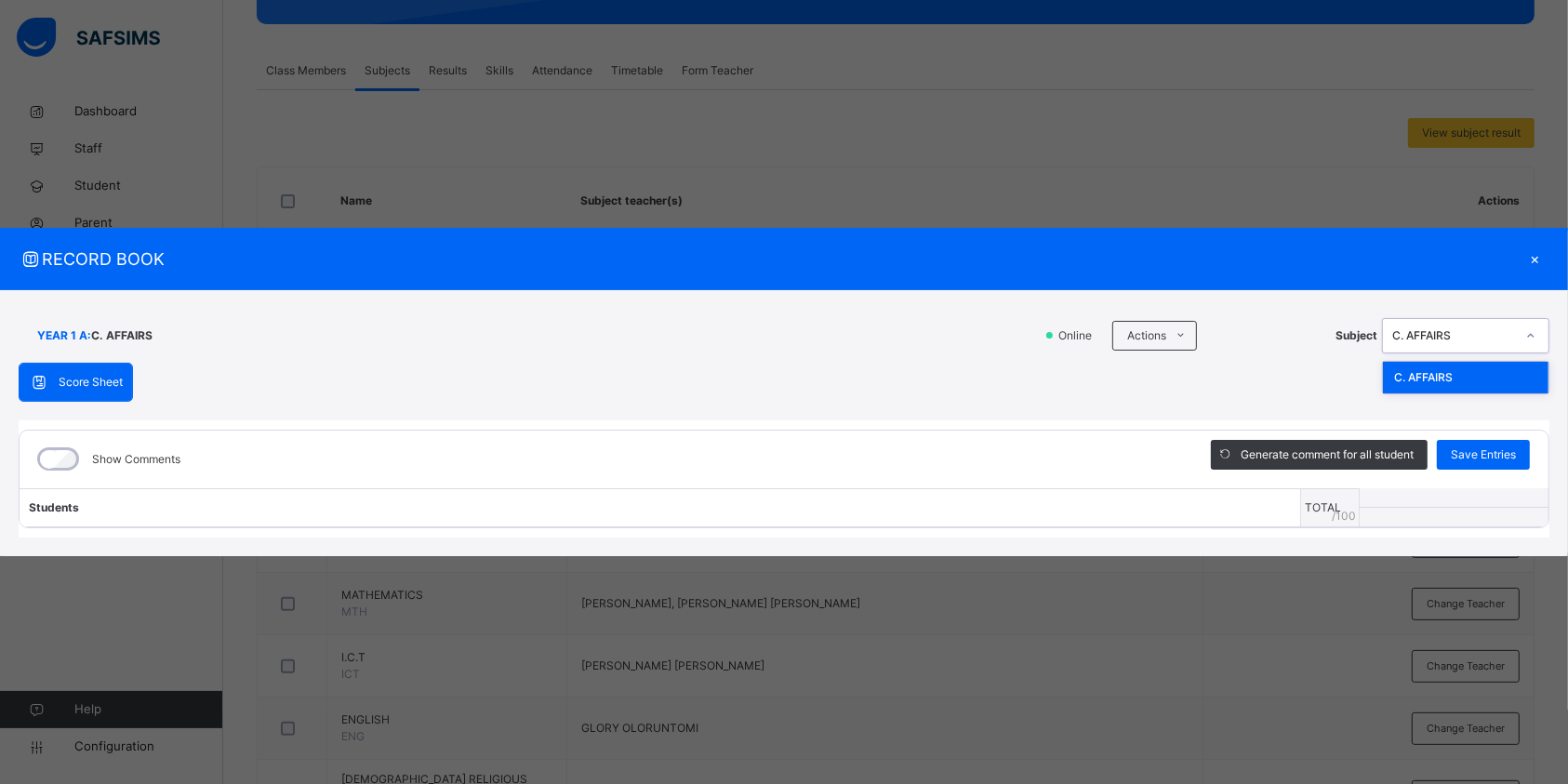 click on "C. AFFAIRS" at bounding box center [1454, 336] 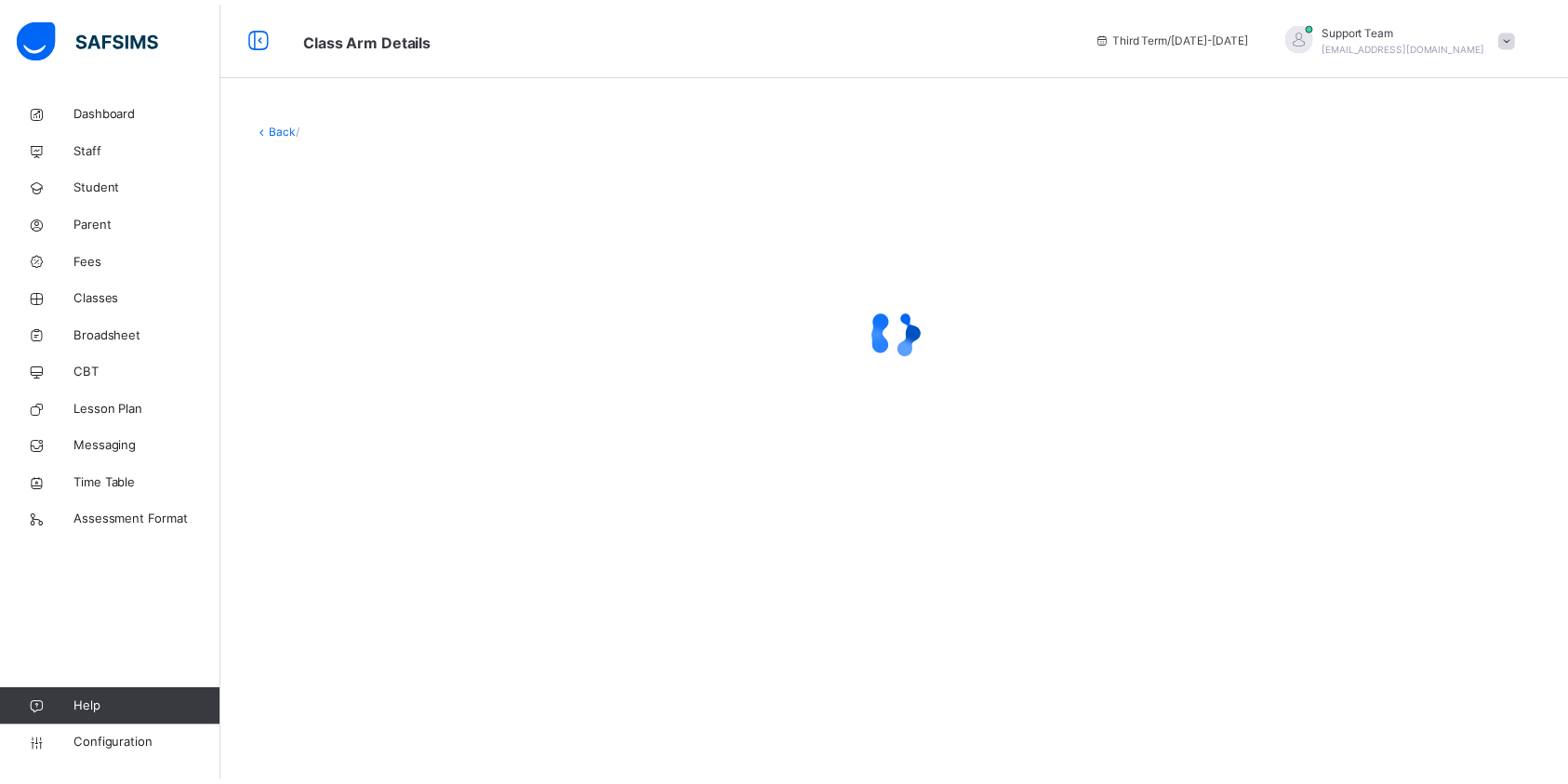 scroll, scrollTop: 0, scrollLeft: 0, axis: both 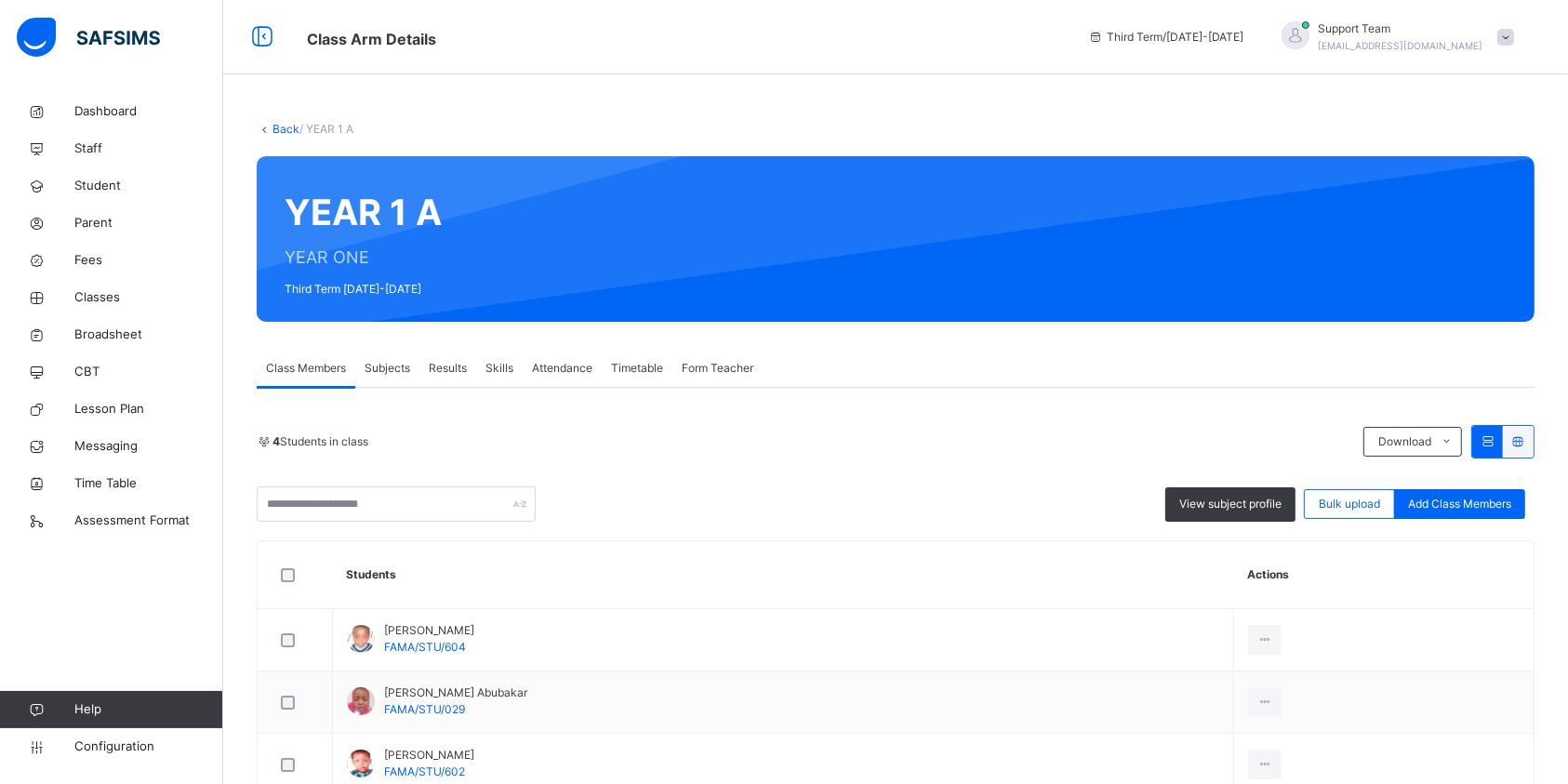 click on "Subjects" at bounding box center (387, 368) 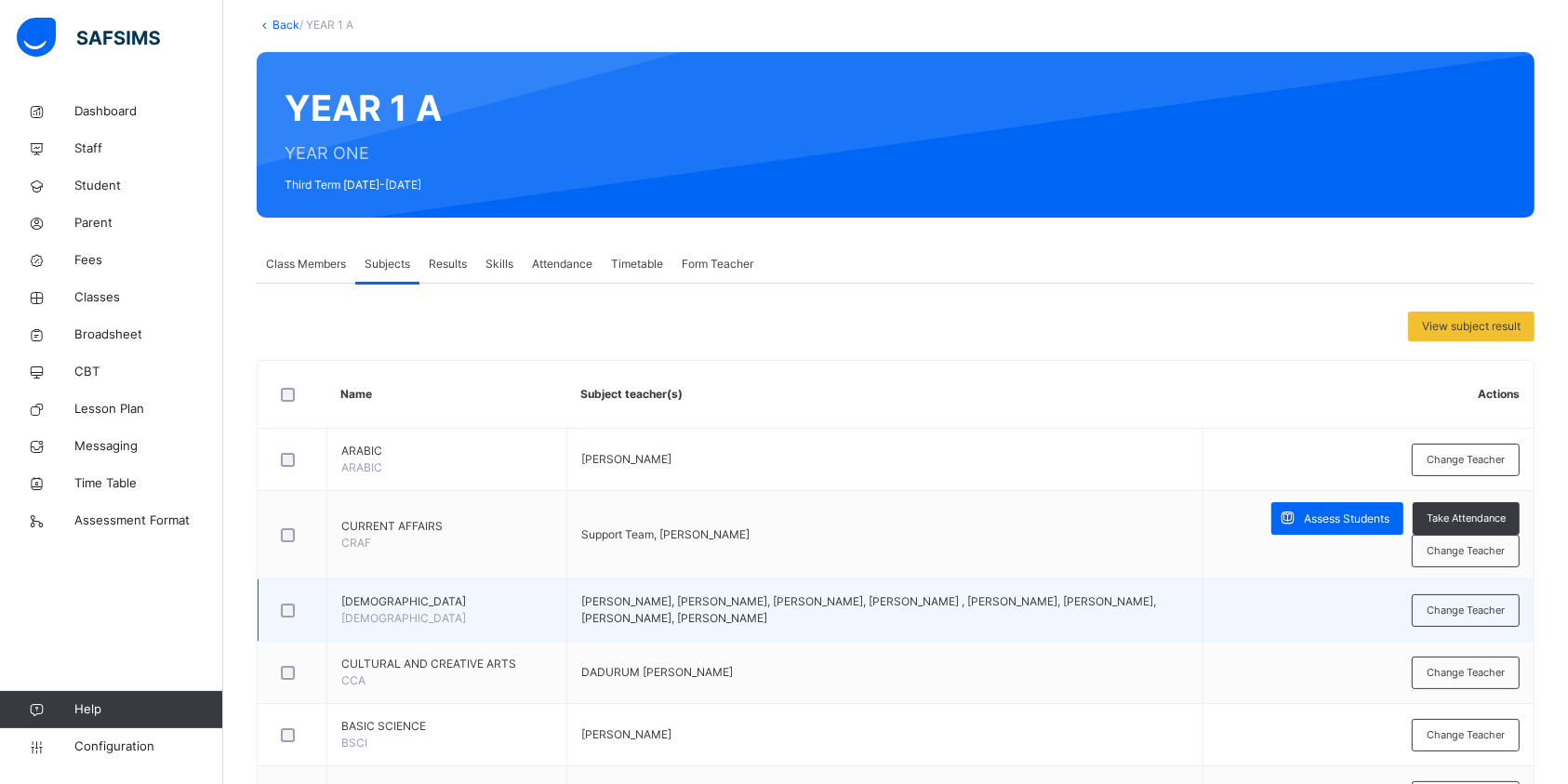 scroll, scrollTop: 124, scrollLeft: 0, axis: vertical 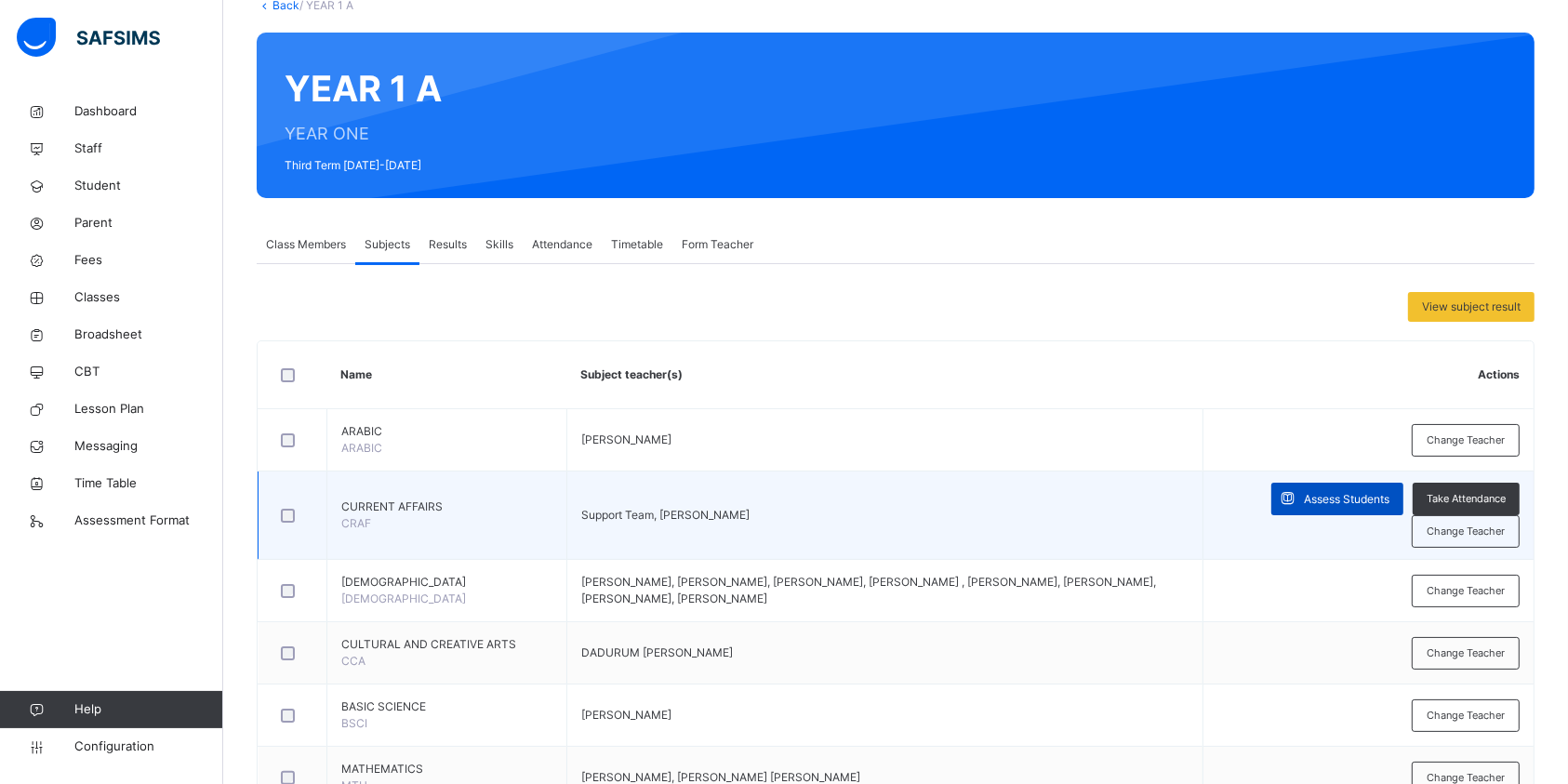 click on "Assess Students" at bounding box center (1337, 498) 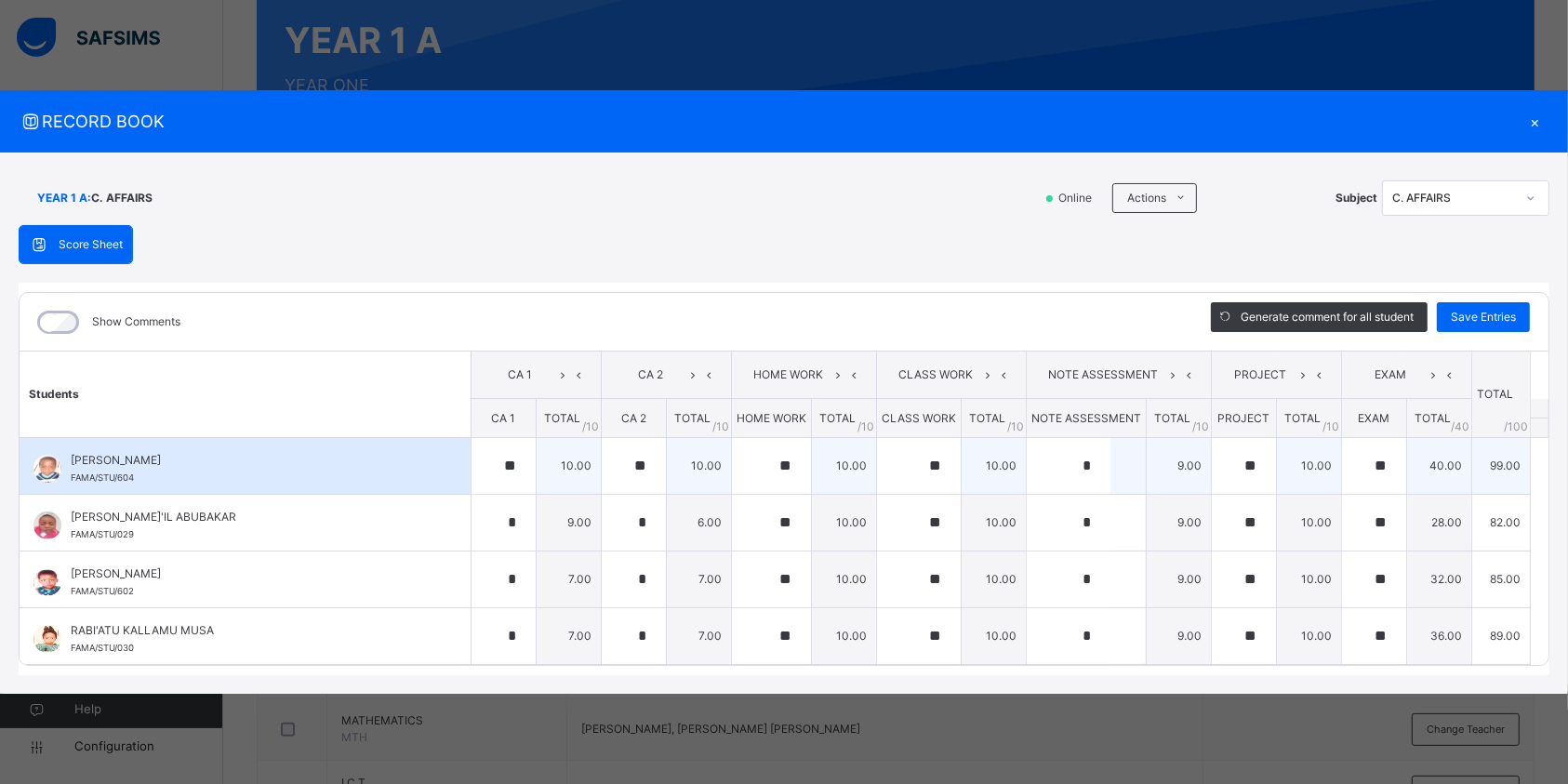 scroll, scrollTop: 124, scrollLeft: 0, axis: vertical 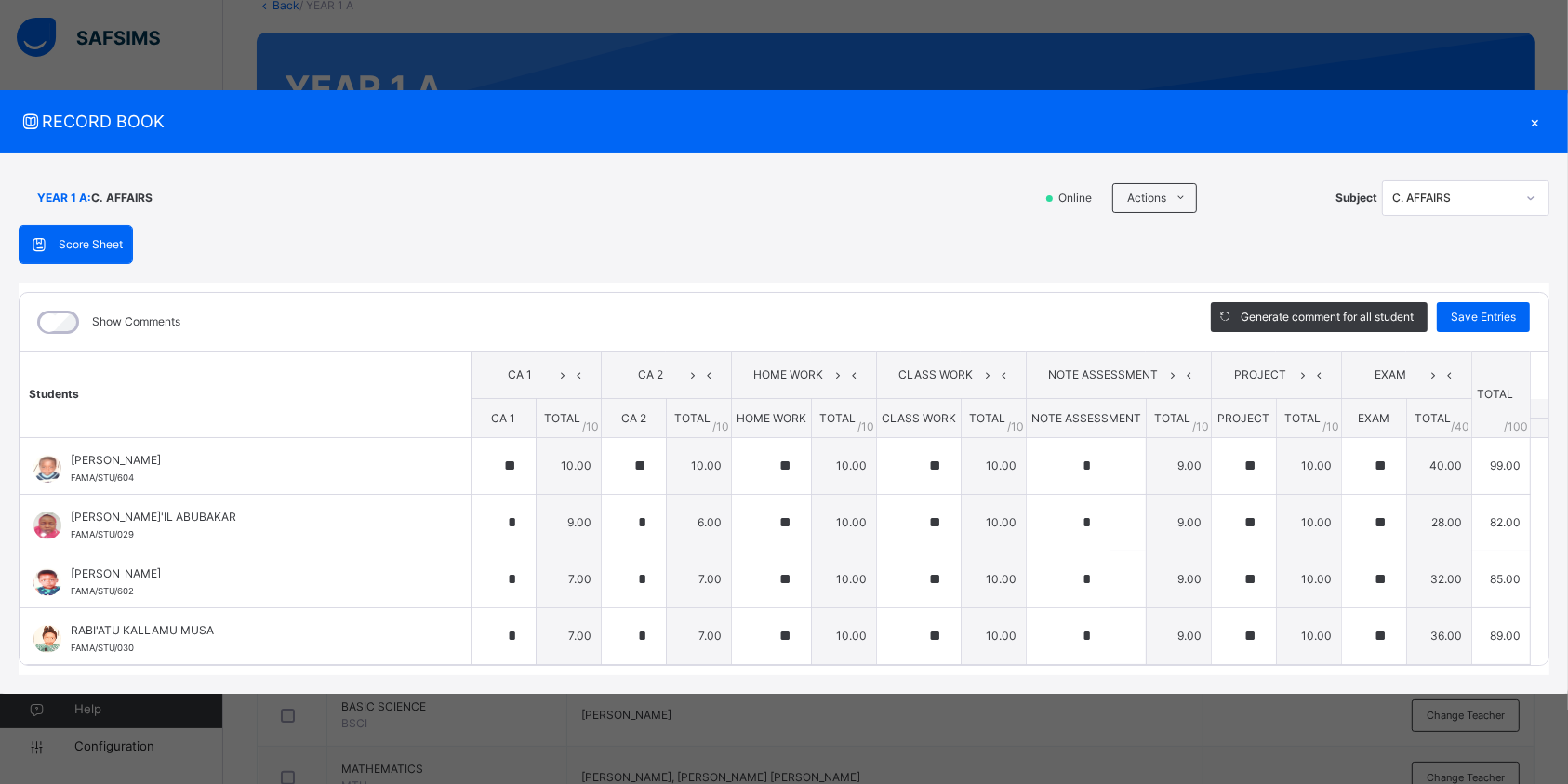 click on "×" at bounding box center [1535, 121] 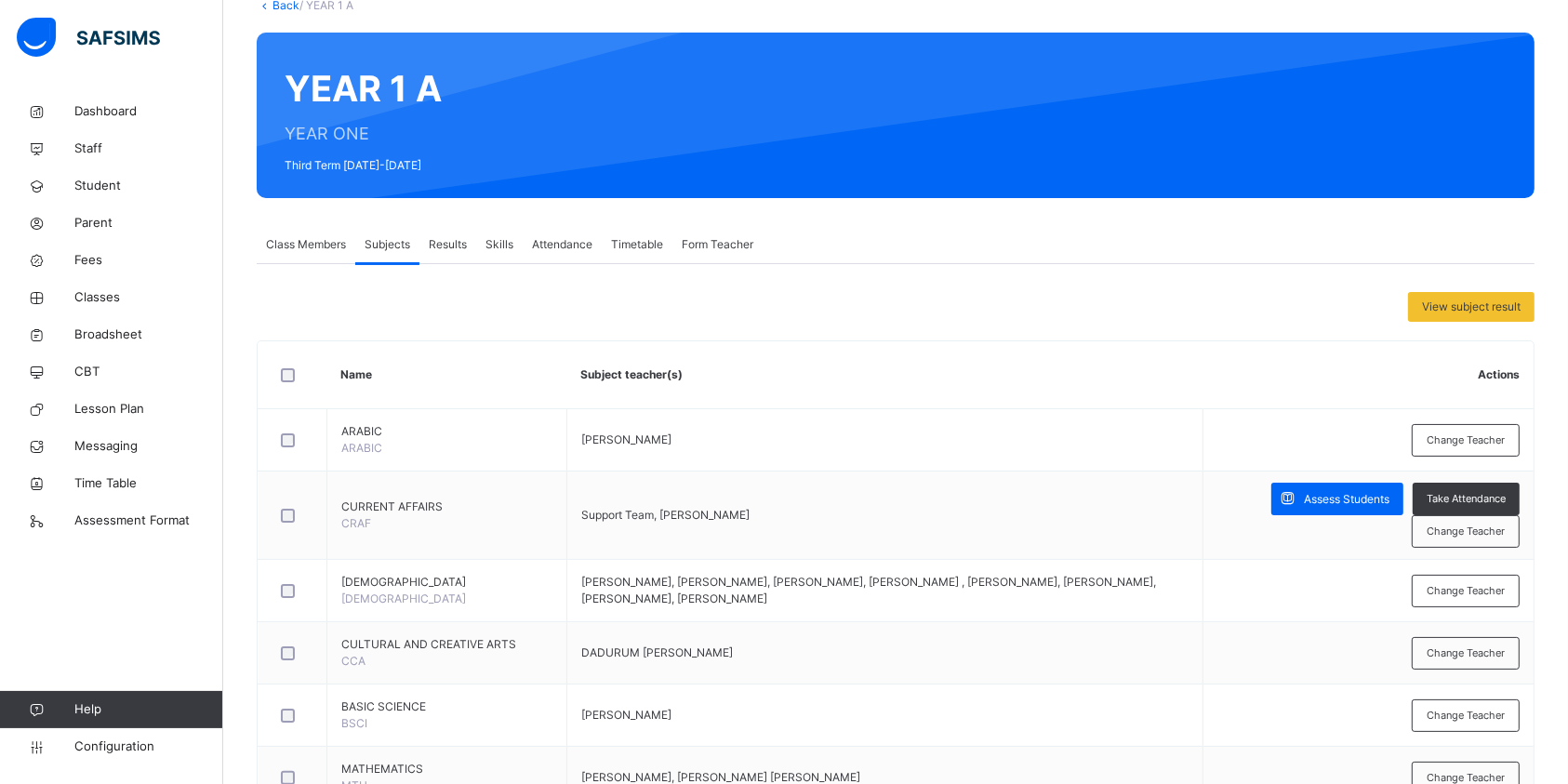 click on "Results" at bounding box center (447, 245) 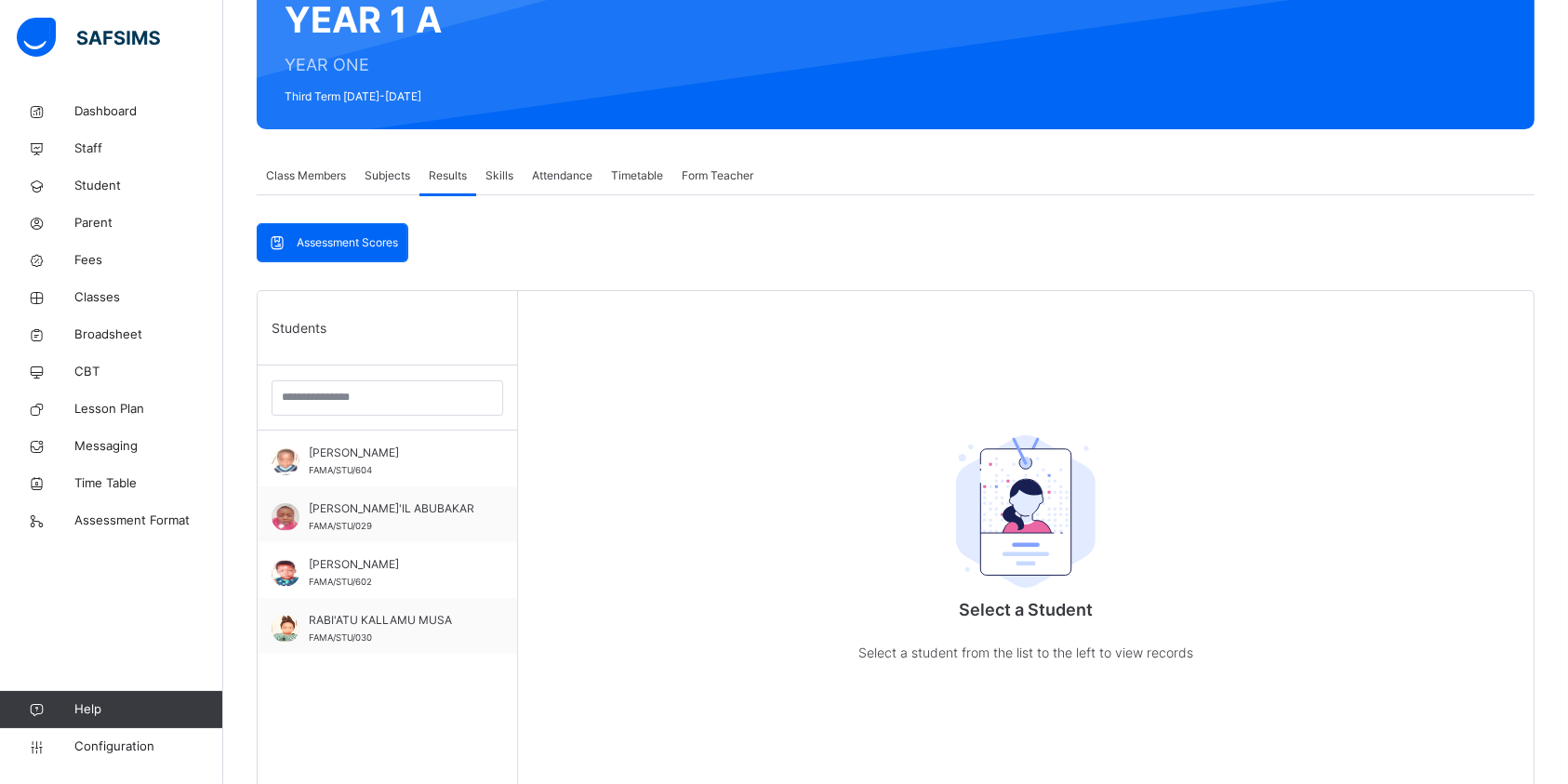 scroll, scrollTop: 247, scrollLeft: 0, axis: vertical 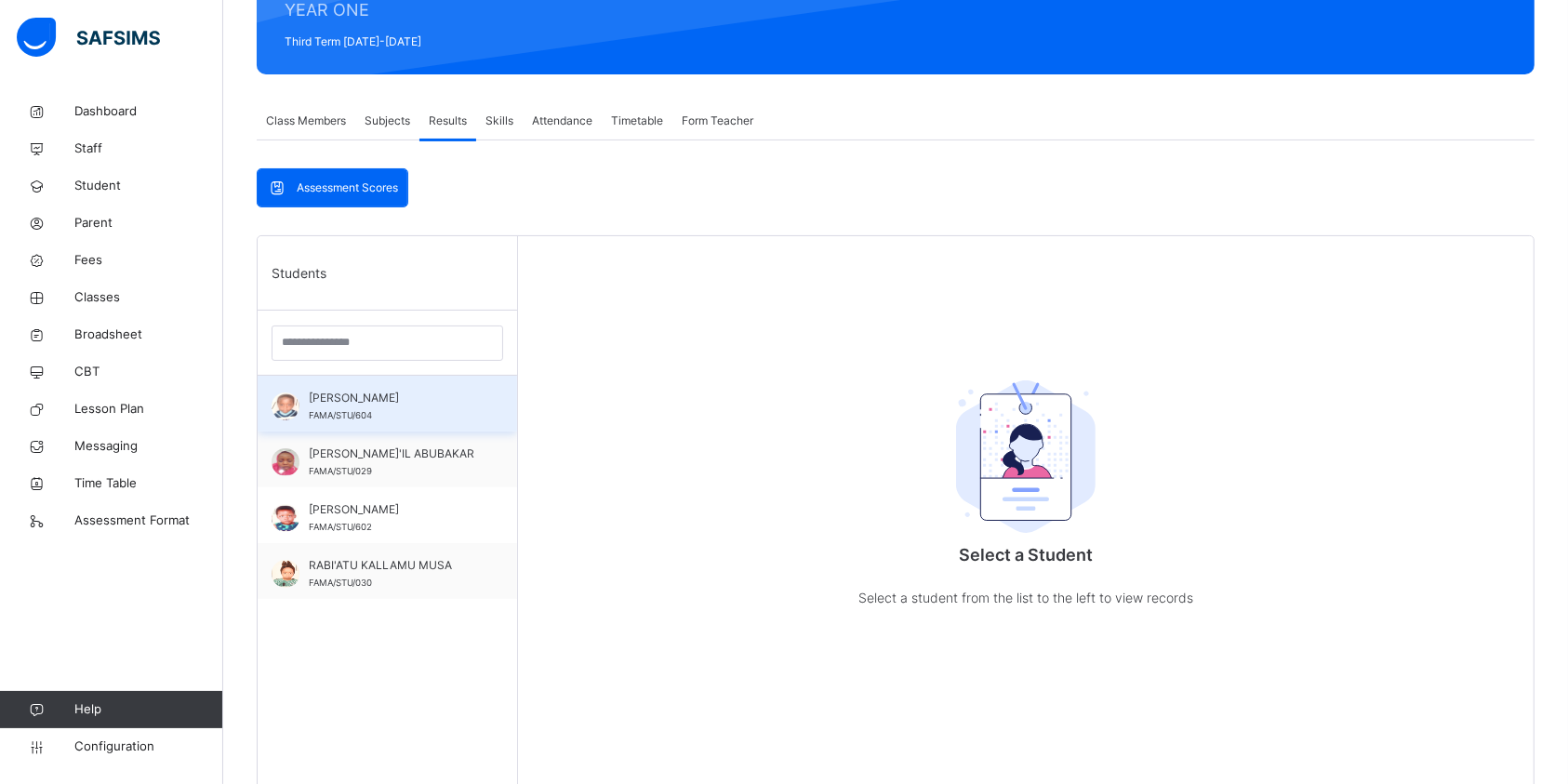 click on "[PERSON_NAME] [PERSON_NAME]/STU/604" at bounding box center [392, 406] 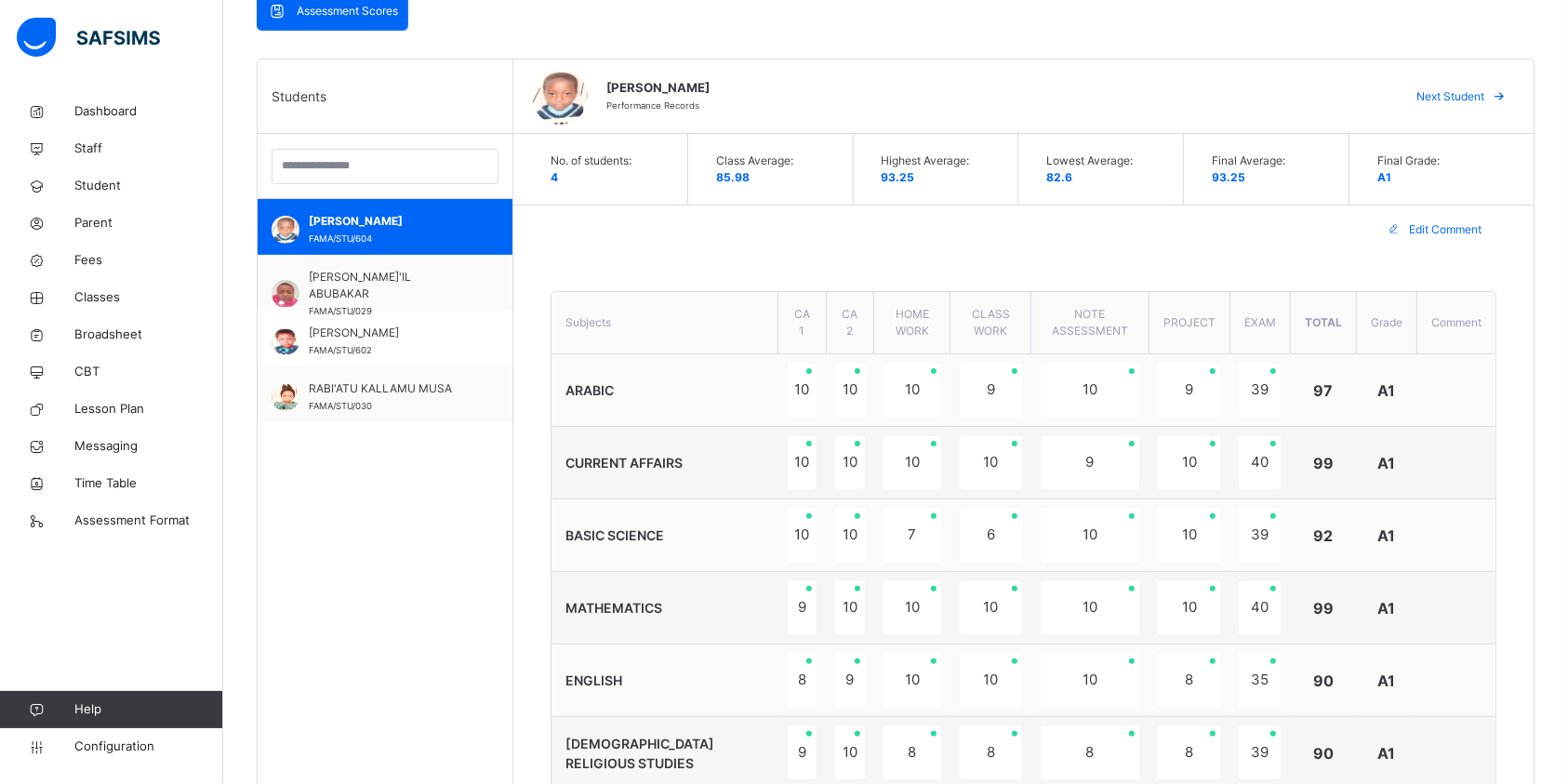 scroll, scrollTop: 194, scrollLeft: 0, axis: vertical 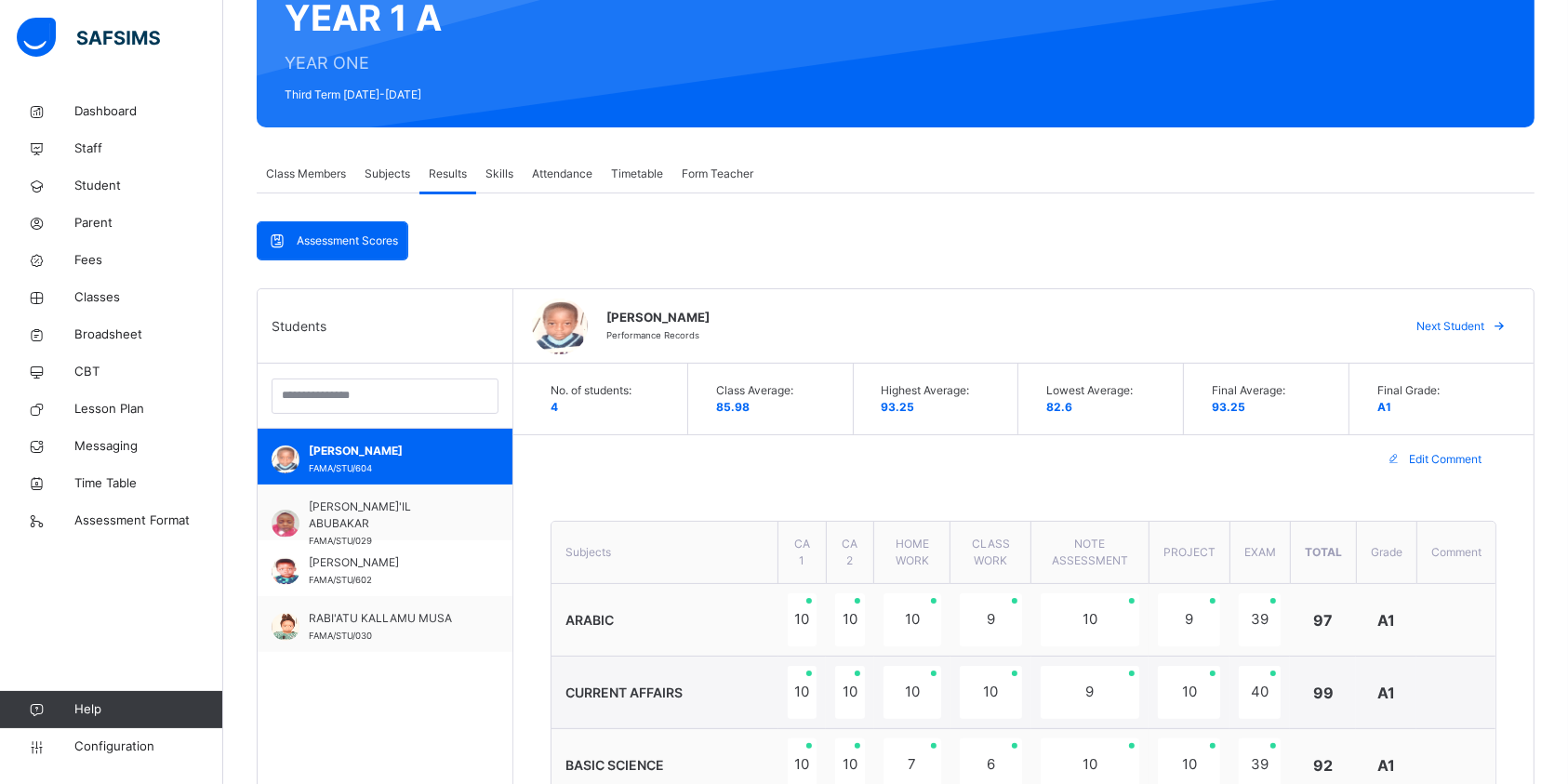 click on "Attendance" at bounding box center [562, 174] 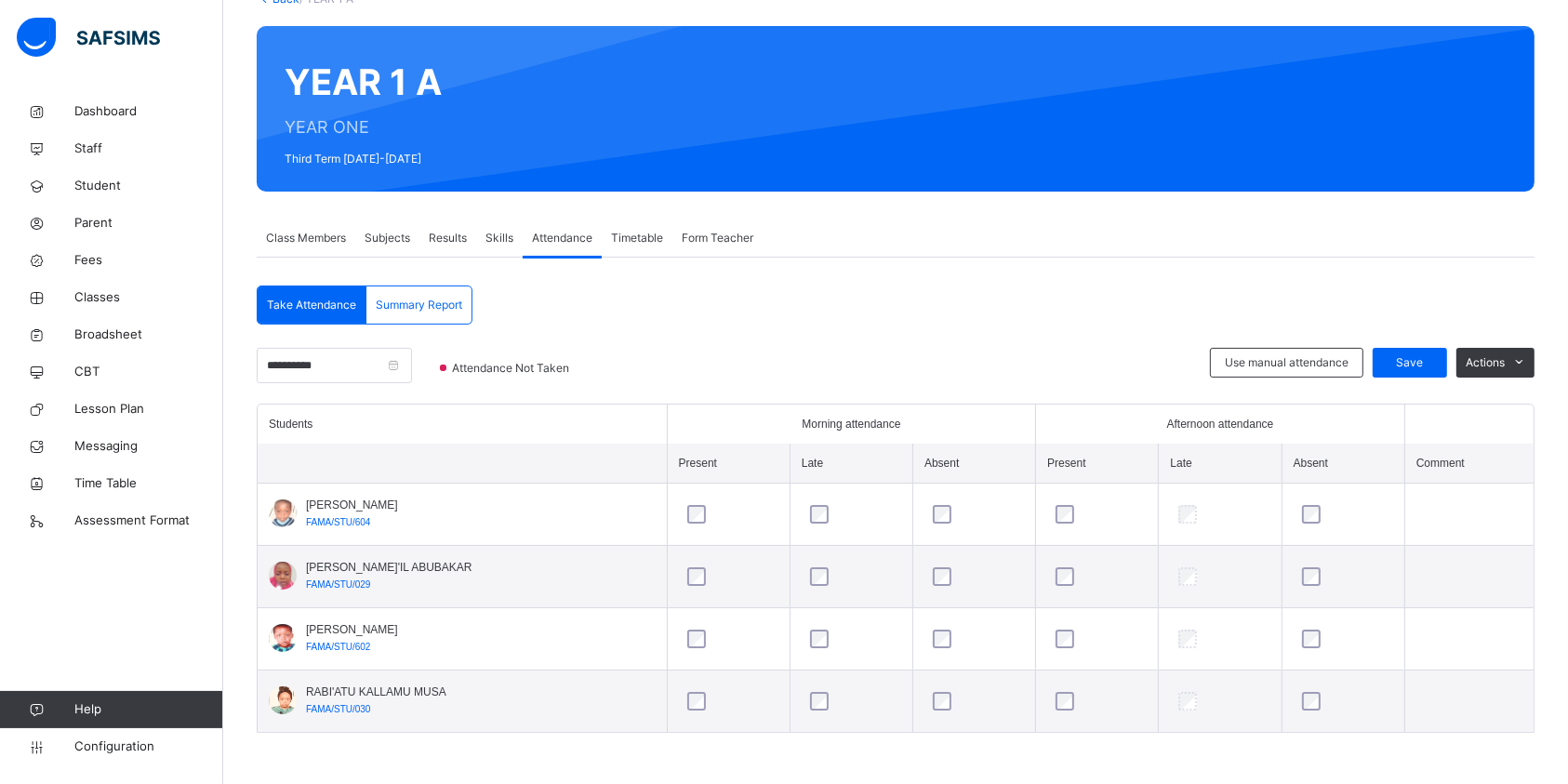 scroll, scrollTop: 129, scrollLeft: 0, axis: vertical 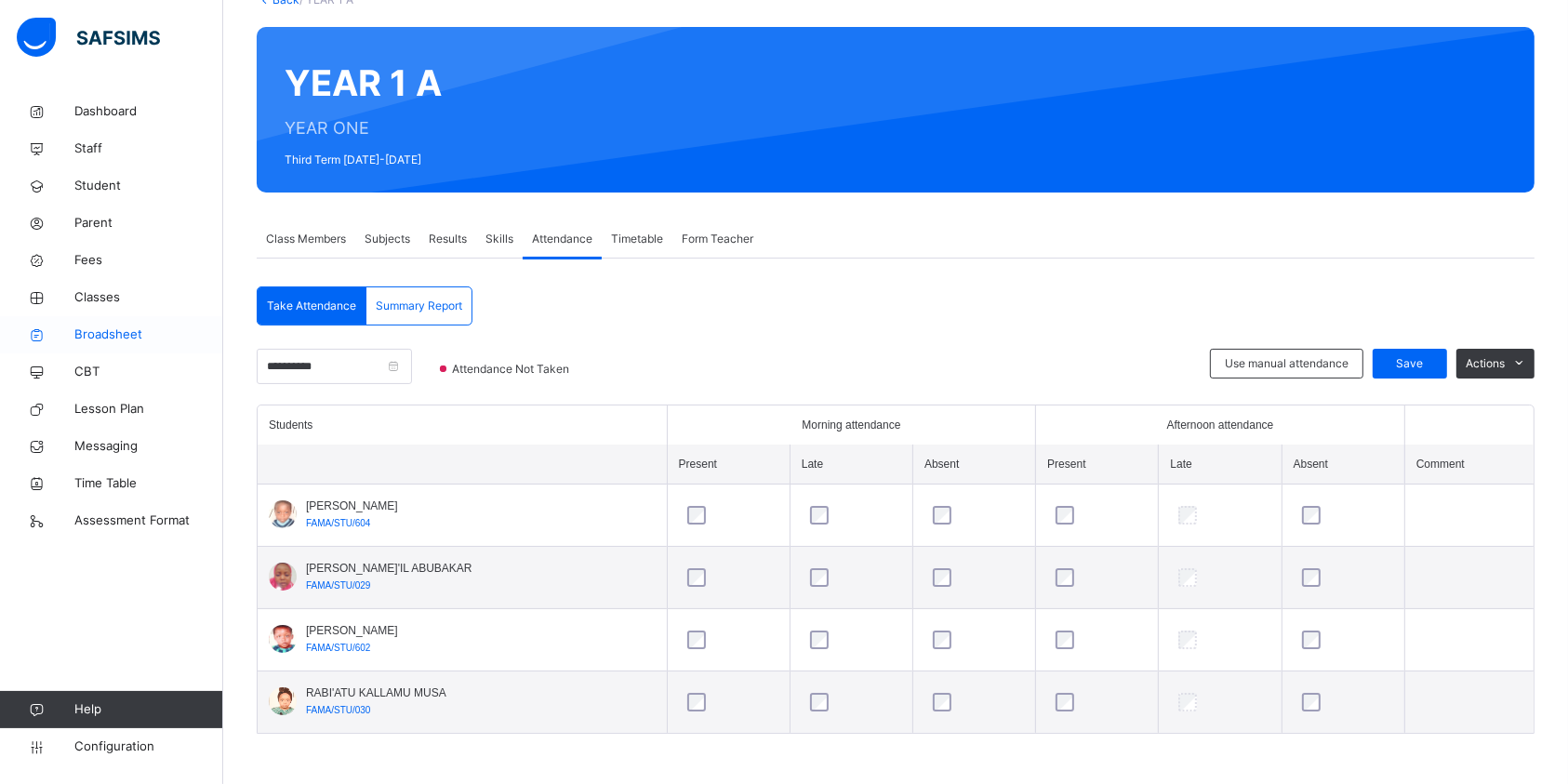 click on "Broadsheet" at bounding box center (149, 335) 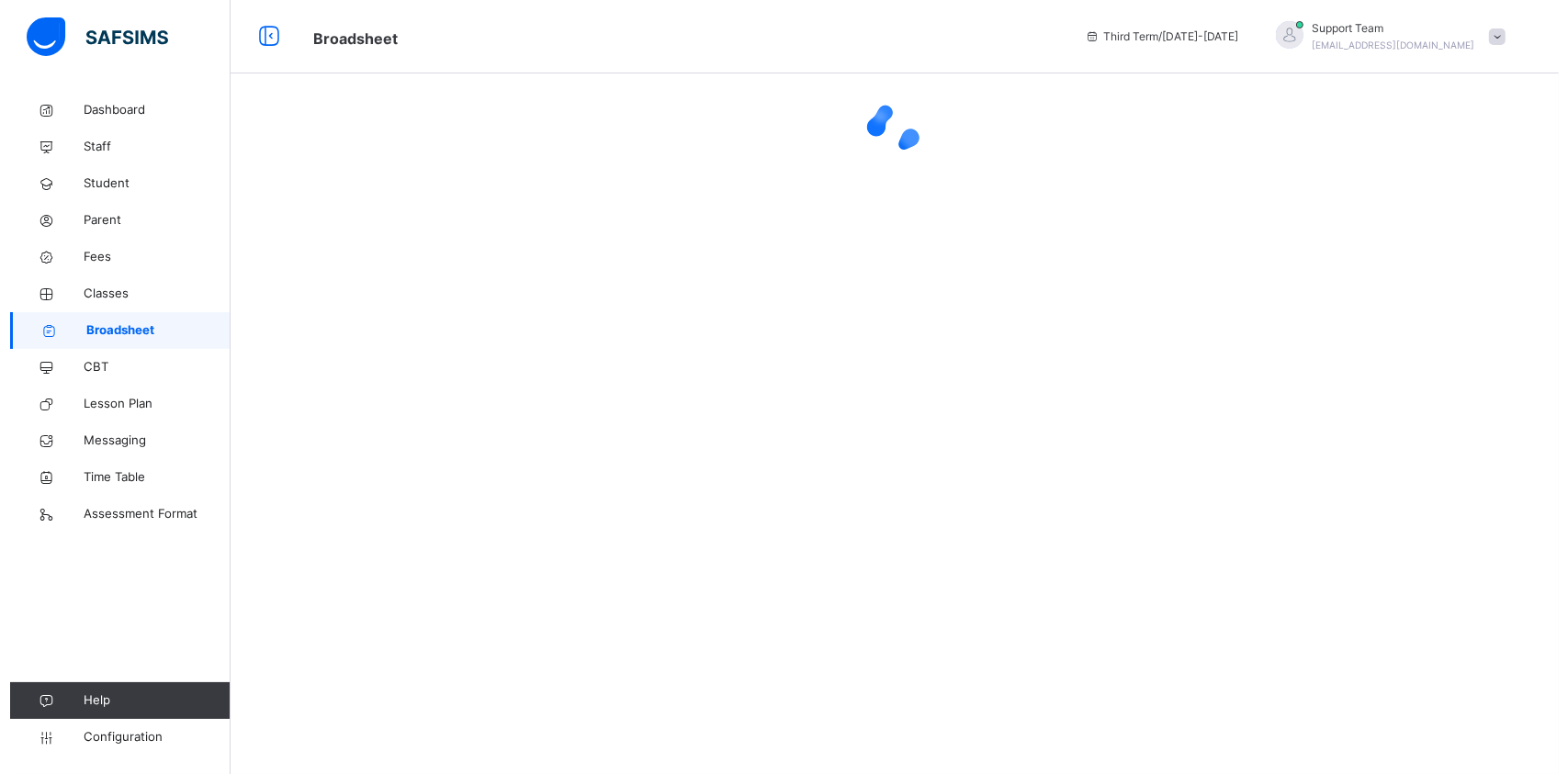 scroll, scrollTop: 0, scrollLeft: 0, axis: both 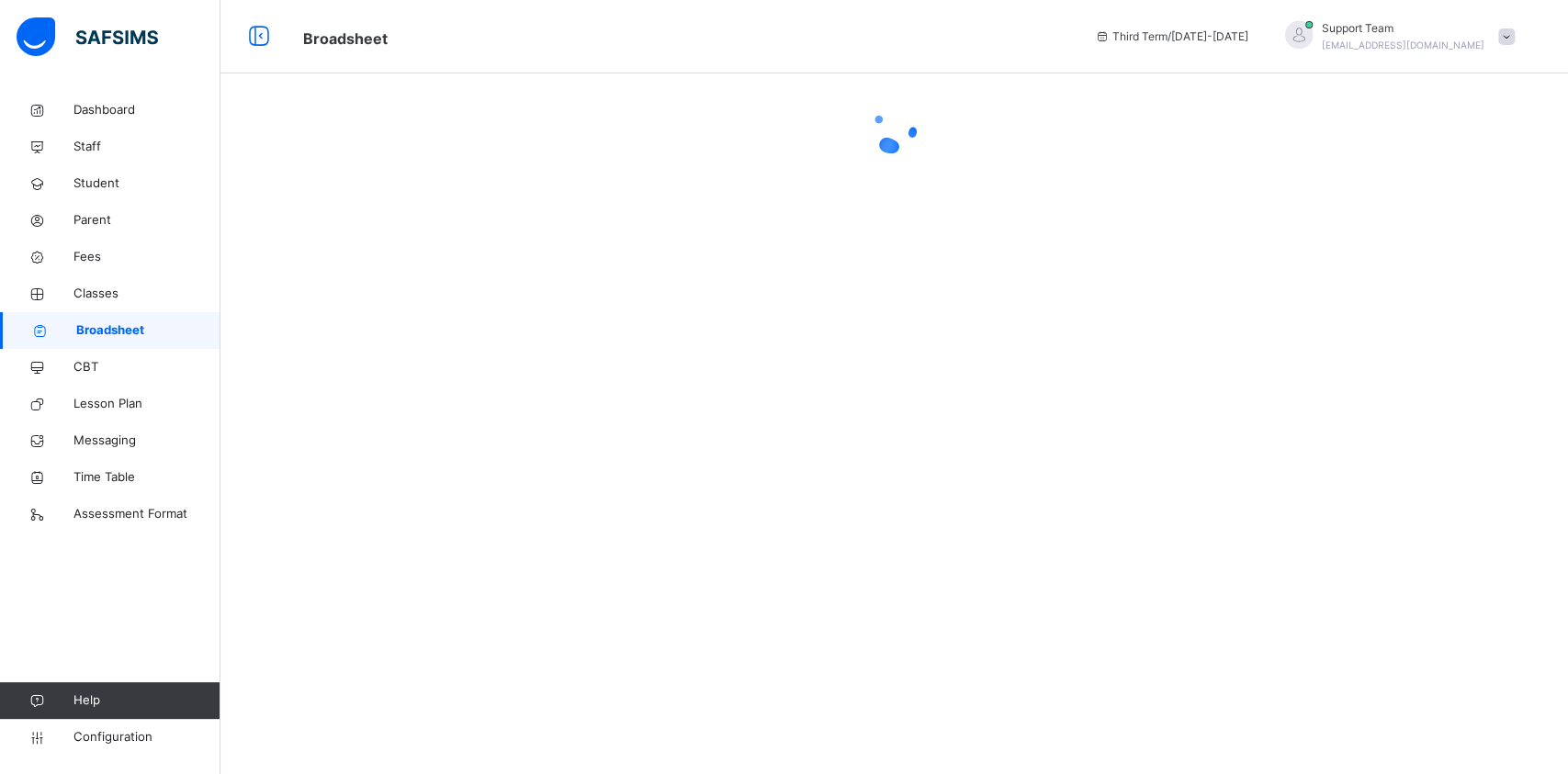 click on "Support   Team [EMAIL_ADDRESS][DOMAIN_NAME]" at bounding box center [1403, 37] 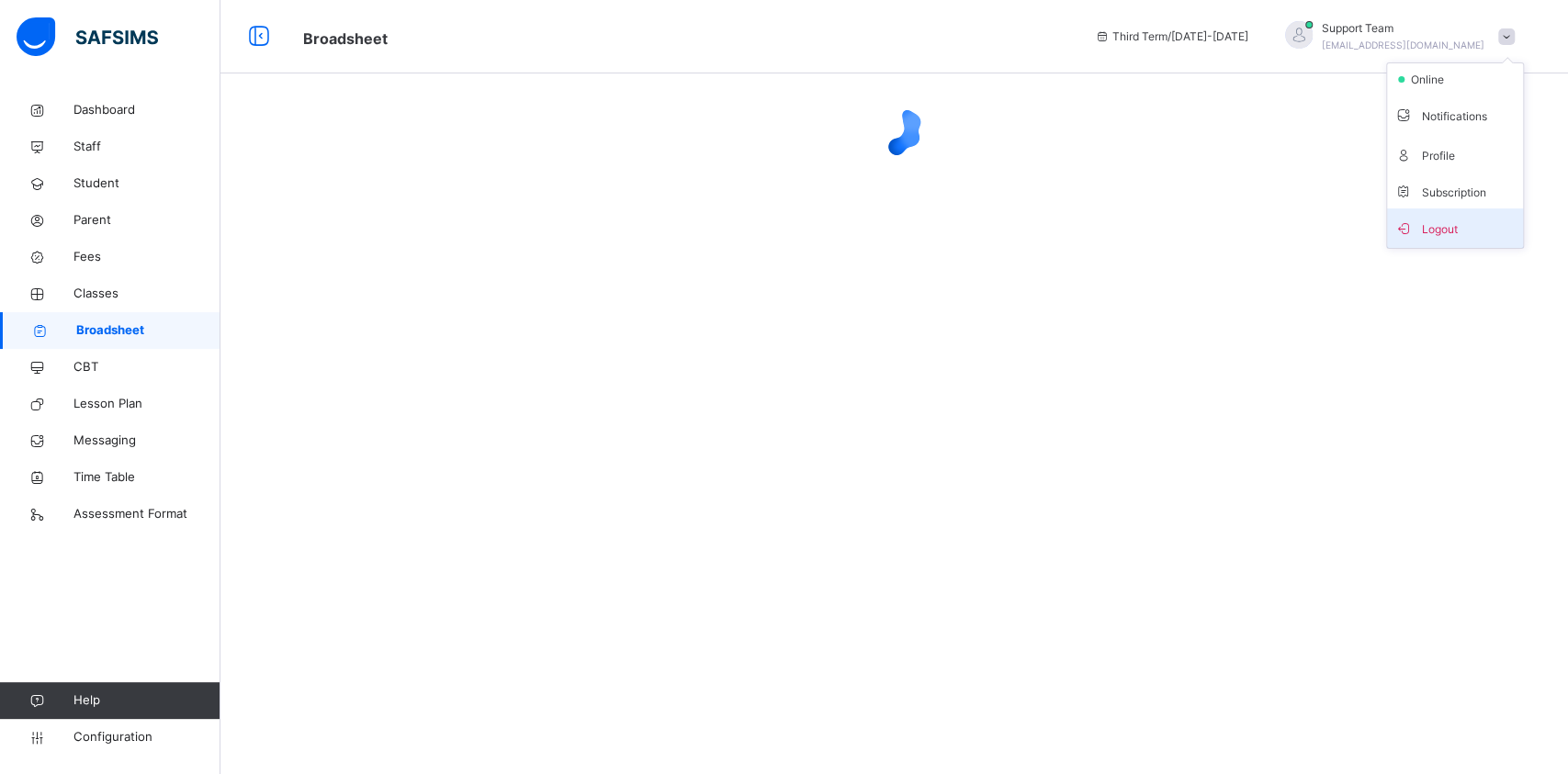 click on "Logout" at bounding box center (1455, 228) 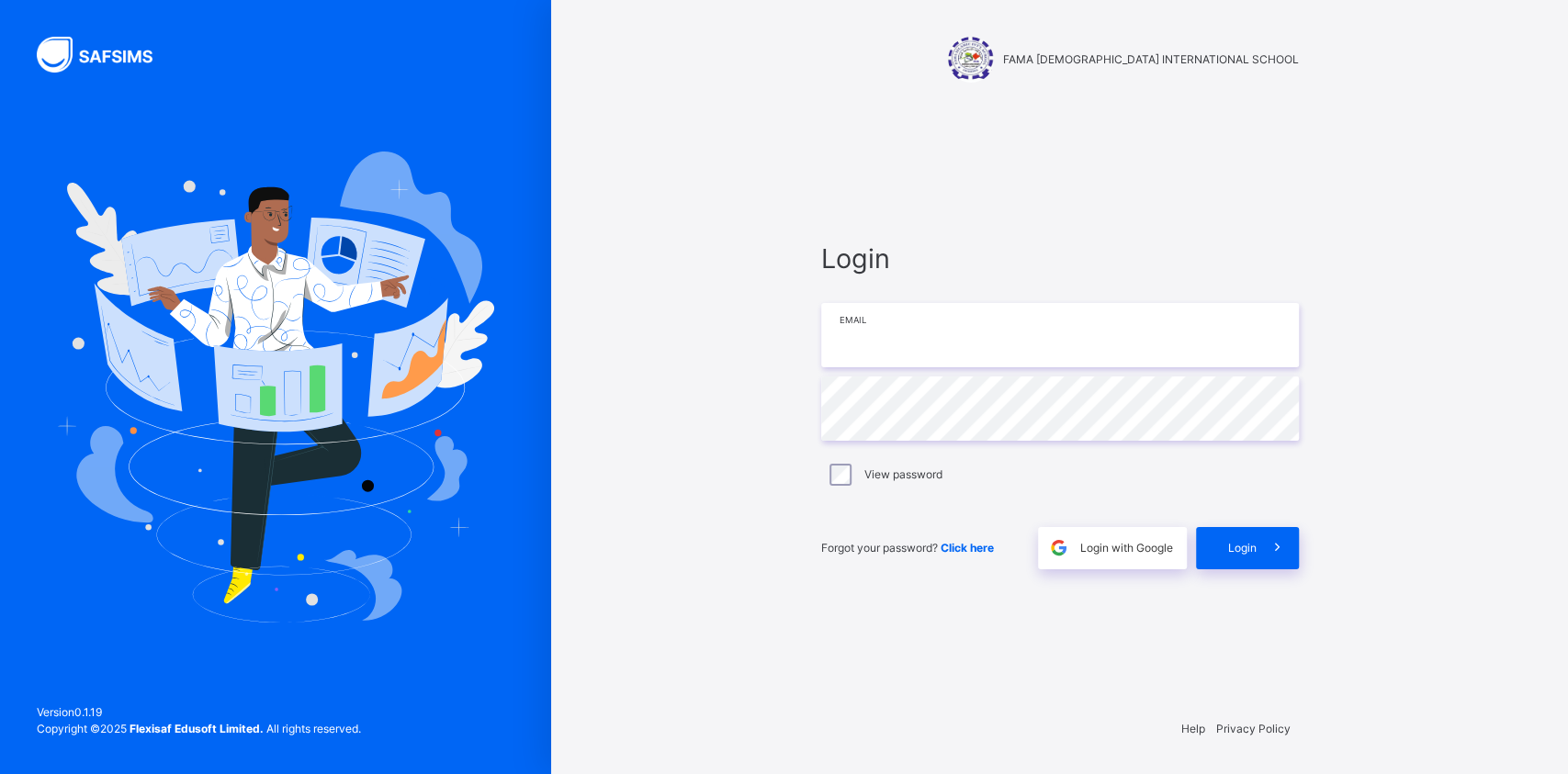 click at bounding box center (1060, 335) 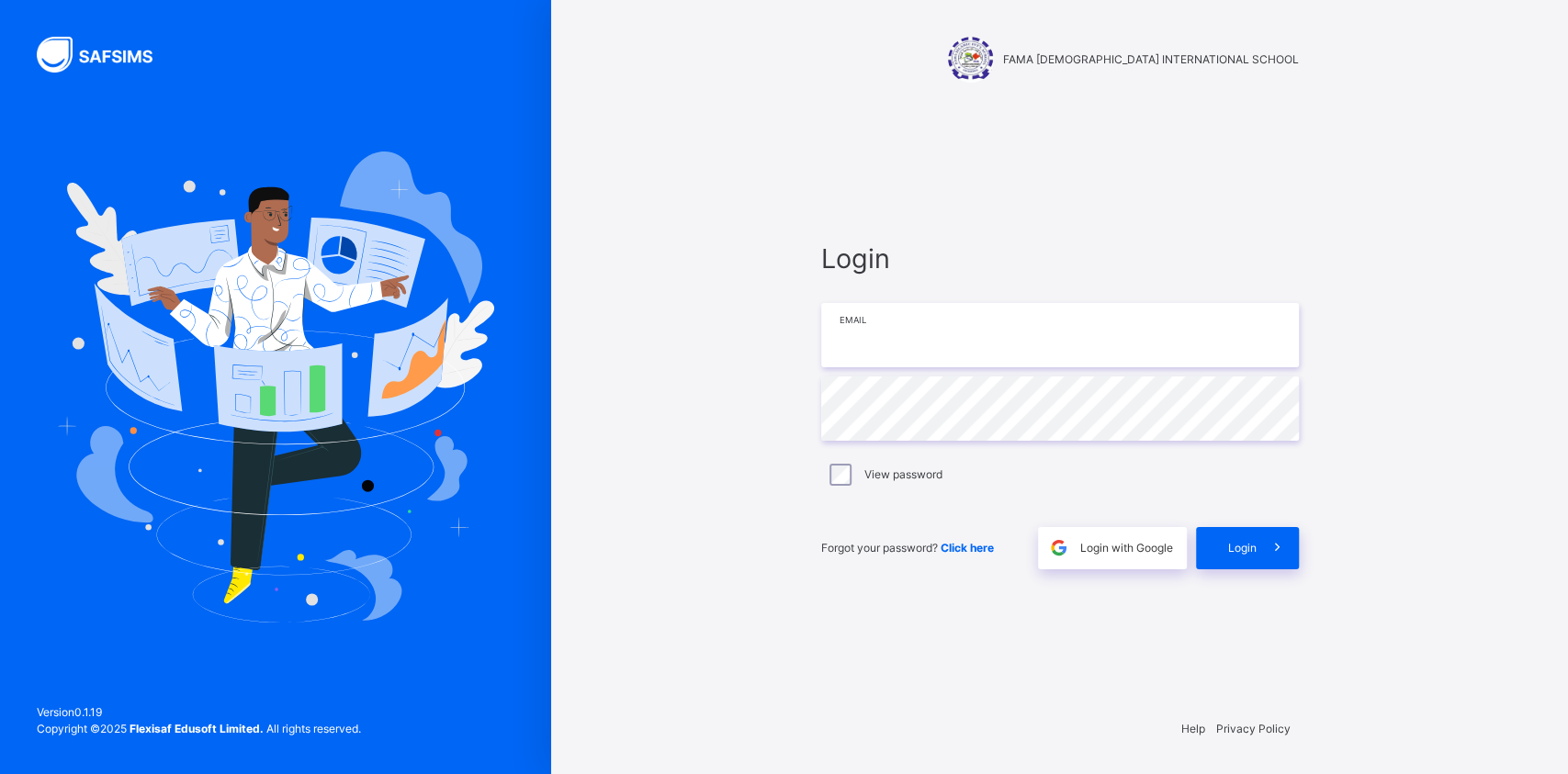 paste on "**********" 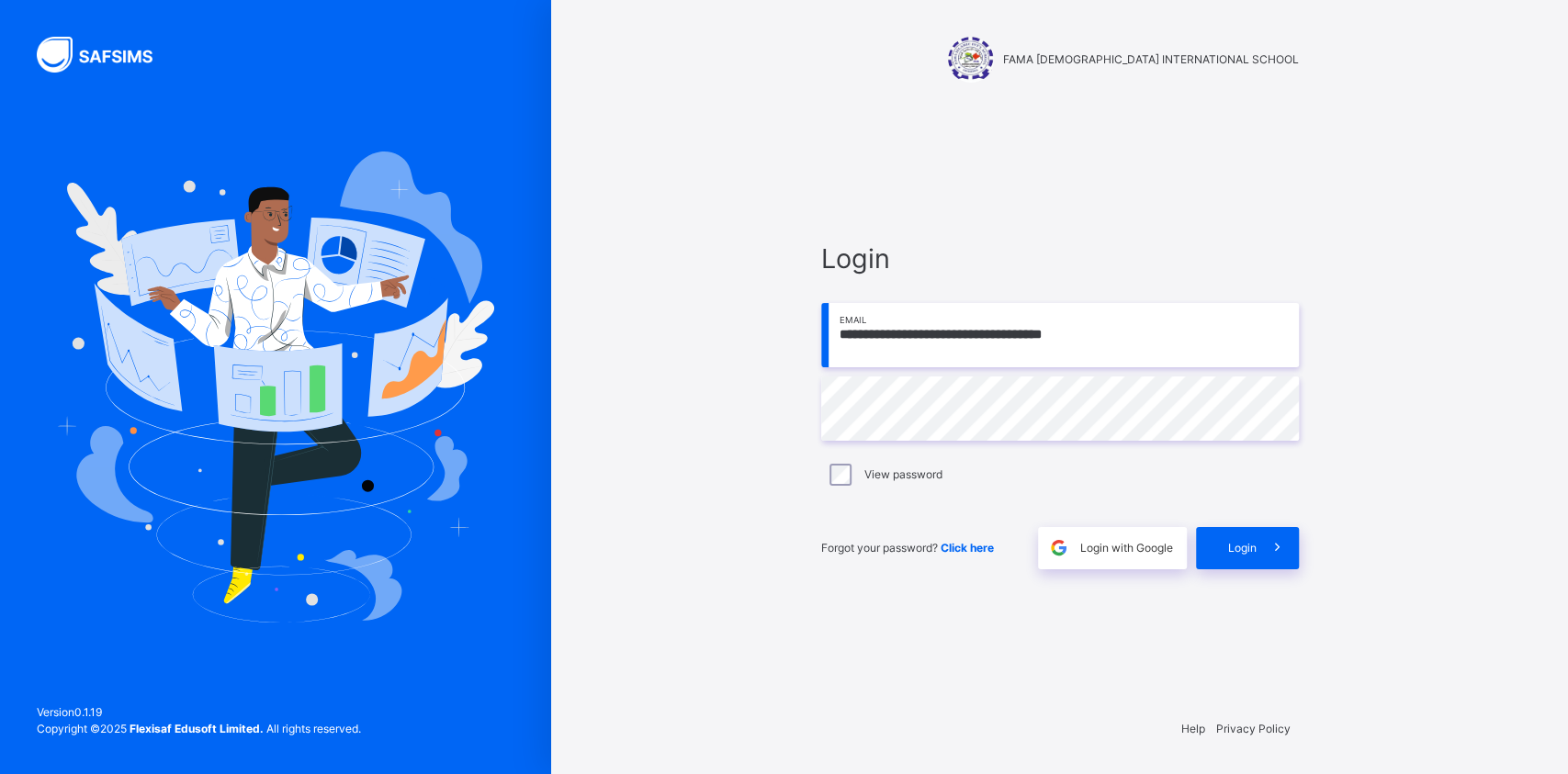 type on "**********" 